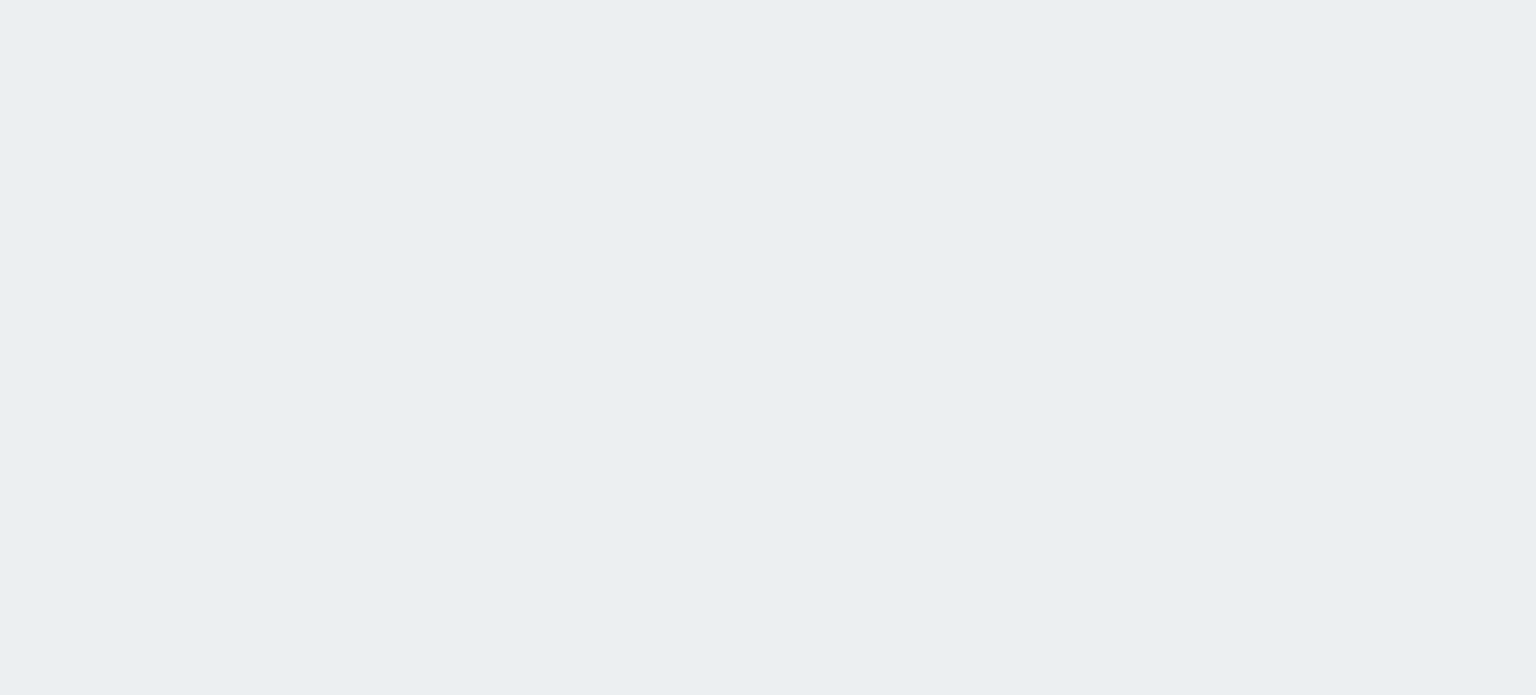 scroll, scrollTop: 0, scrollLeft: 0, axis: both 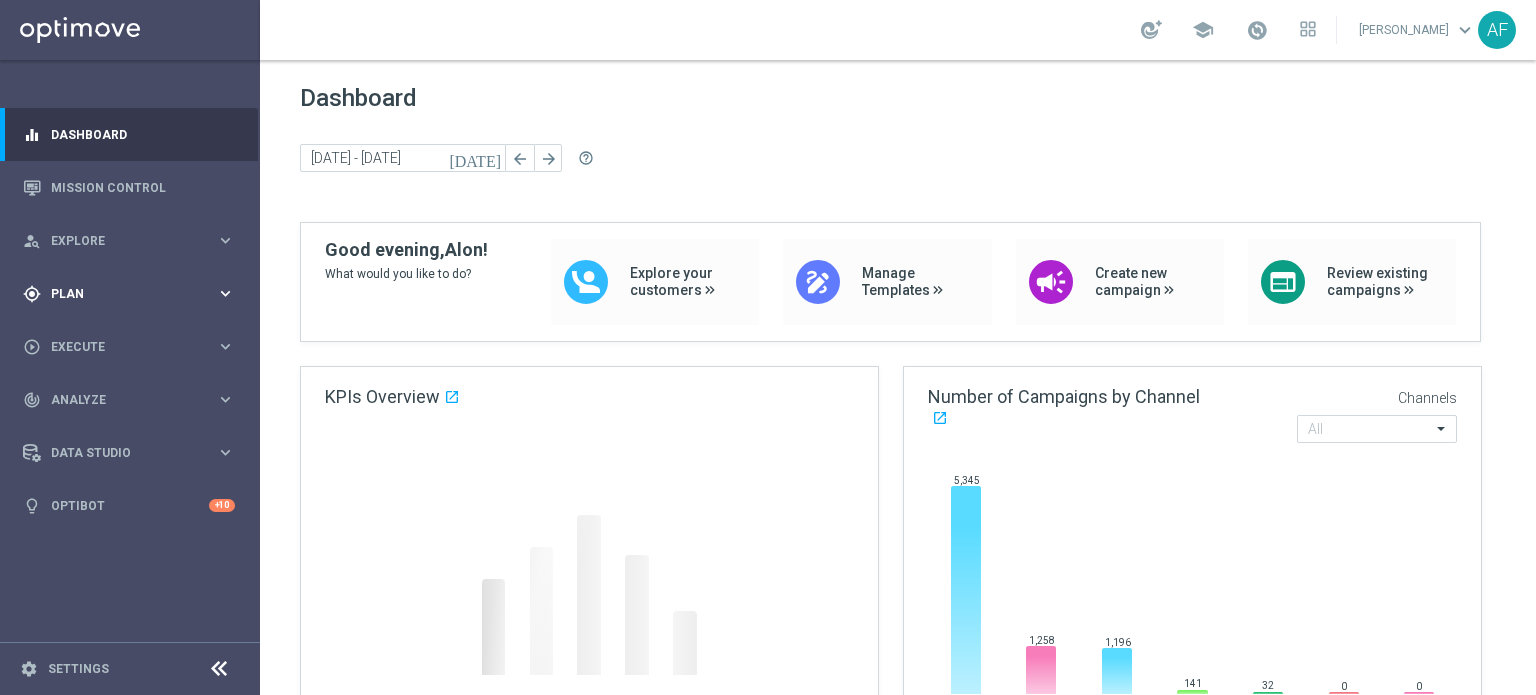click on "gps_fixed
Plan
keyboard_arrow_right" at bounding box center (129, 293) 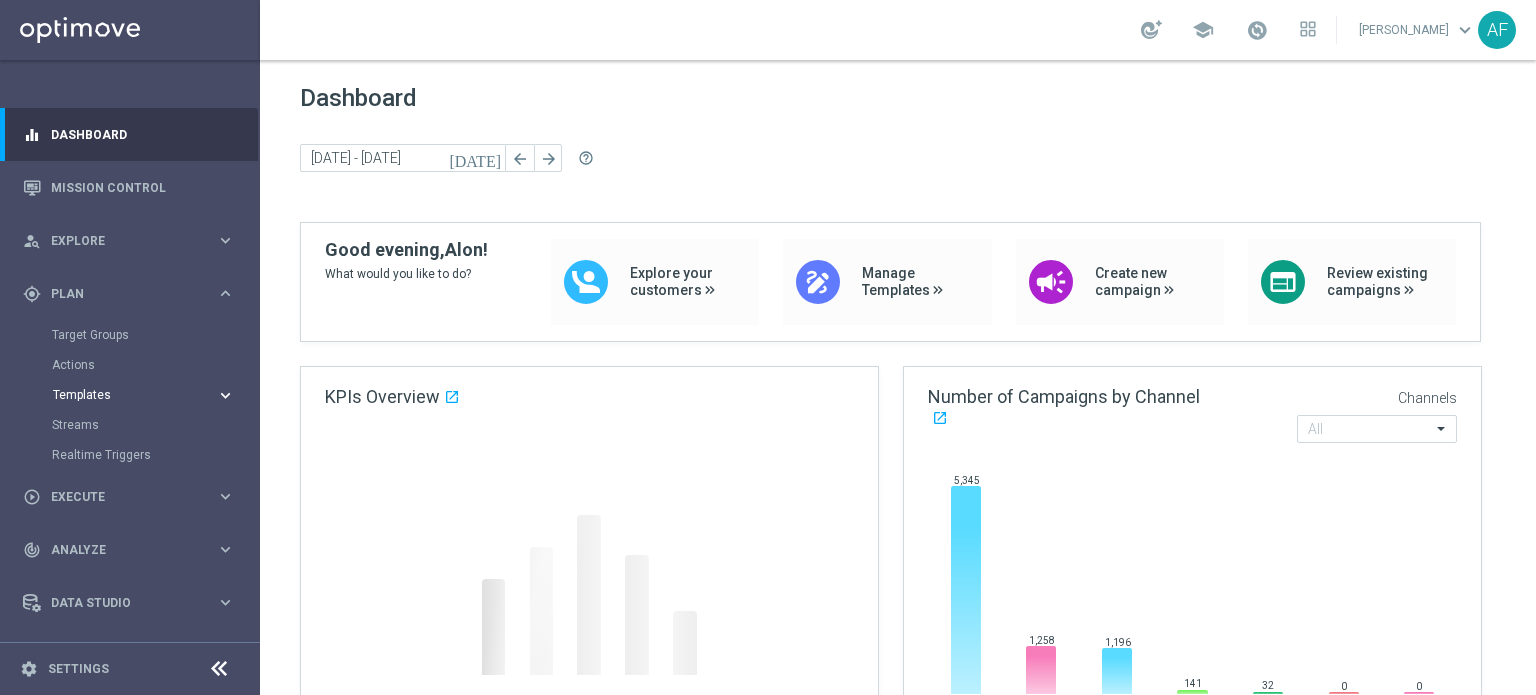 click on "Templates" at bounding box center (124, 395) 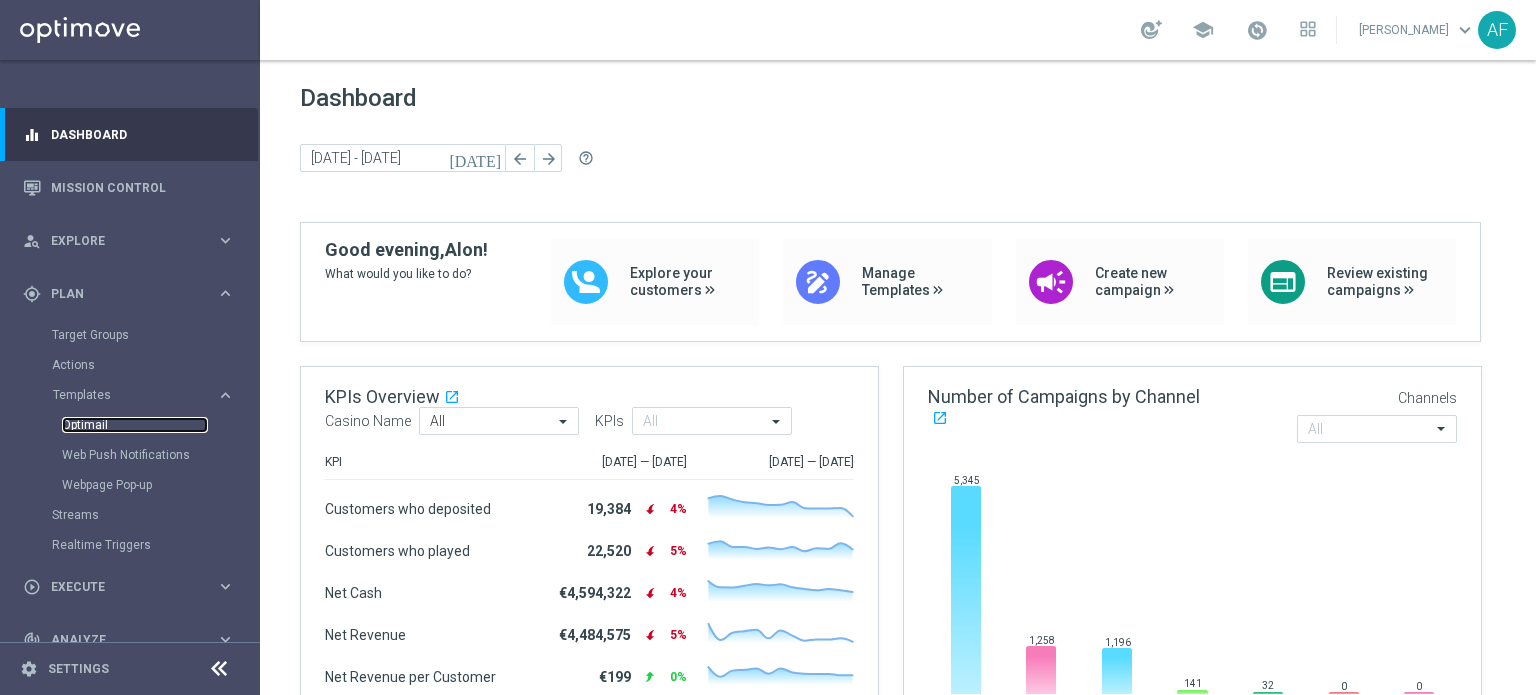 click on "Optimail" at bounding box center [135, 425] 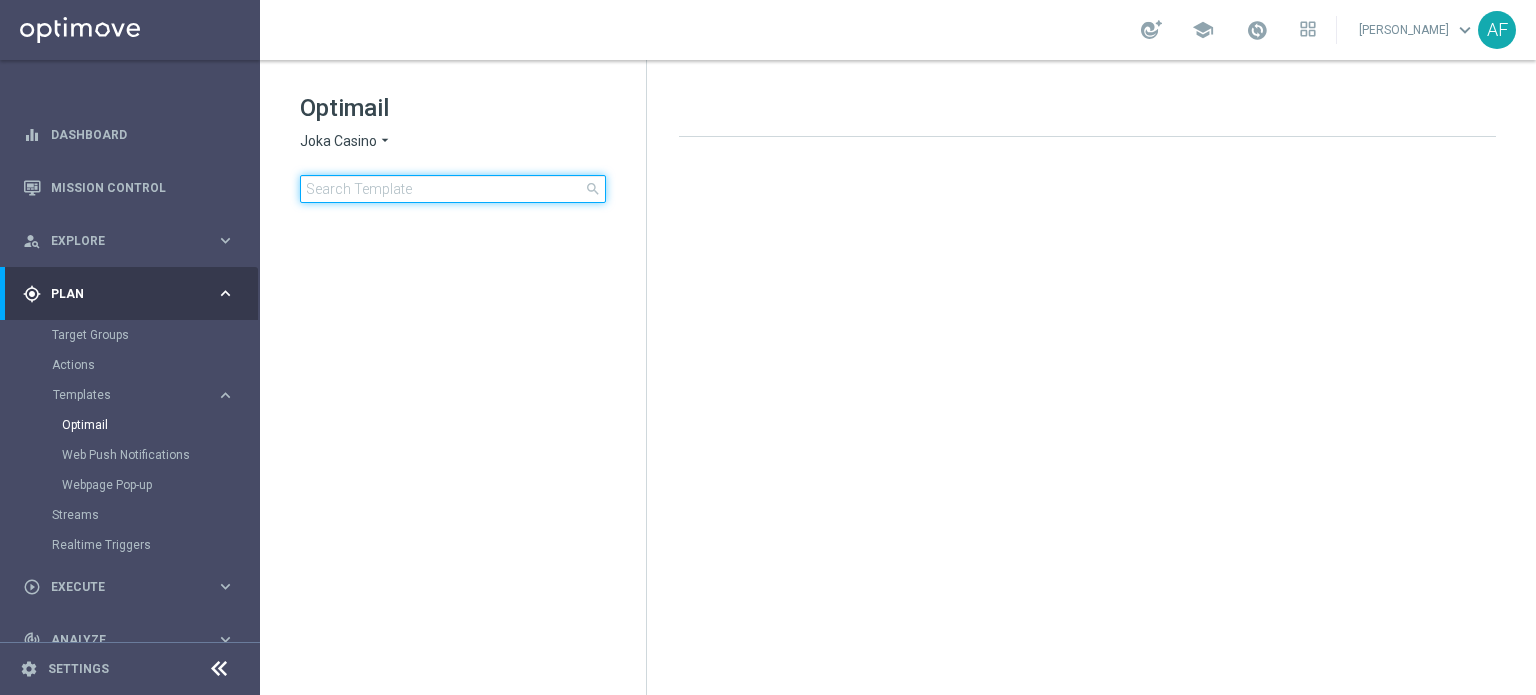 click 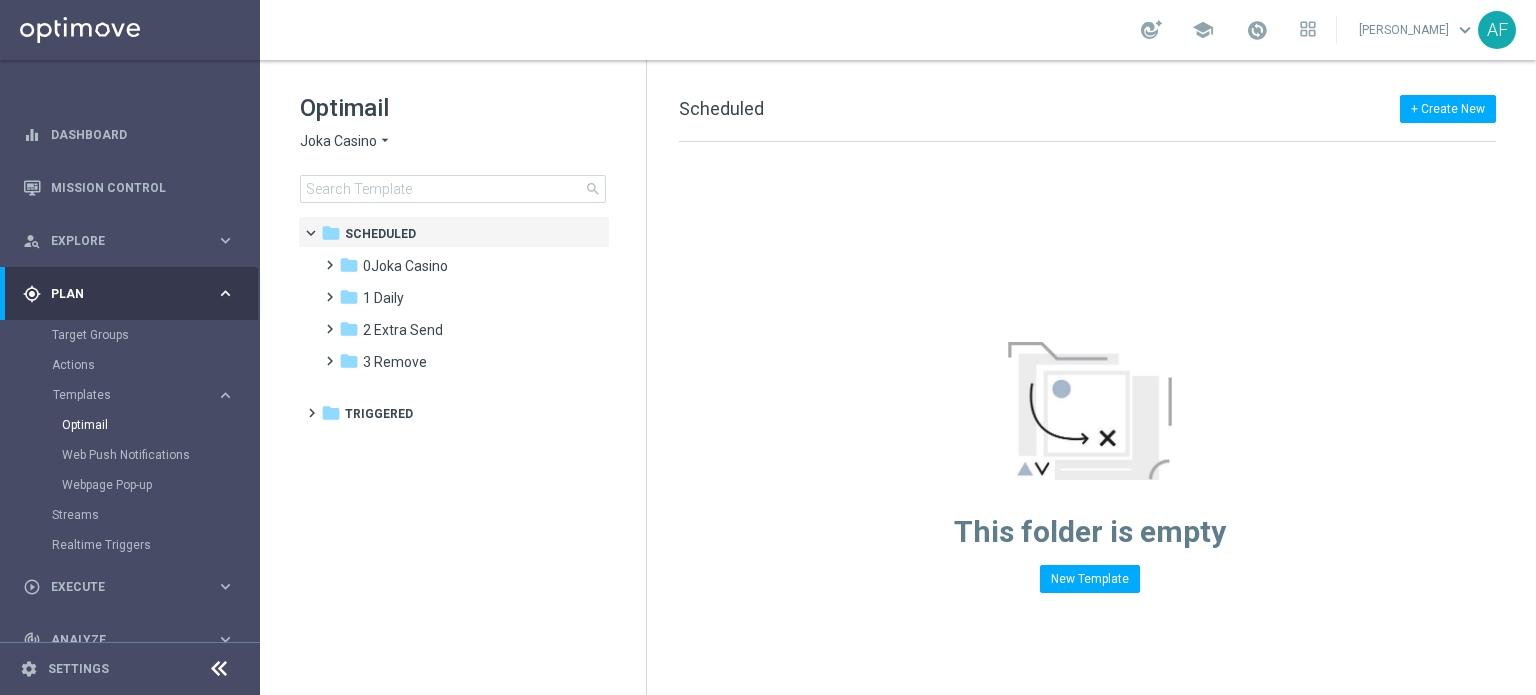 click on "Joka Casino" 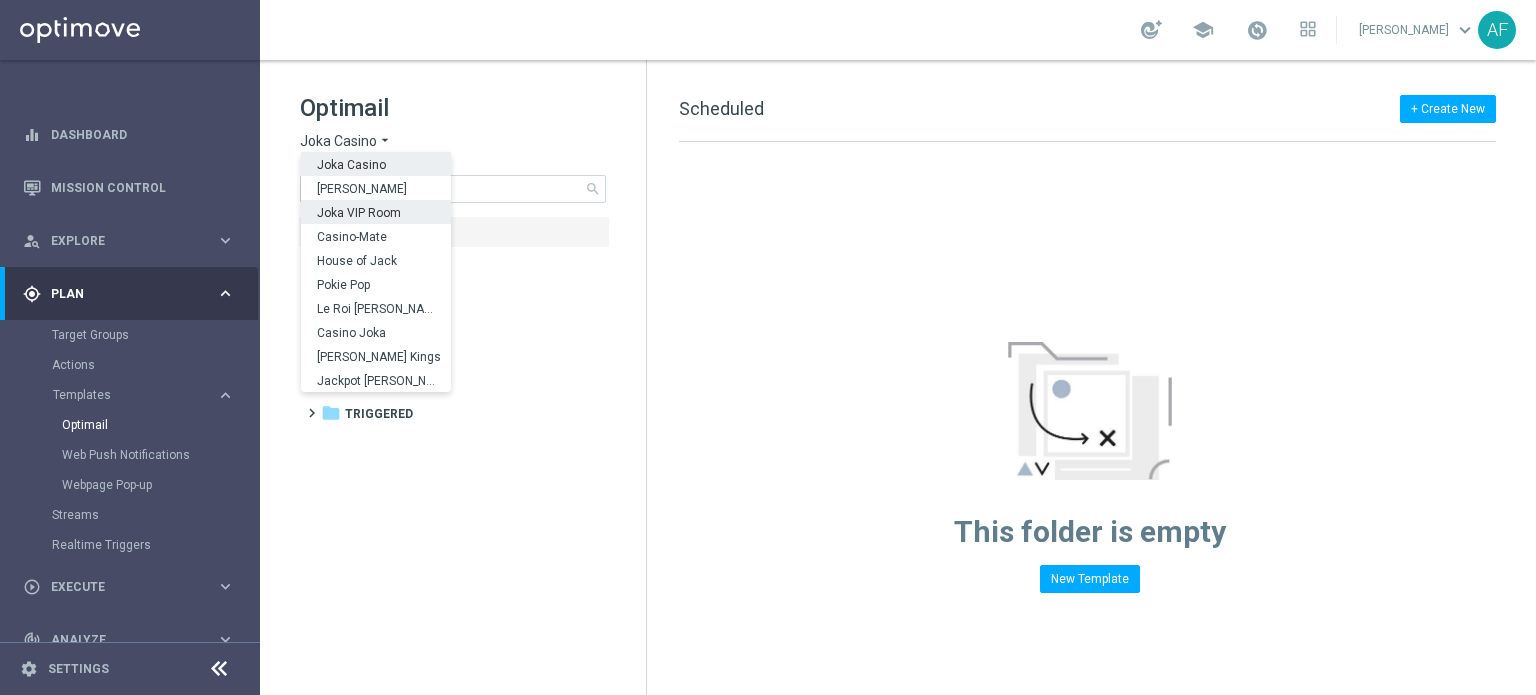 click on "Joka VIP Room" at bounding box center [0, 0] 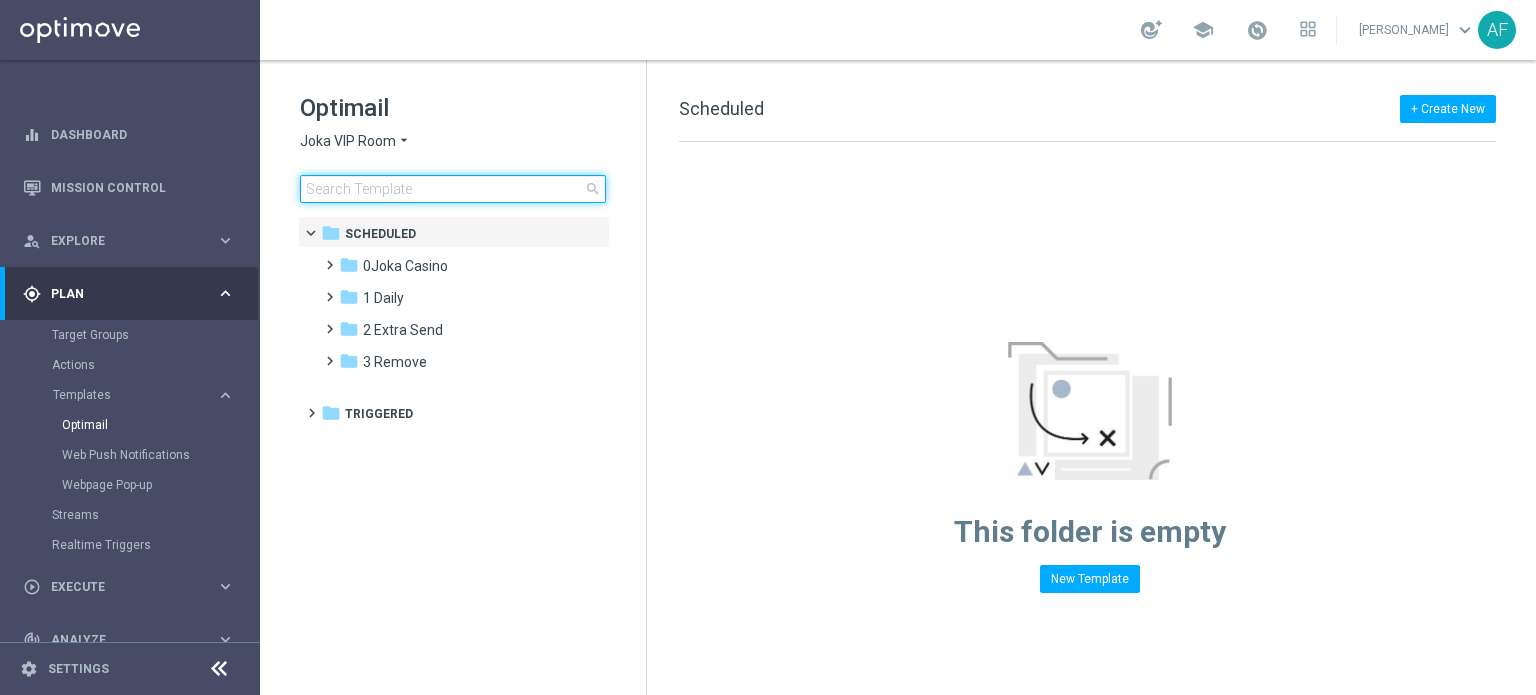 click 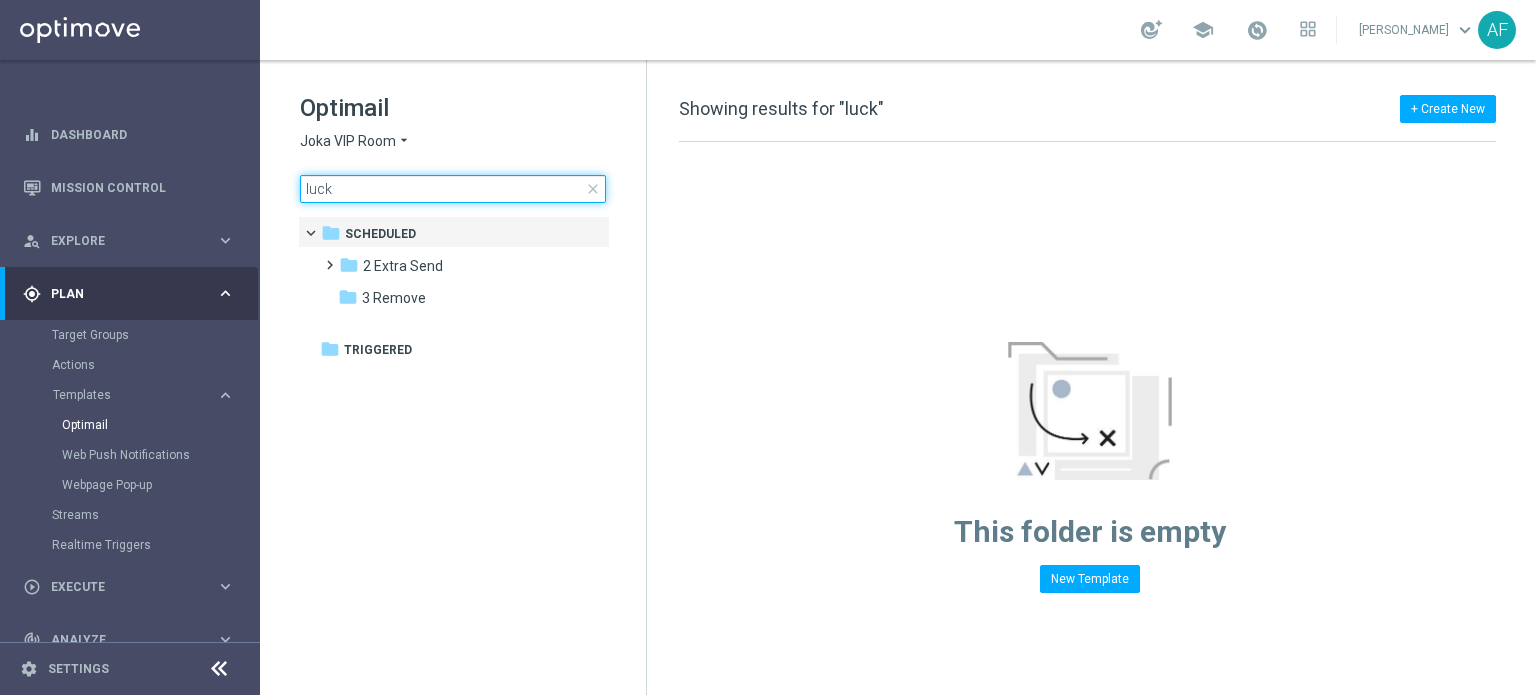 type on "lucky" 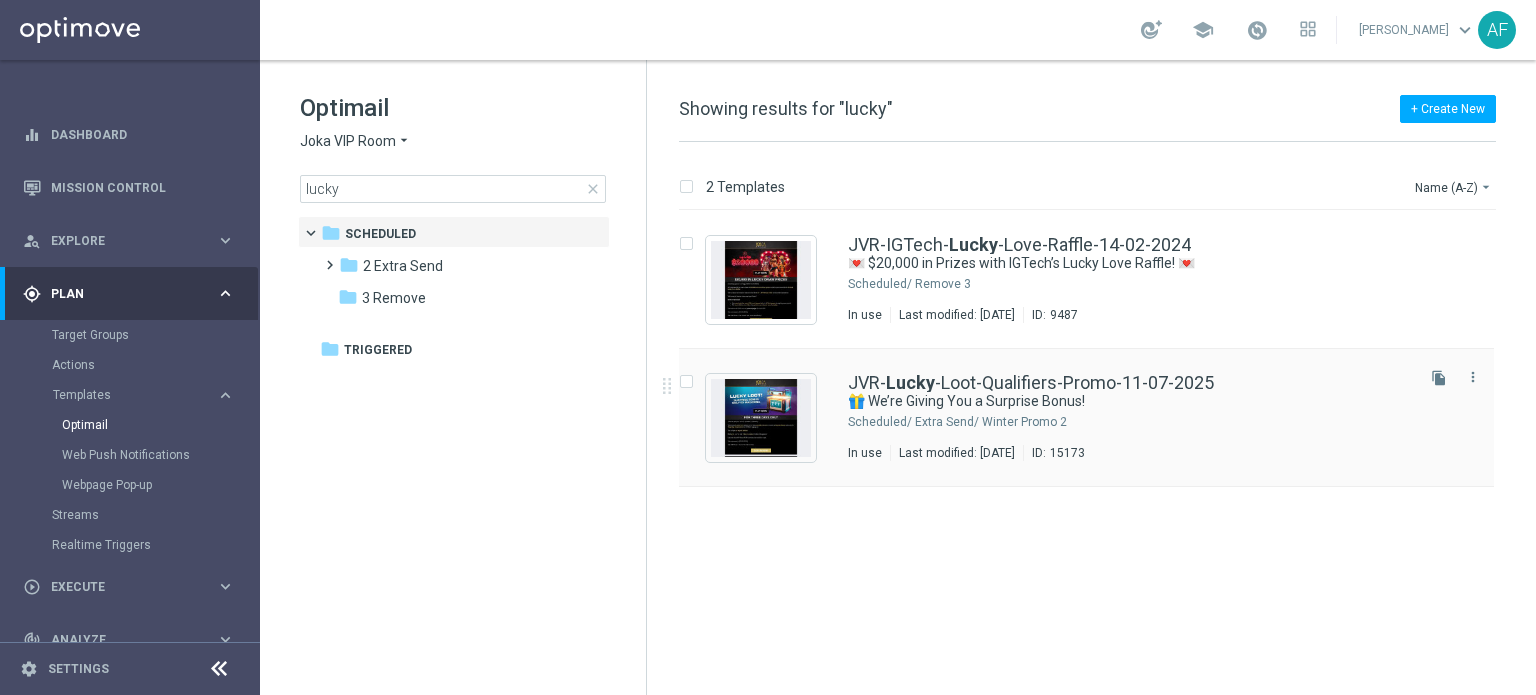 click on "JVR- Lucky -Loot-Qualifiers-Promo-11-07-2025
🎁 We’re Giving You a Surprise Bonus!
Scheduled/
2 Extra Send/ Winter Promo
In use
Last modified: Thursday, July 10, 2025
ID:
15173
file_copy
more_vert" at bounding box center (1086, 418) 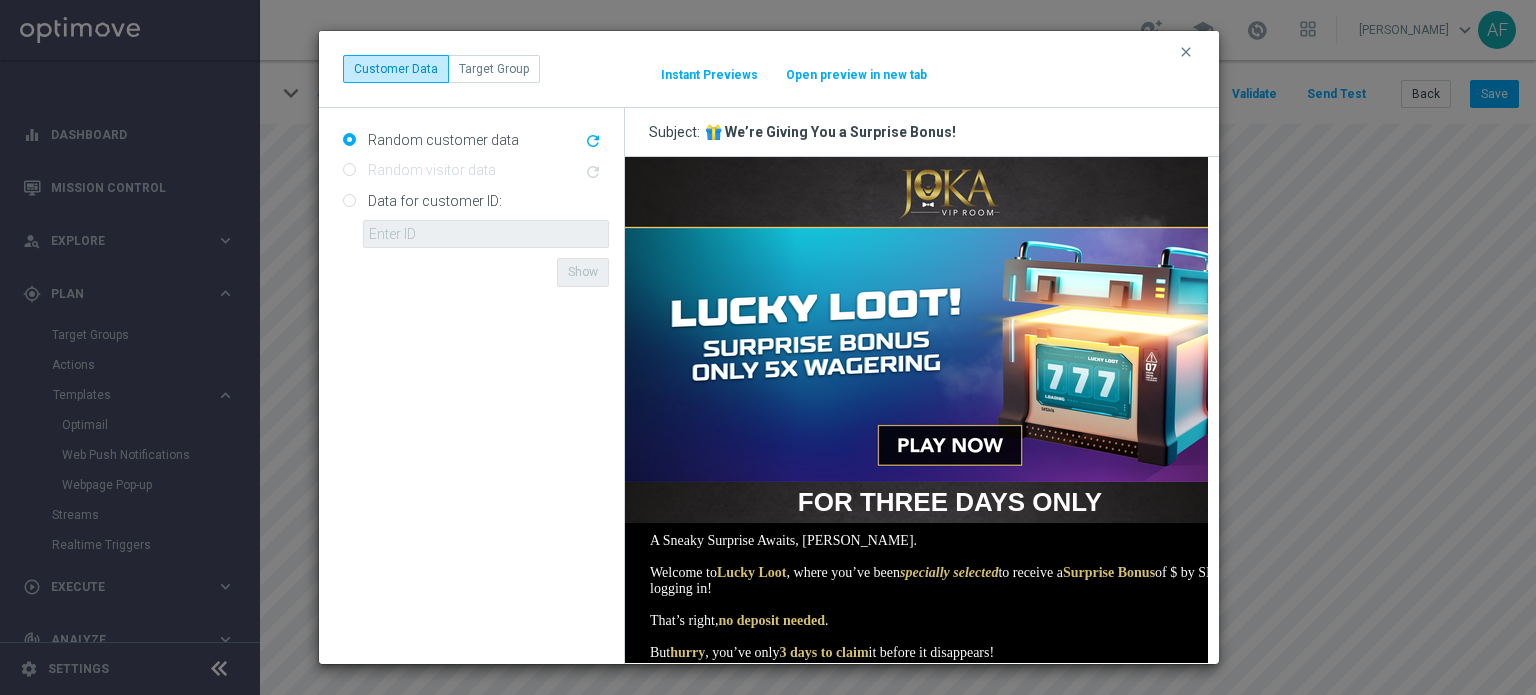 scroll, scrollTop: 100, scrollLeft: 0, axis: vertical 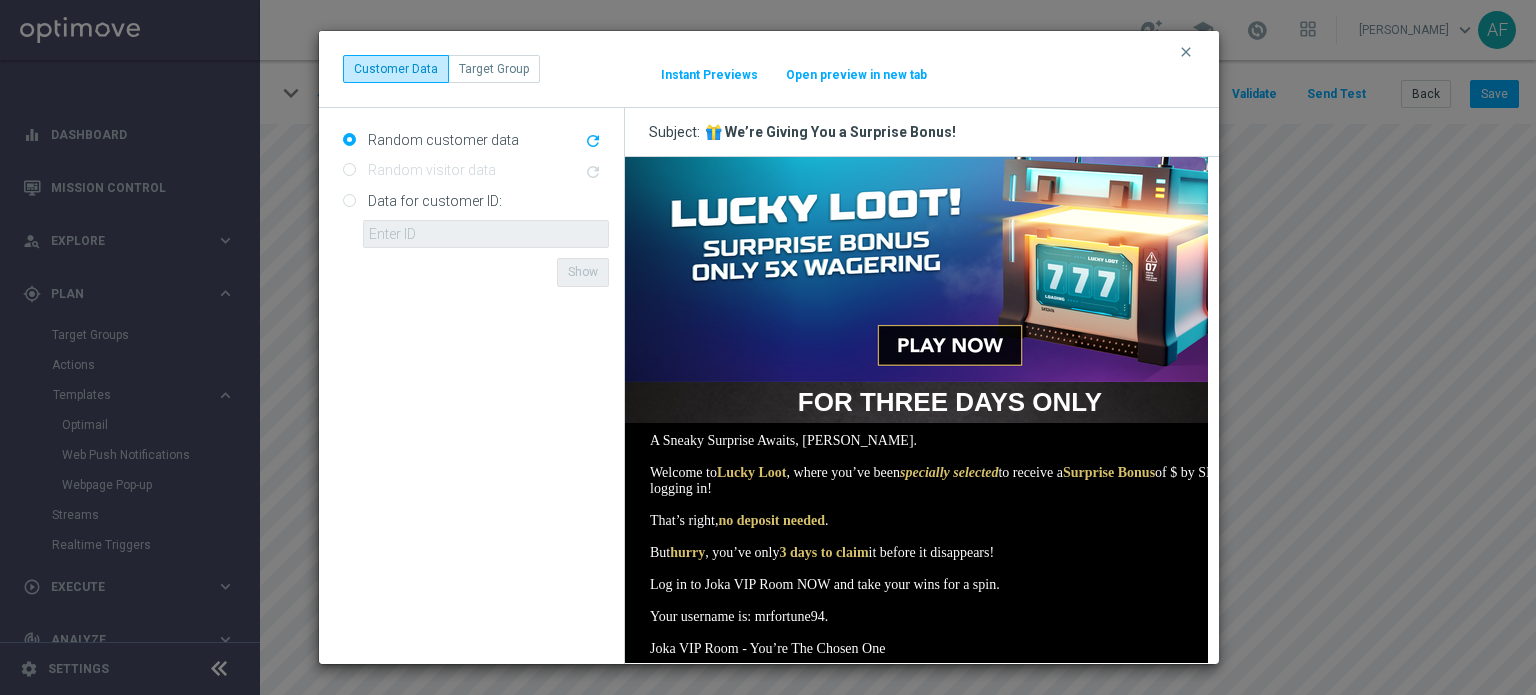 click on "clear" at bounding box center [1188, 52] 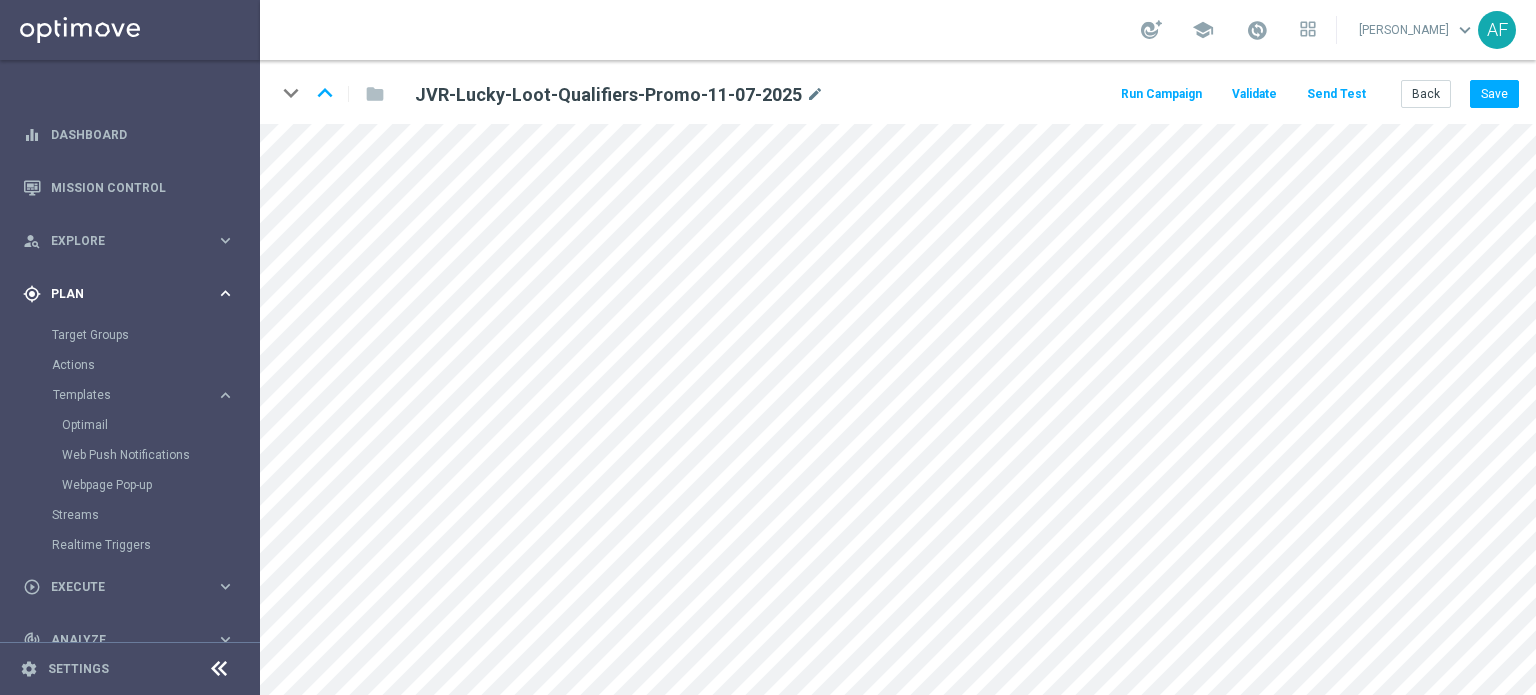 click on "Plan" at bounding box center [133, 294] 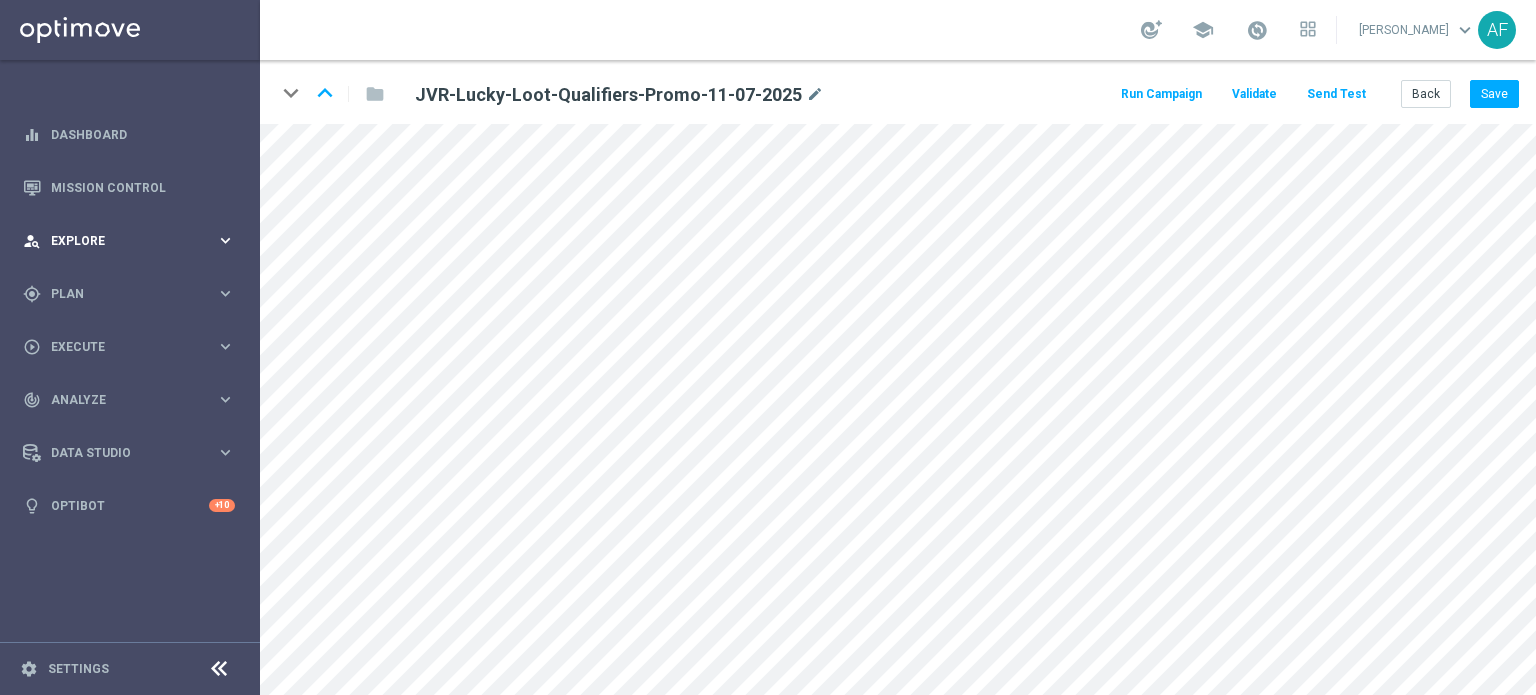 click on "Explore" at bounding box center [133, 241] 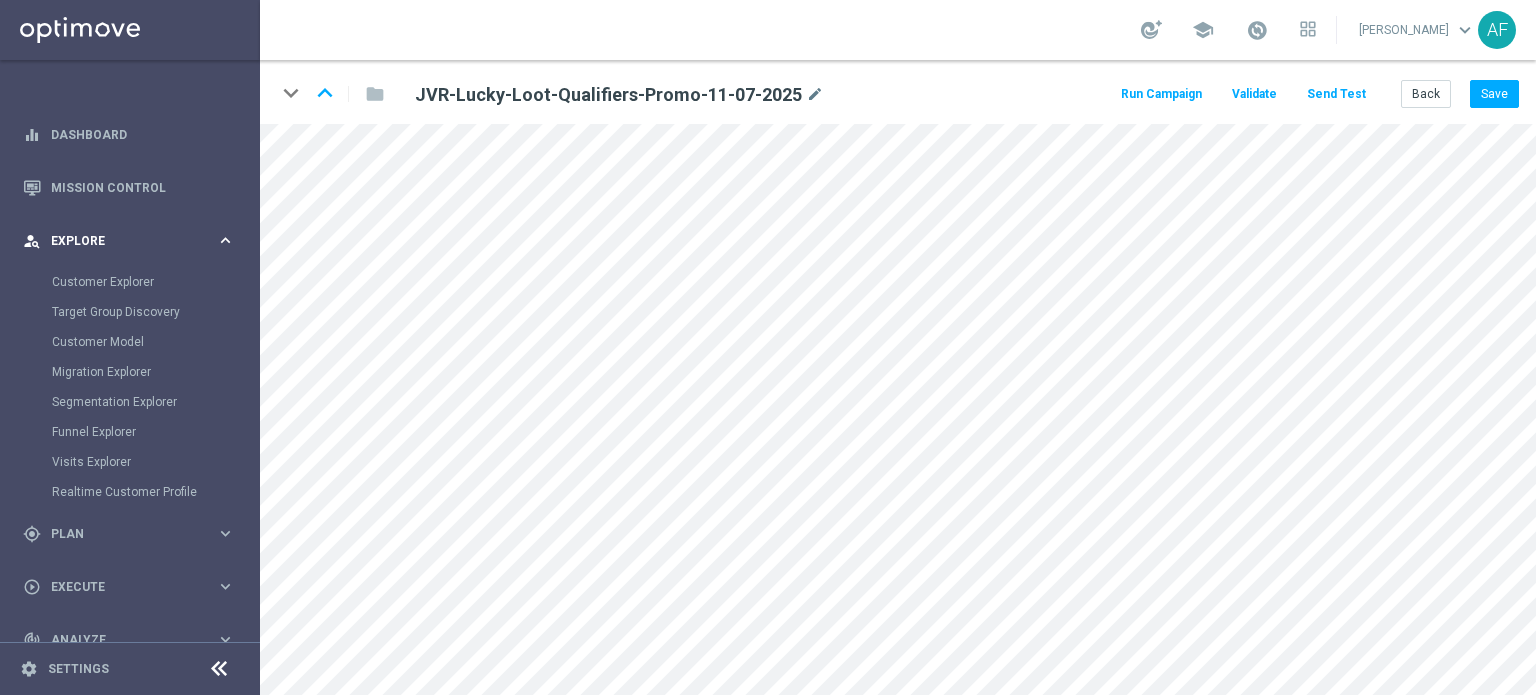 click on "Explore" at bounding box center [133, 241] 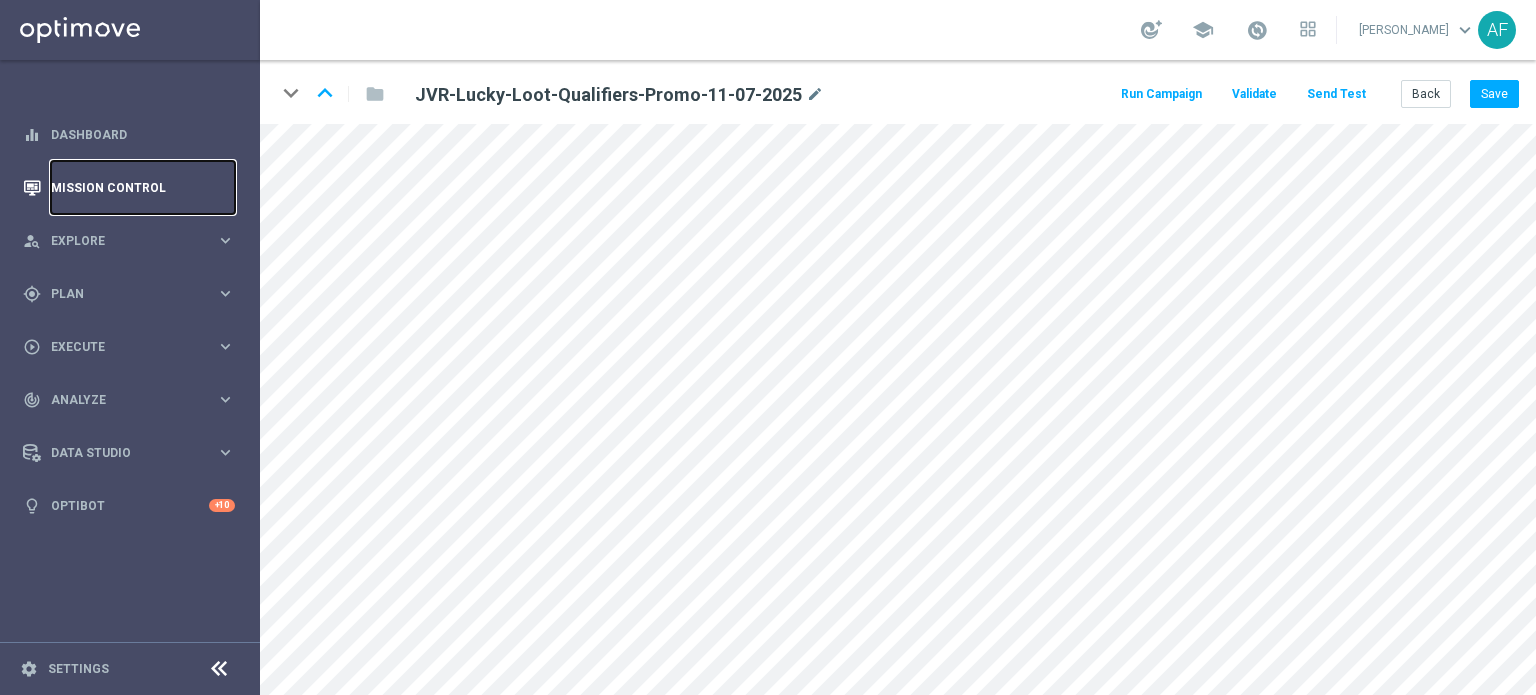 click on "Mission Control" at bounding box center (143, 187) 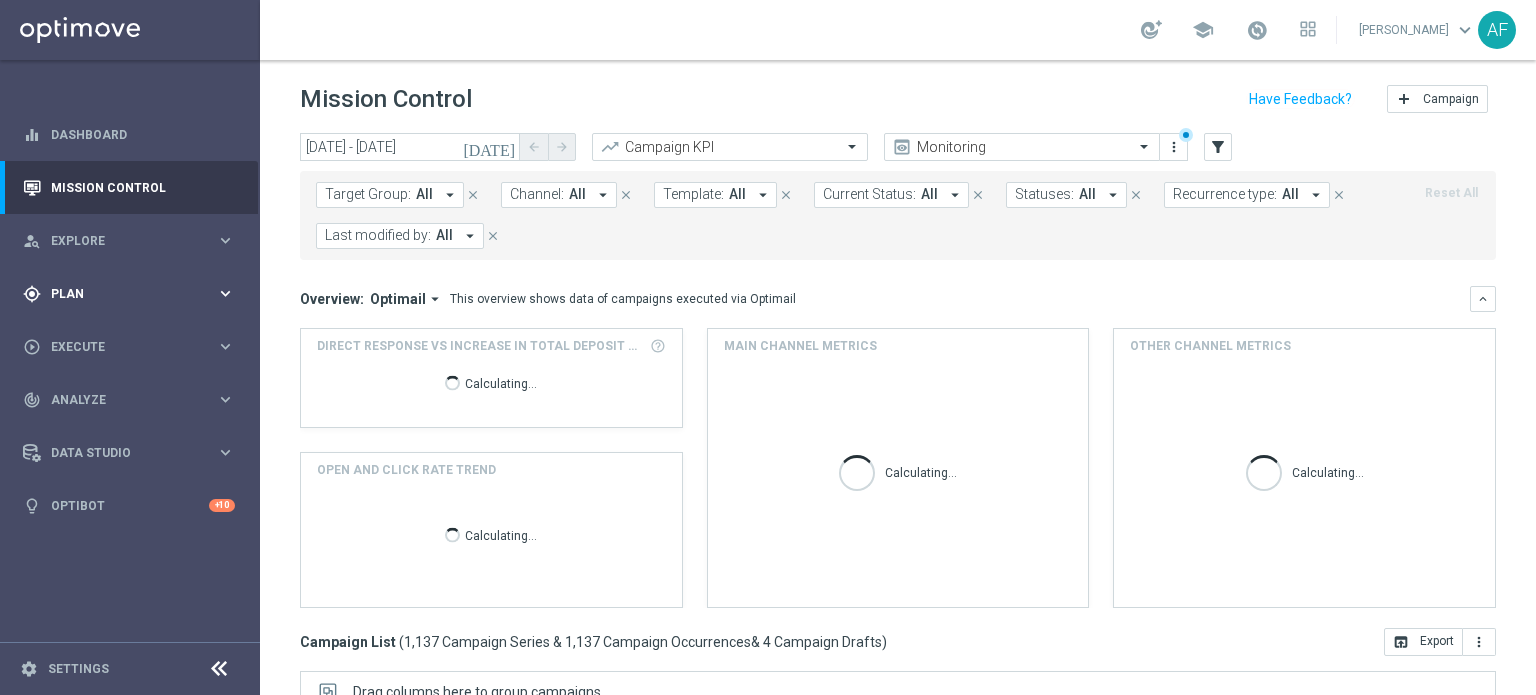 click on "gps_fixed
Plan" at bounding box center (119, 294) 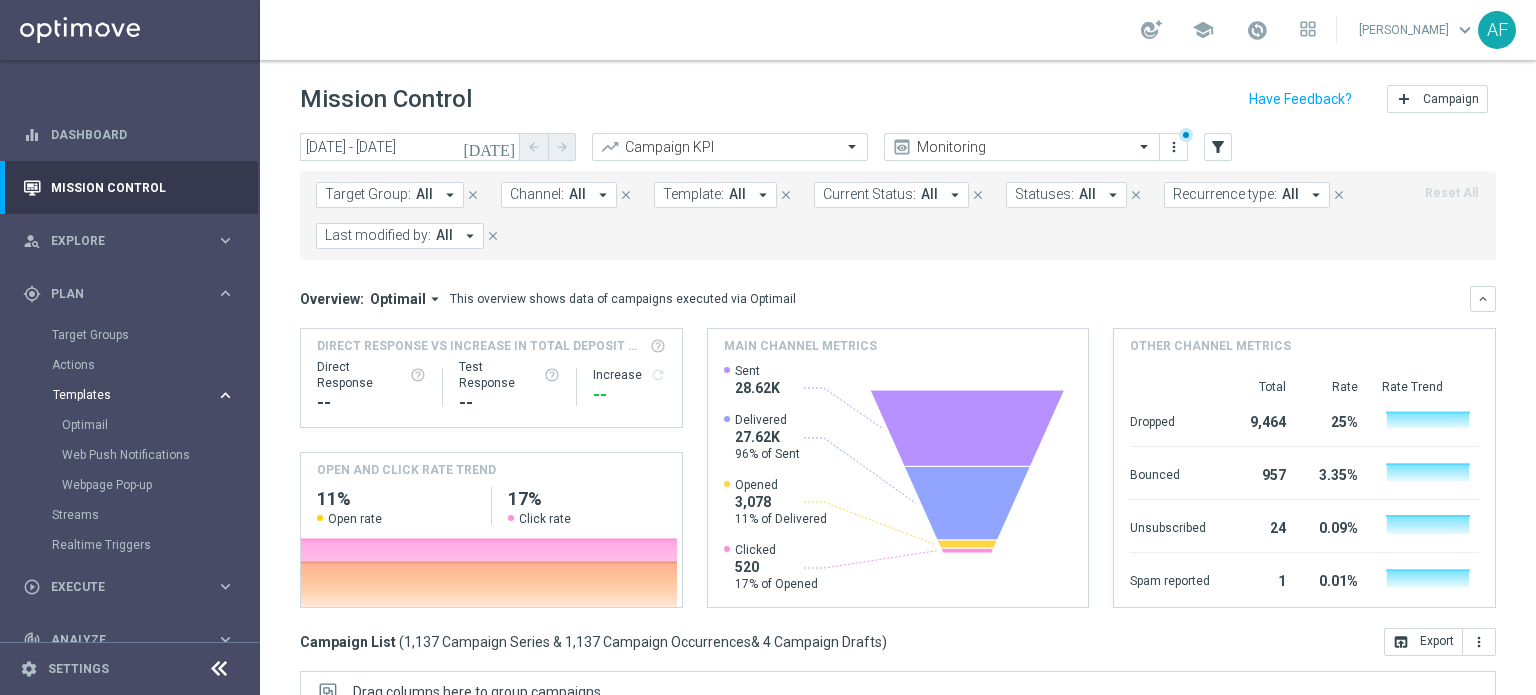 click on "Templates" at bounding box center (124, 395) 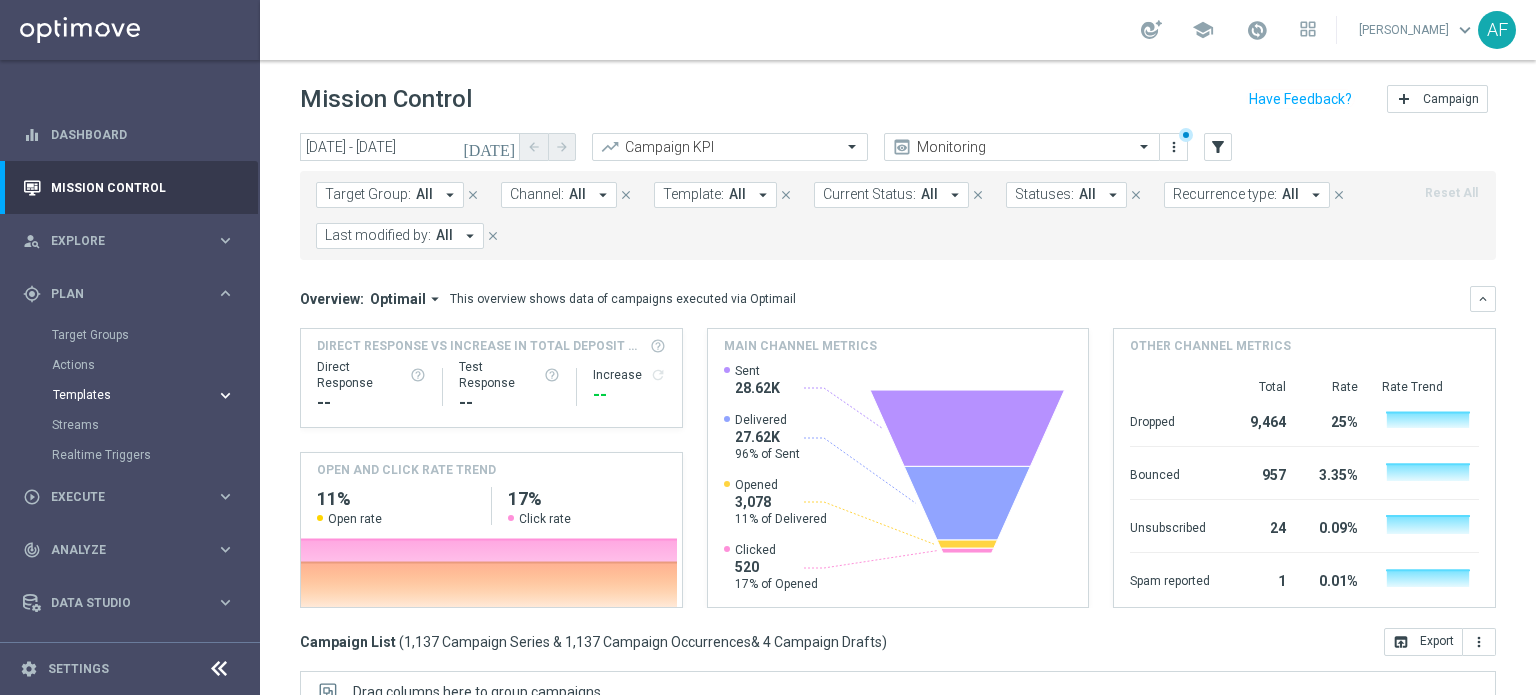 click on "Templates" at bounding box center (124, 395) 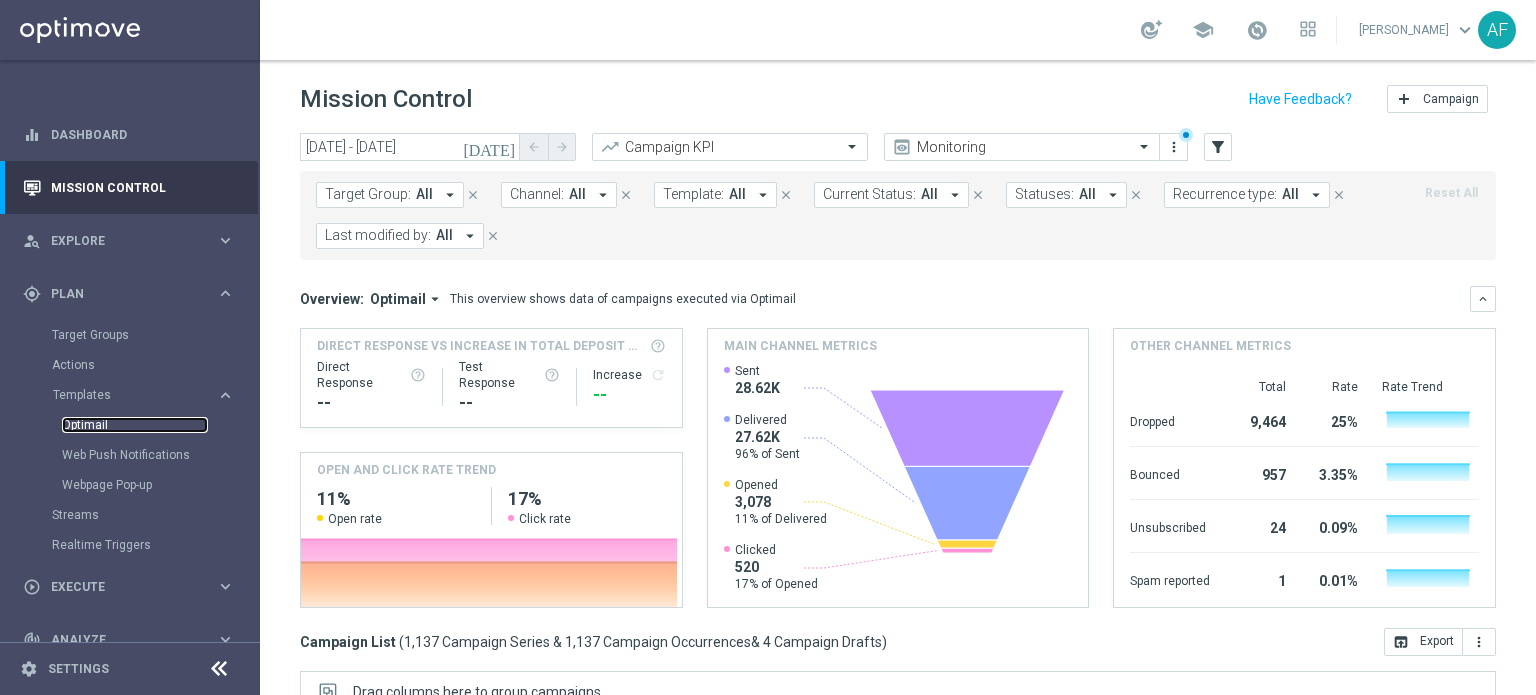 click on "Optimail" at bounding box center [135, 425] 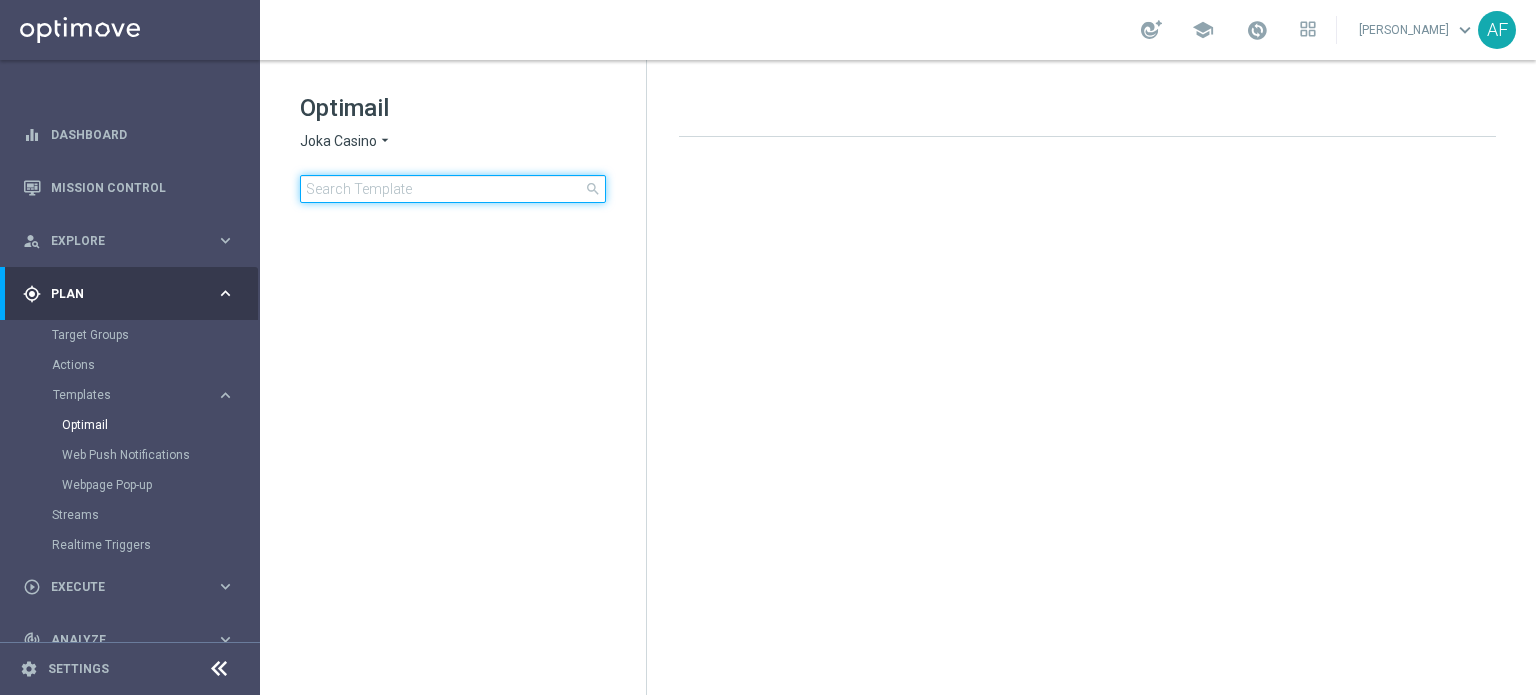 click 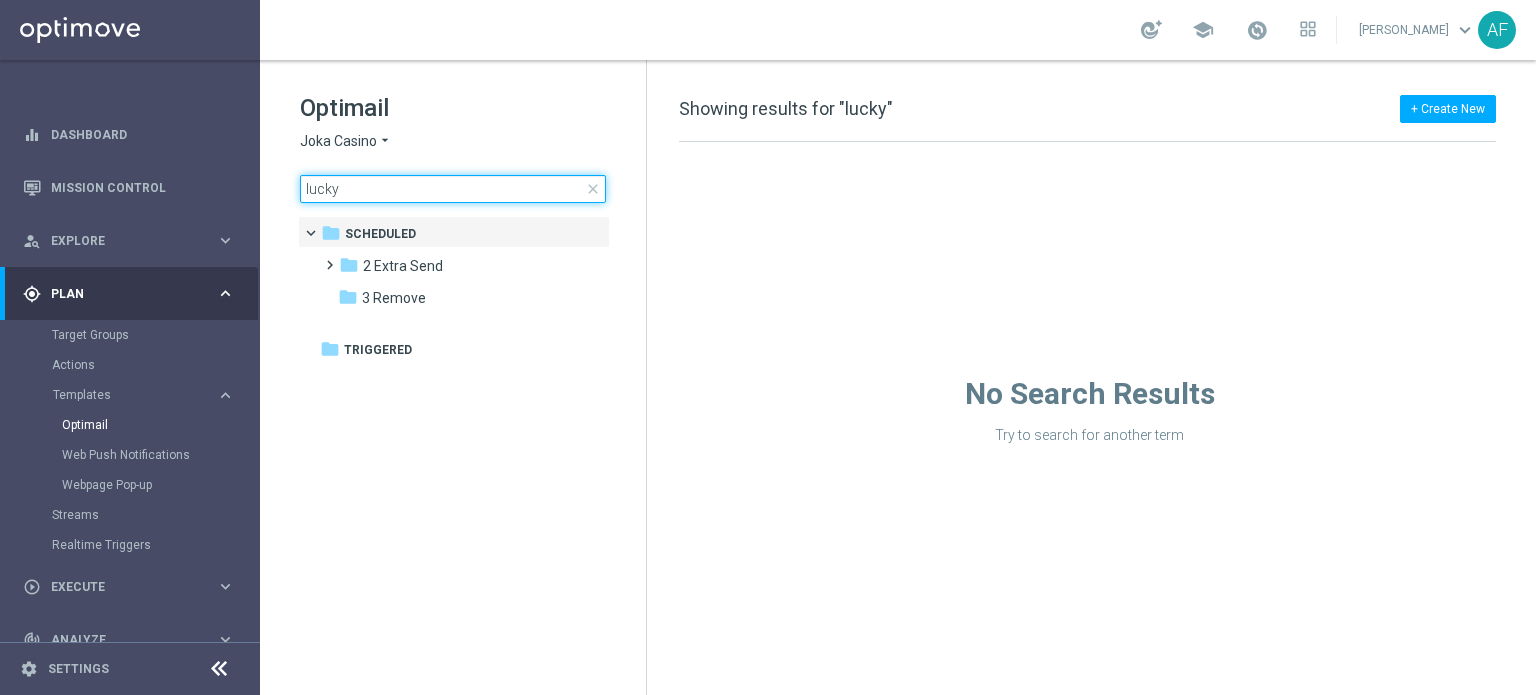 drag, startPoint x: 360, startPoint y: 187, endPoint x: 292, endPoint y: 177, distance: 68.73136 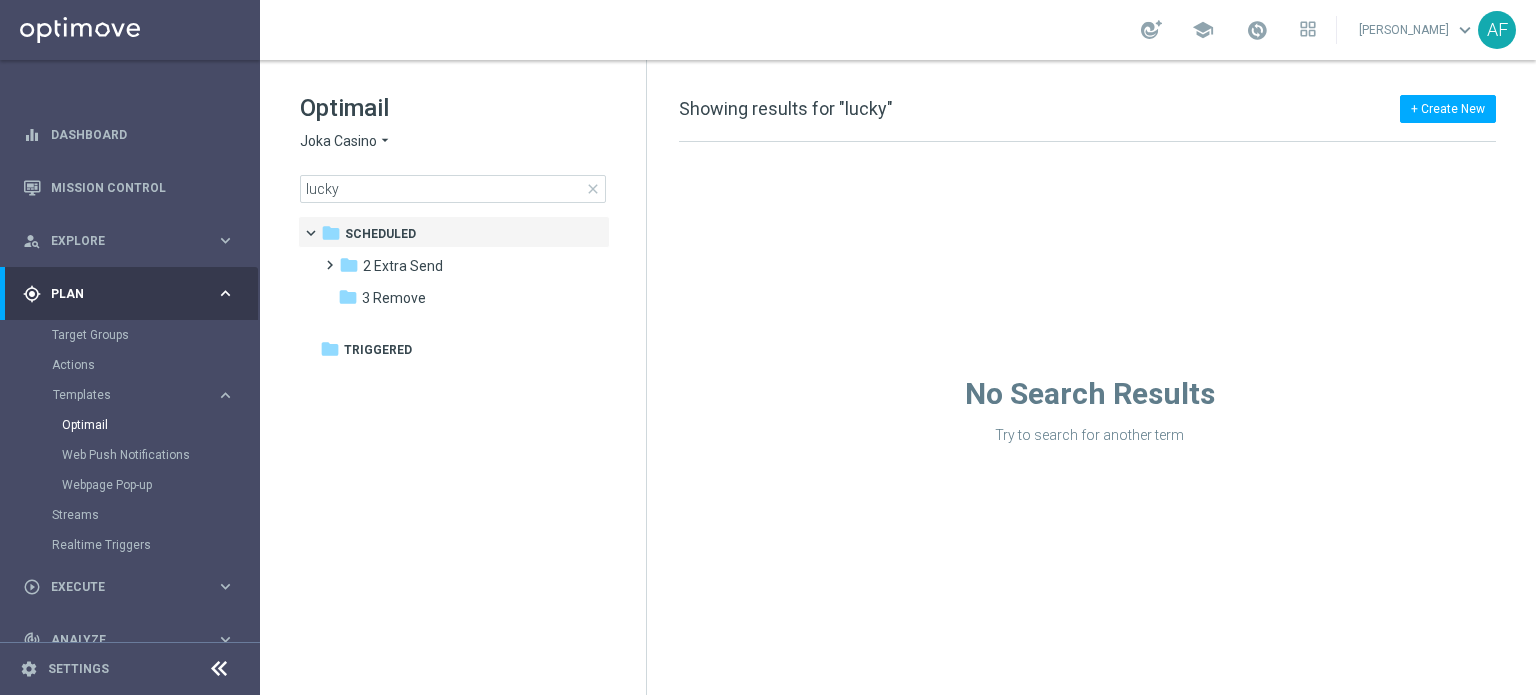 click on "Joka Casino" 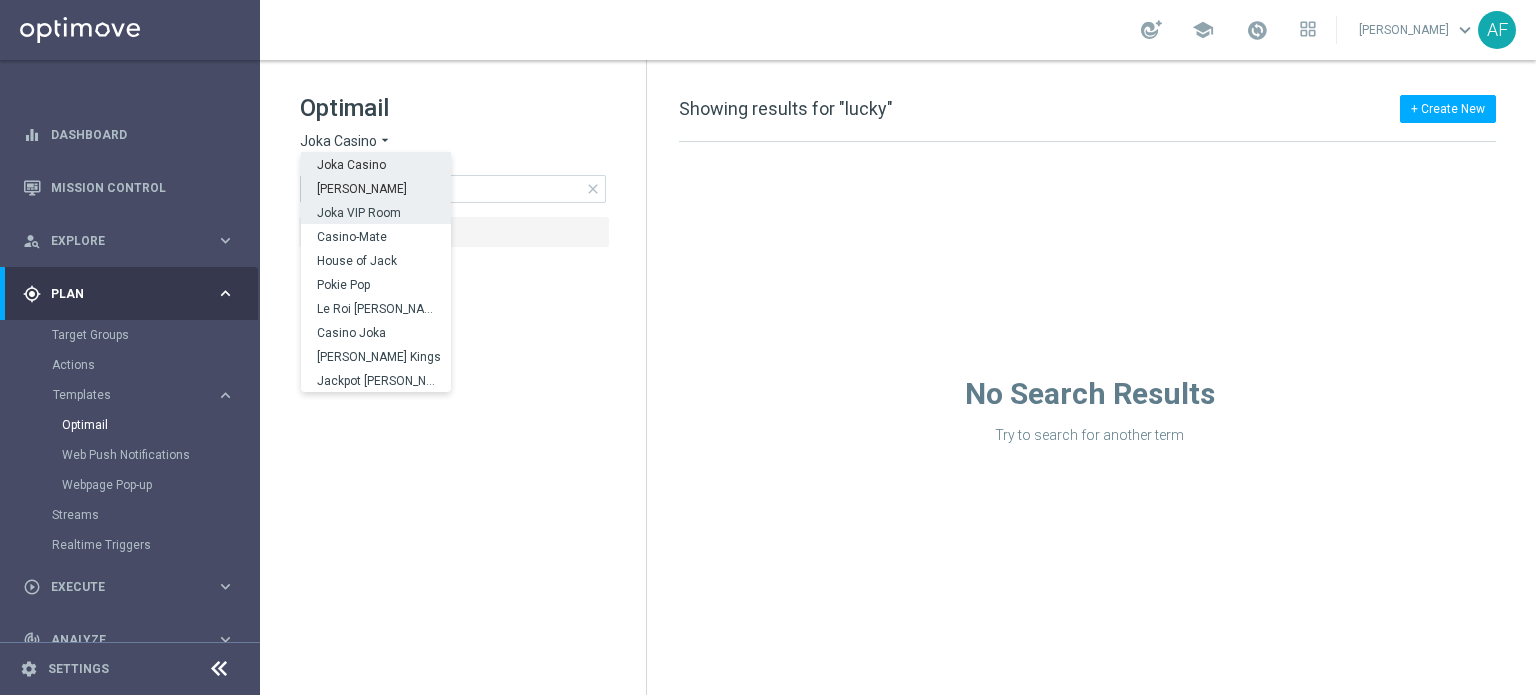 click on "Joka VIP Room" at bounding box center [0, 0] 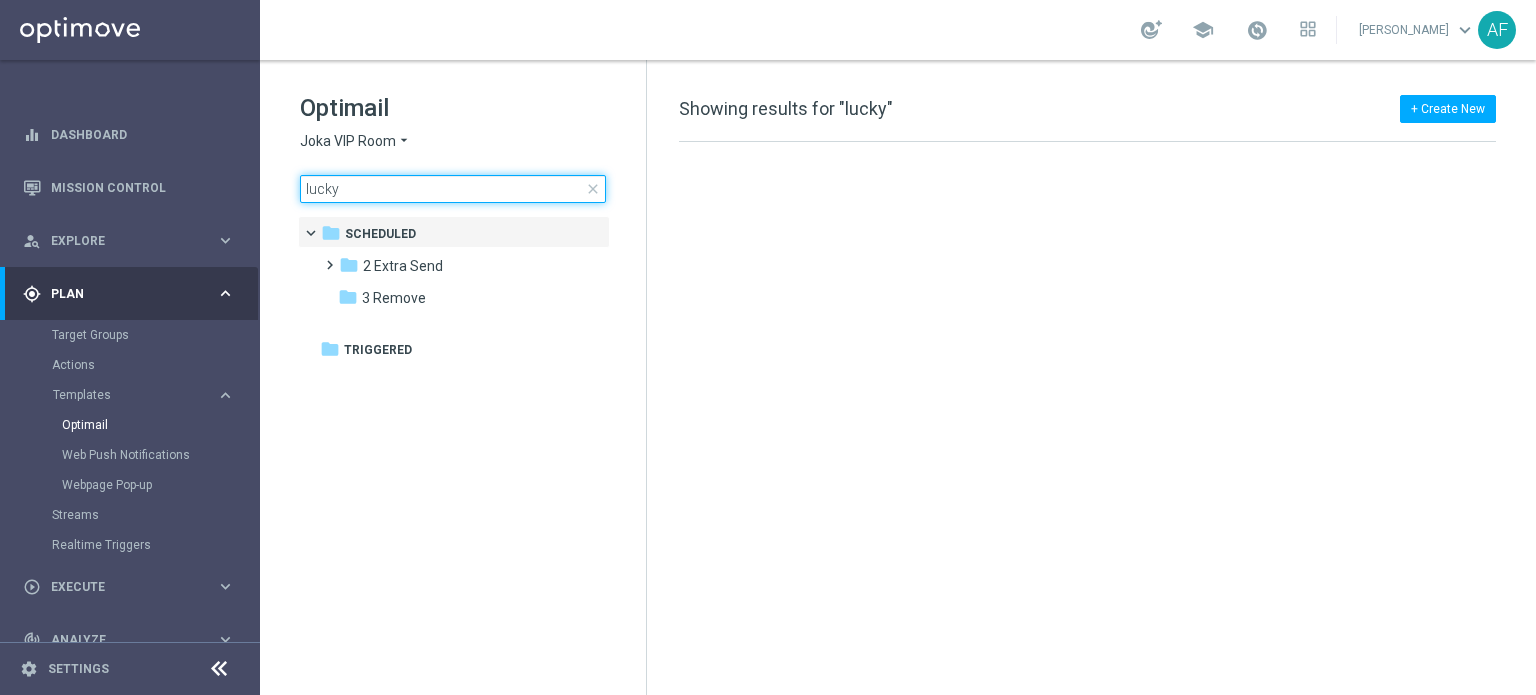 click on "lucky" 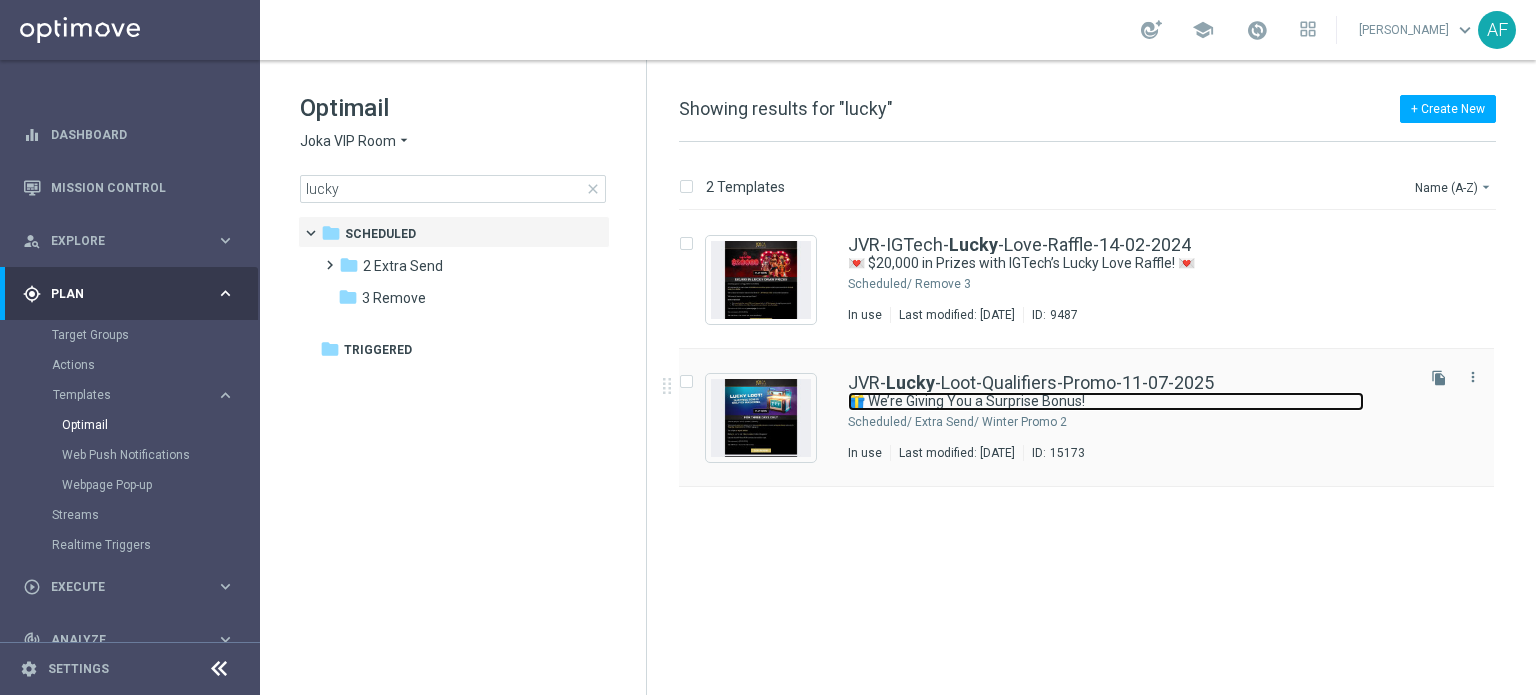 click on "🎁 We’re Giving You a Surprise Bonus!" at bounding box center [1106, 401] 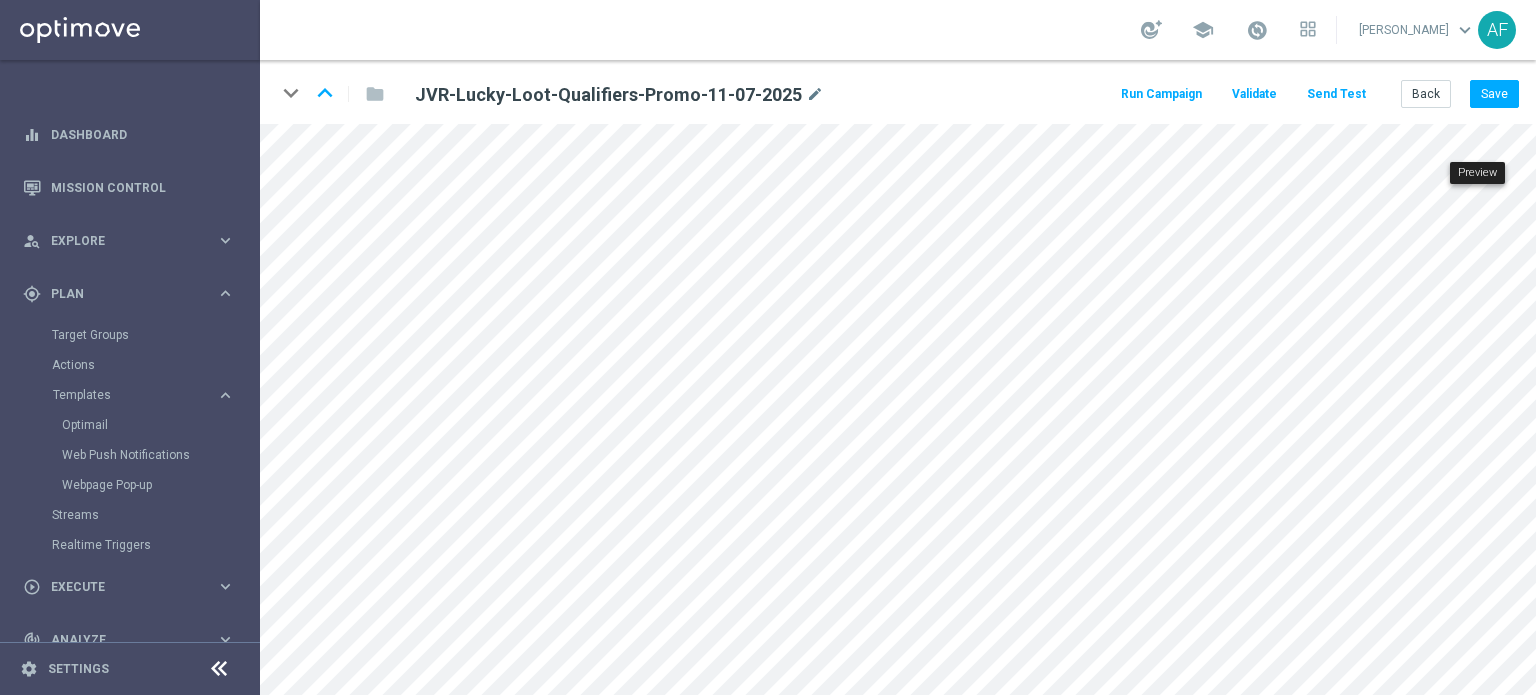 click on "equalizer
Dashboard
Mission Control" at bounding box center (768, 347) 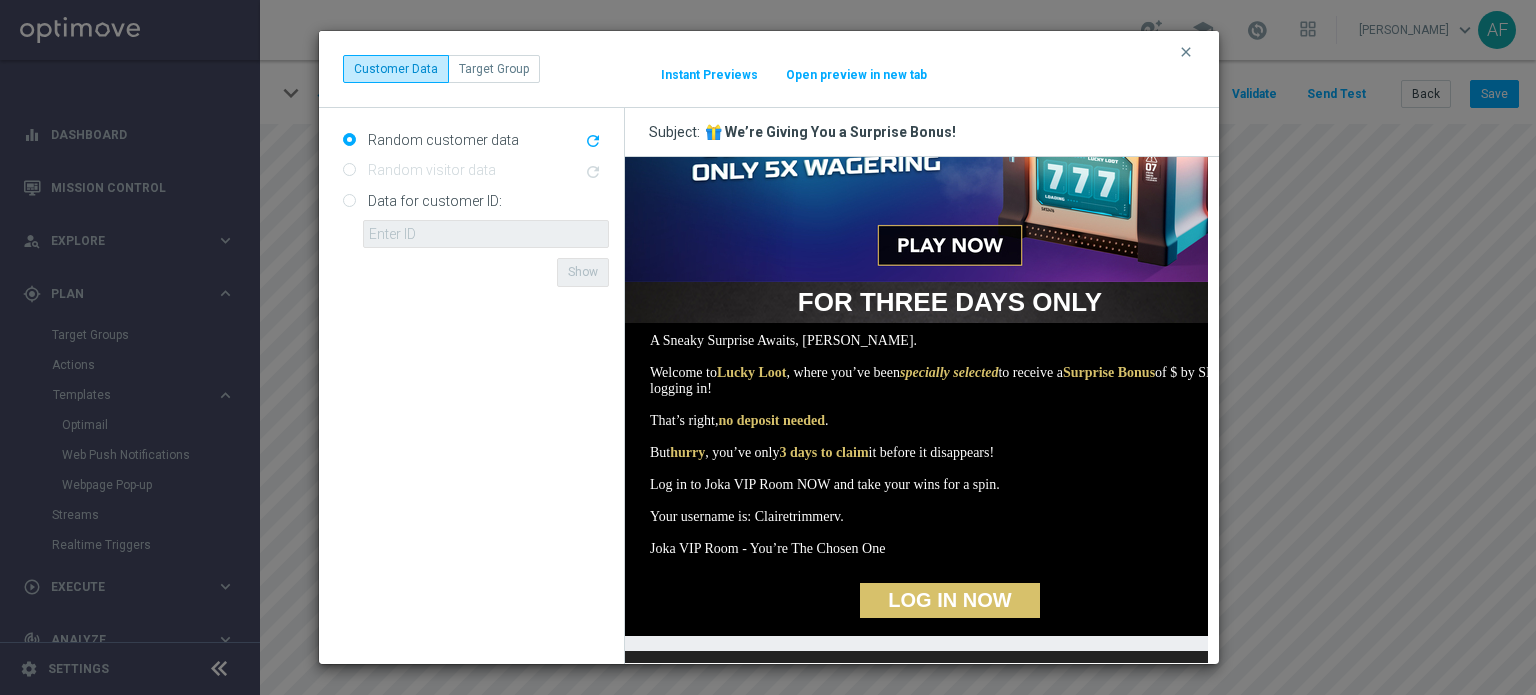 scroll, scrollTop: 100, scrollLeft: 0, axis: vertical 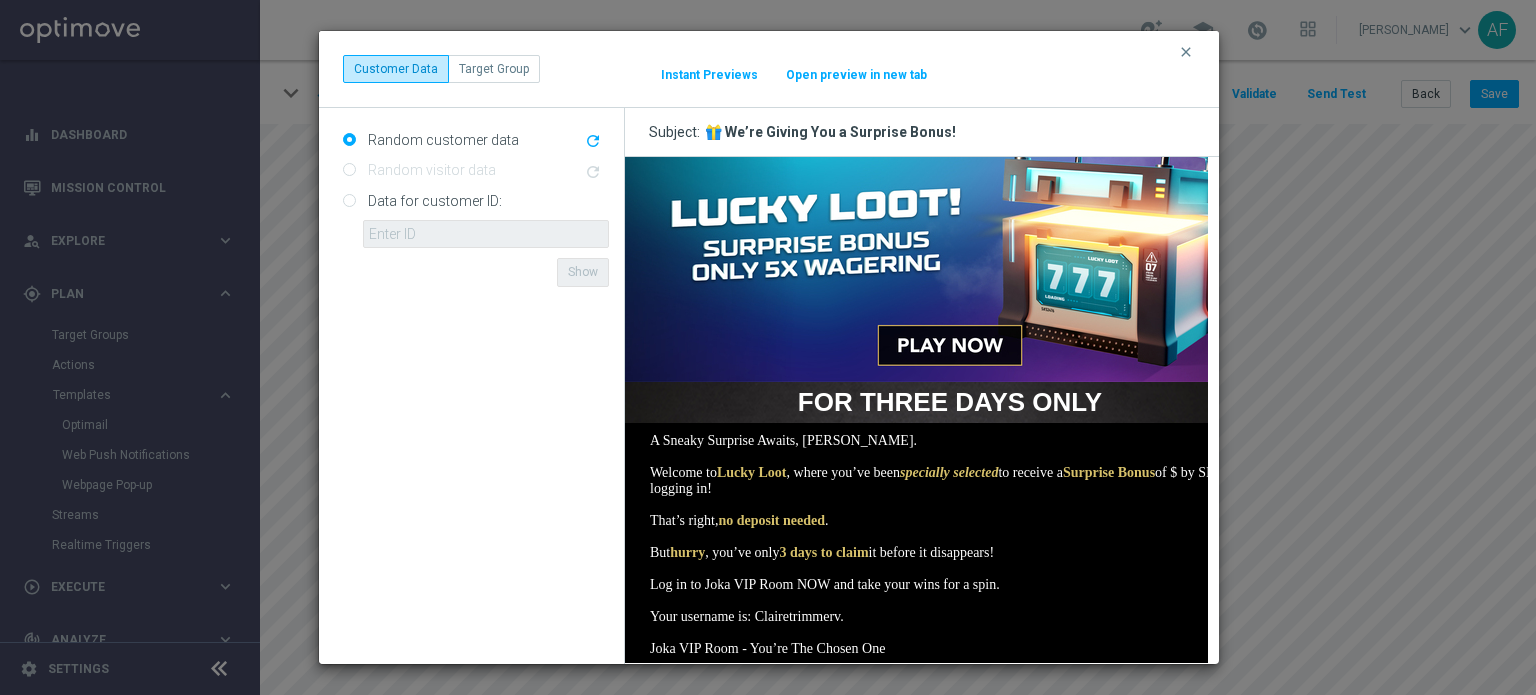 click on "Open preview in new tab" at bounding box center [856, 75] 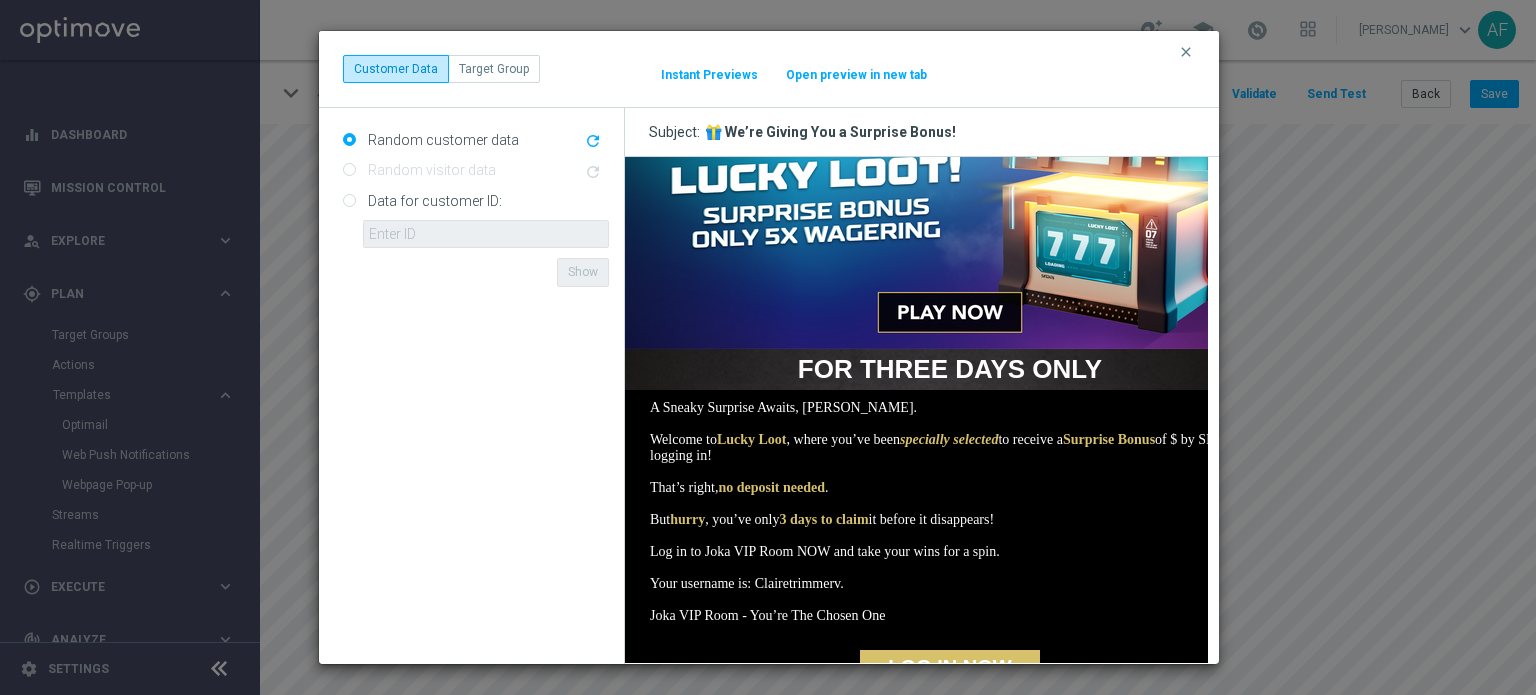 scroll, scrollTop: 0, scrollLeft: 0, axis: both 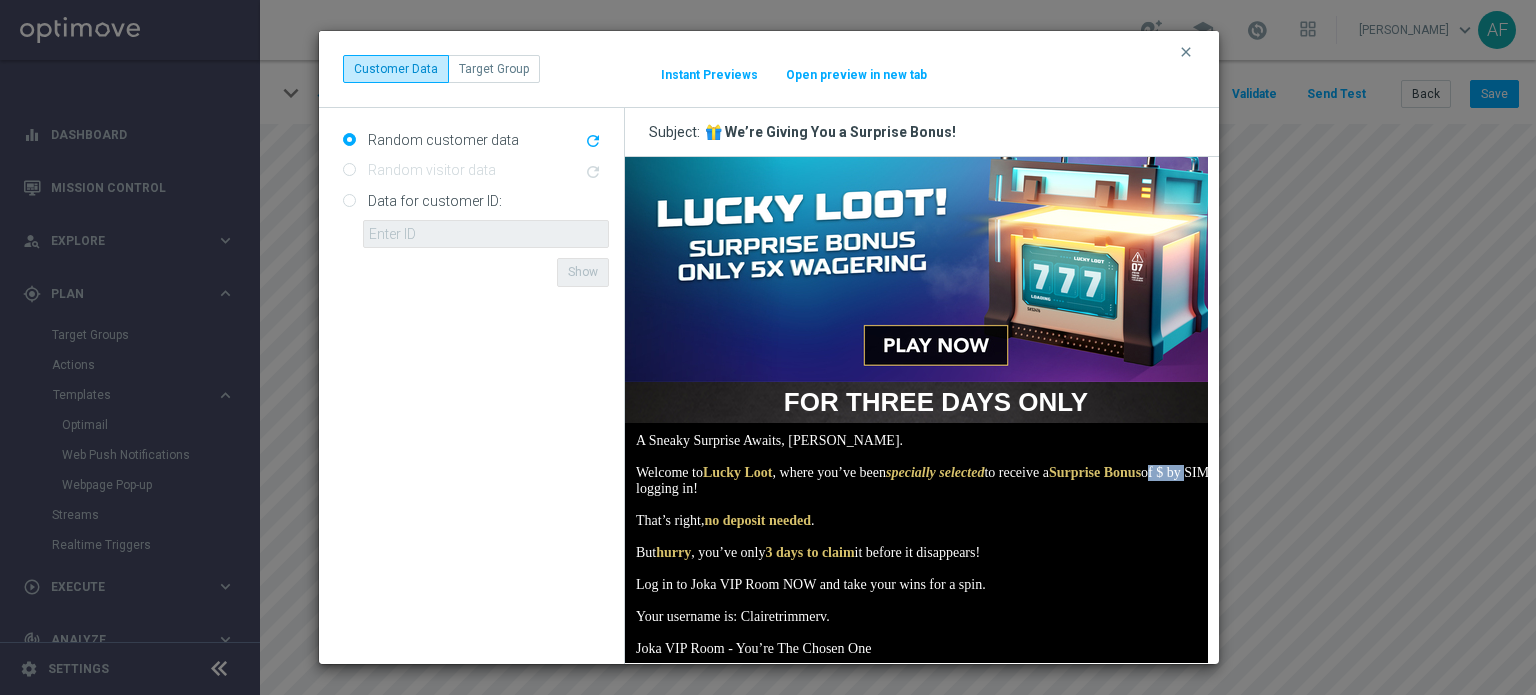 drag, startPoint x: 758, startPoint y: 492, endPoint x: 805, endPoint y: 496, distance: 47.169907 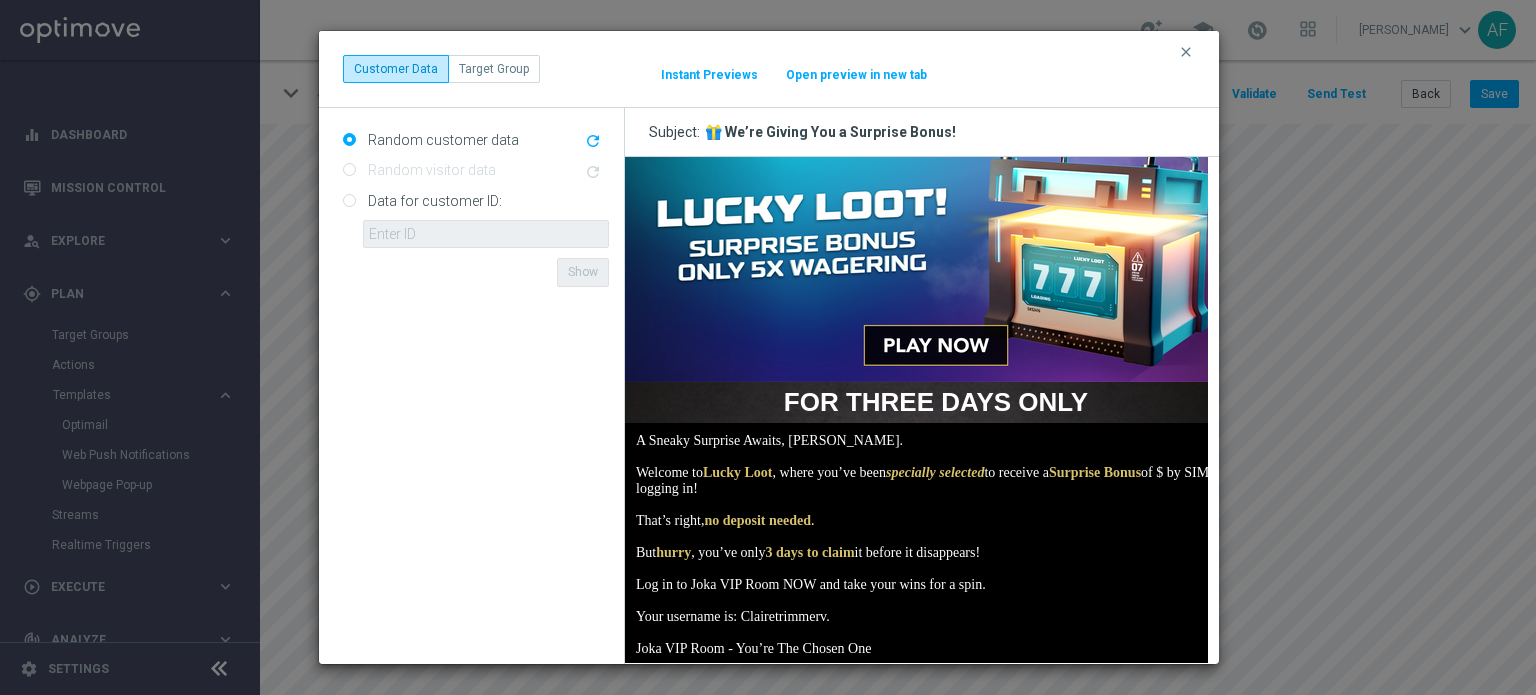 drag, startPoint x: 803, startPoint y: 505, endPoint x: 793, endPoint y: 499, distance: 11.661903 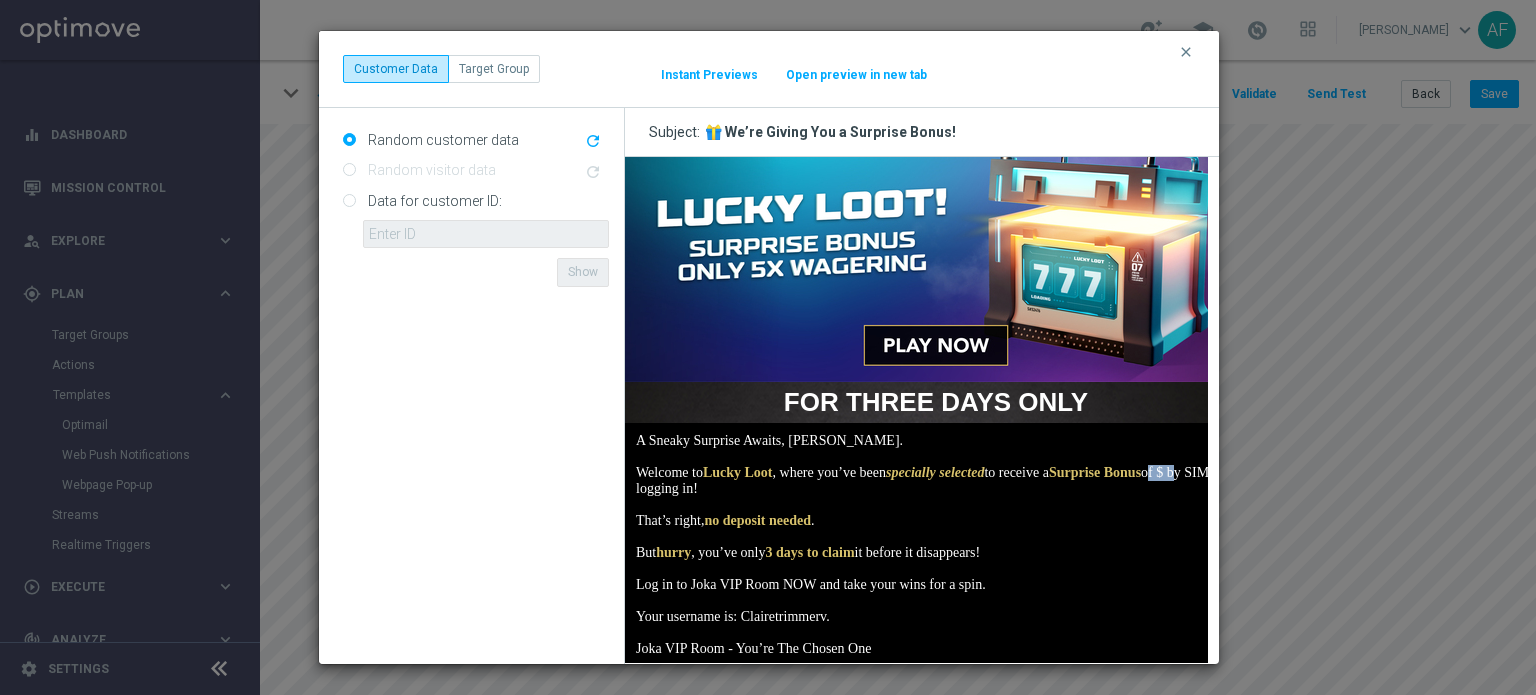 drag, startPoint x: 790, startPoint y: 494, endPoint x: 759, endPoint y: 494, distance: 31 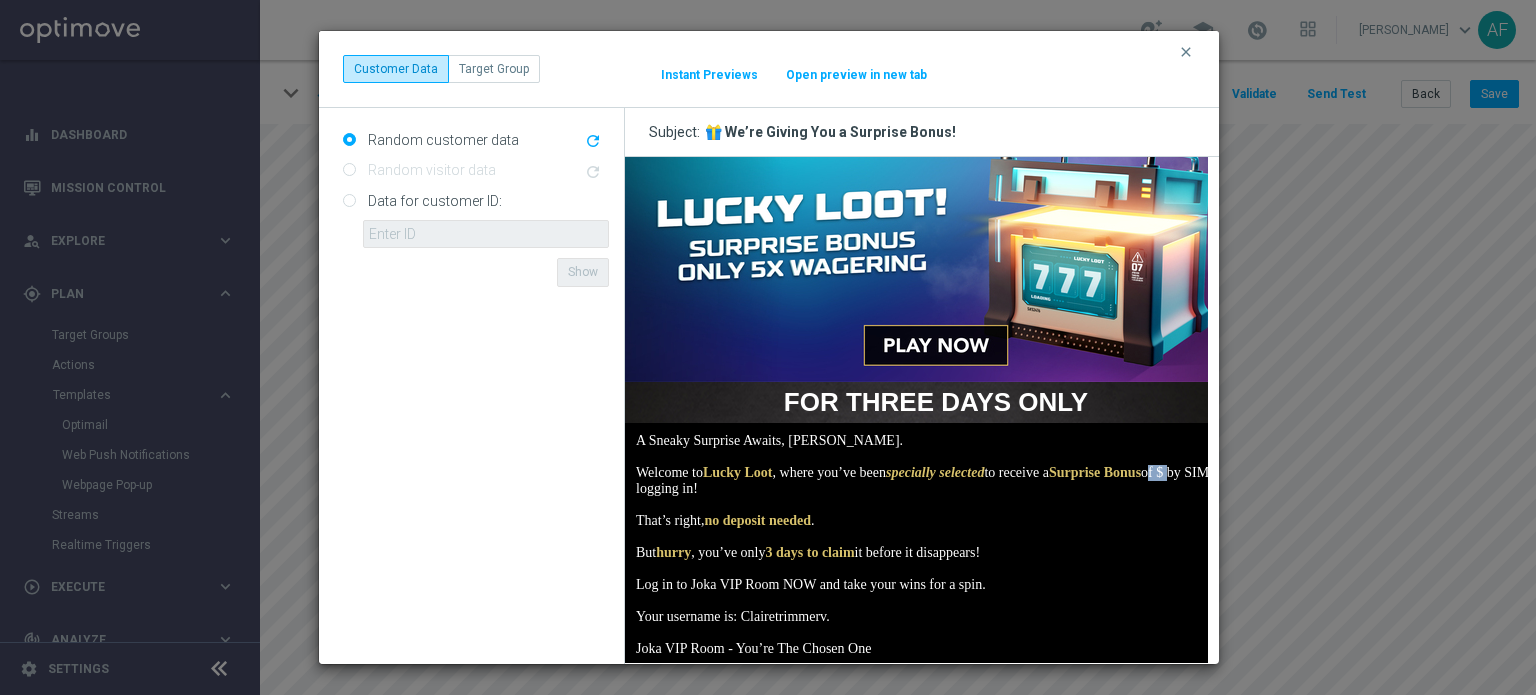 drag, startPoint x: 785, startPoint y: 492, endPoint x: 779, endPoint y: 522, distance: 30.594116 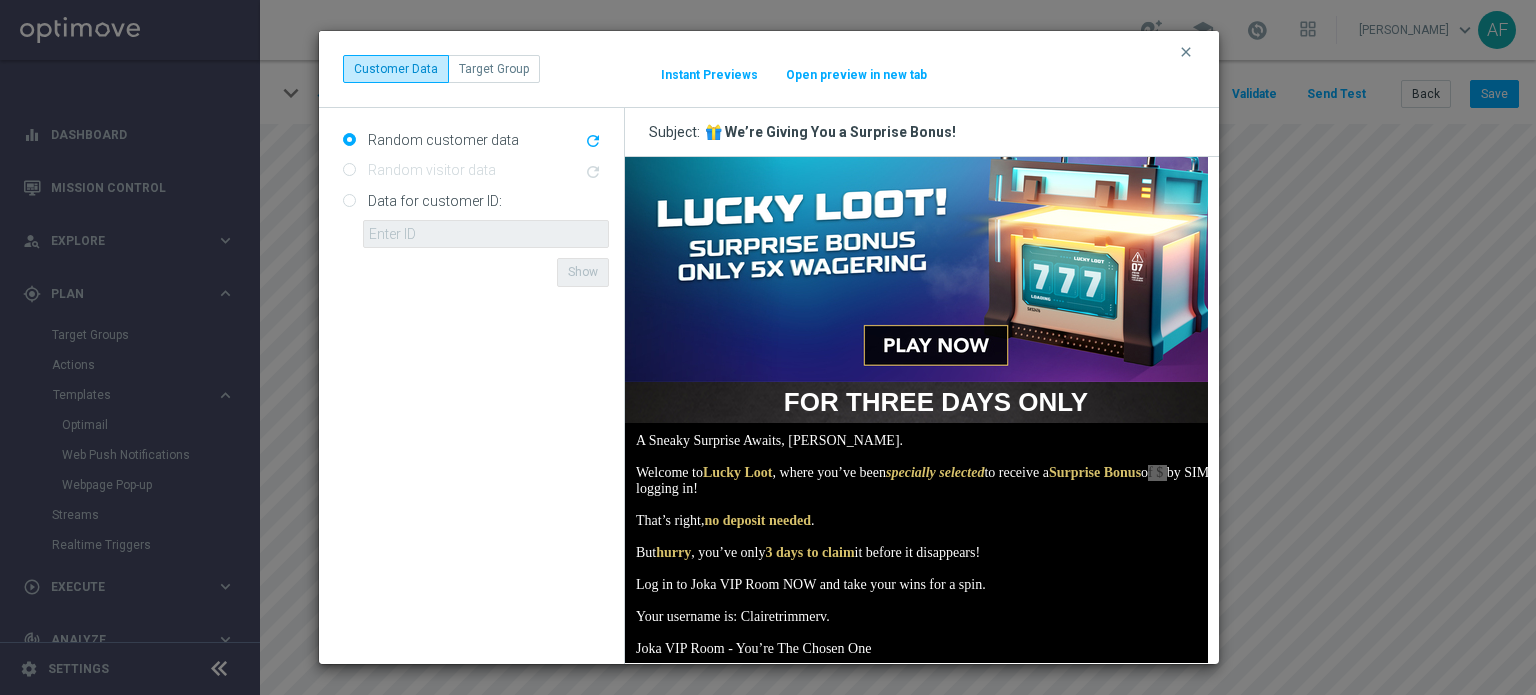click on "clear" at bounding box center (1186, 52) 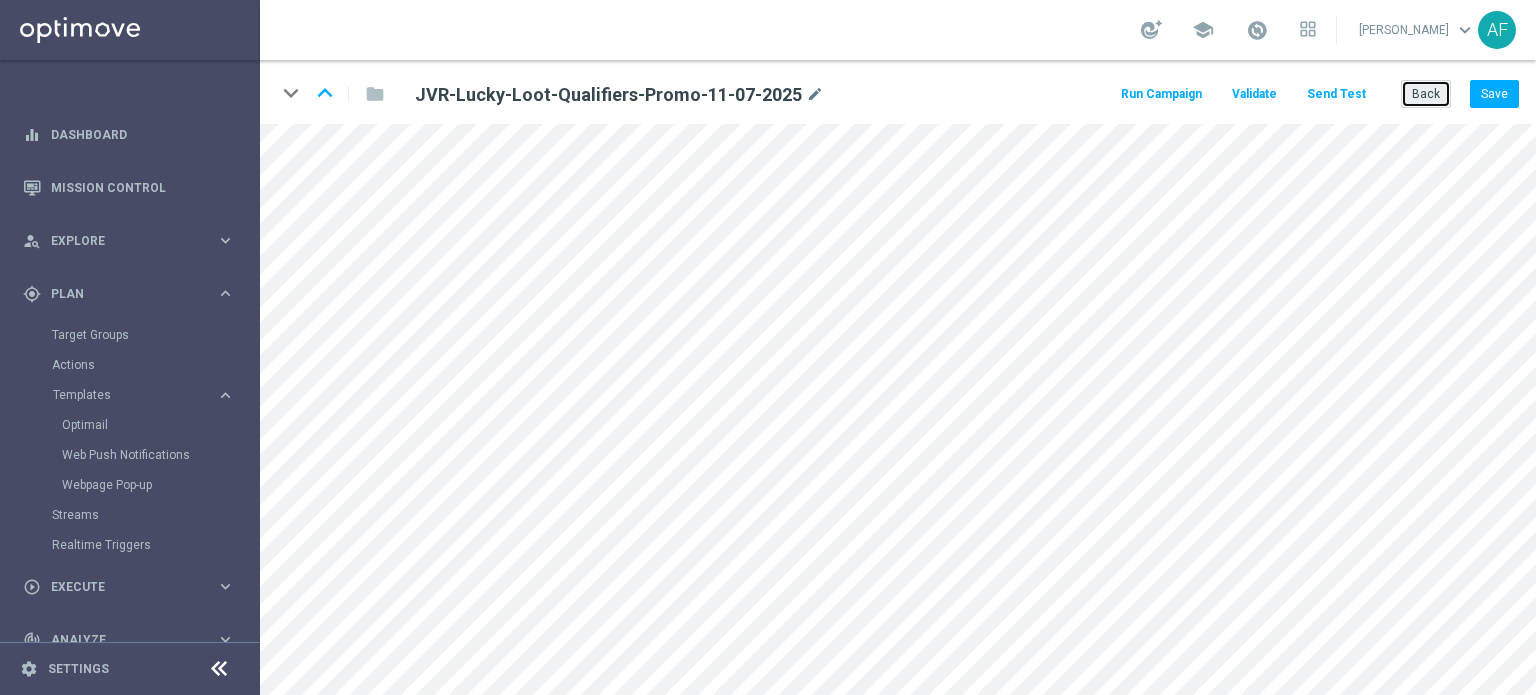 click on "Back" 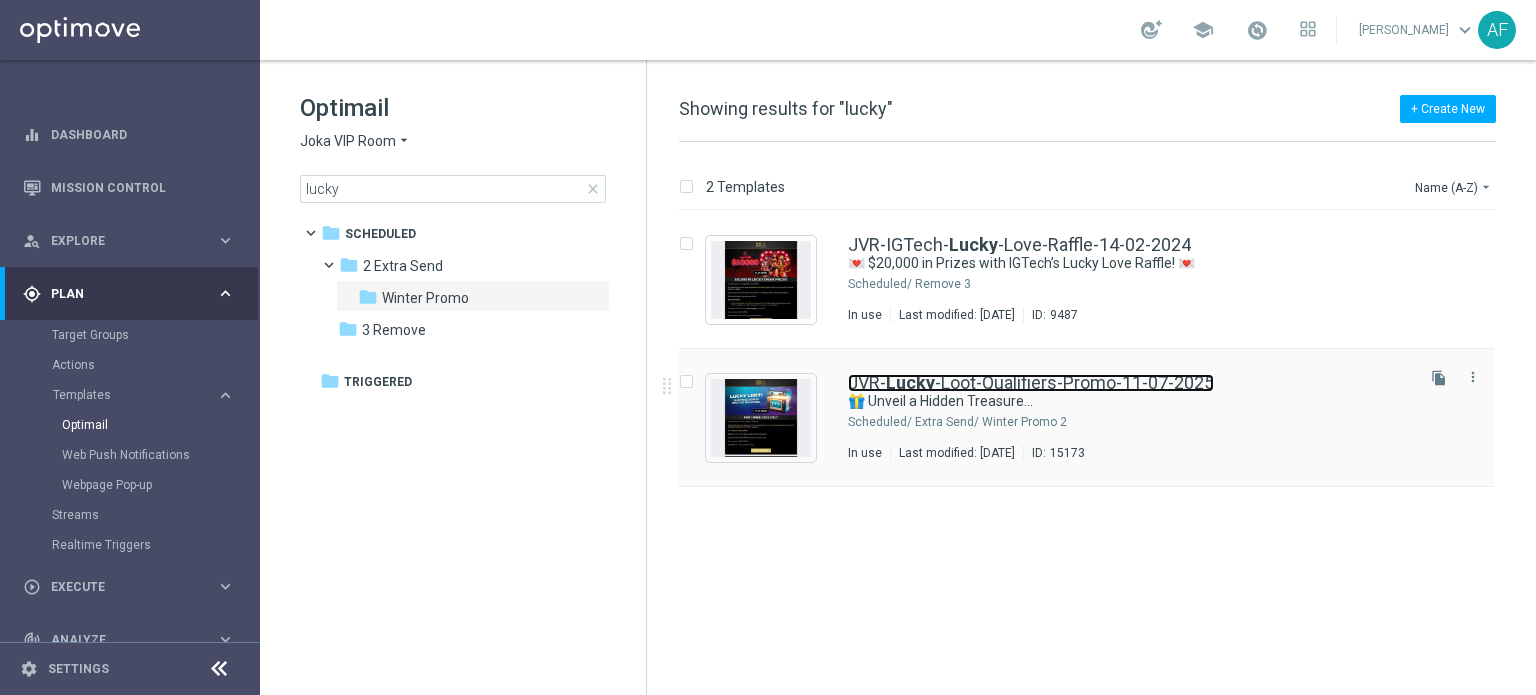 click on "JVR- Lucky -Loot-Qualifiers-Promo-11-07-2025" at bounding box center [1031, 383] 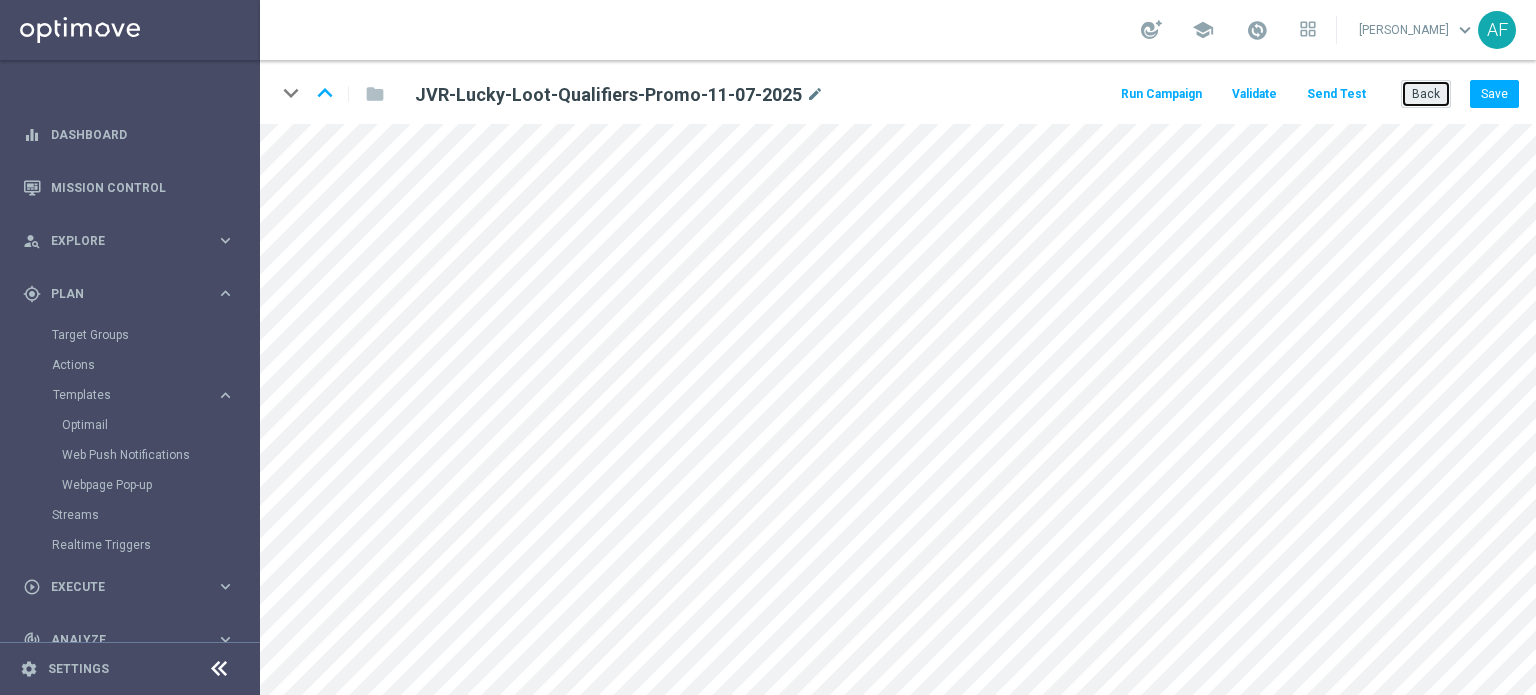 click on "Back" 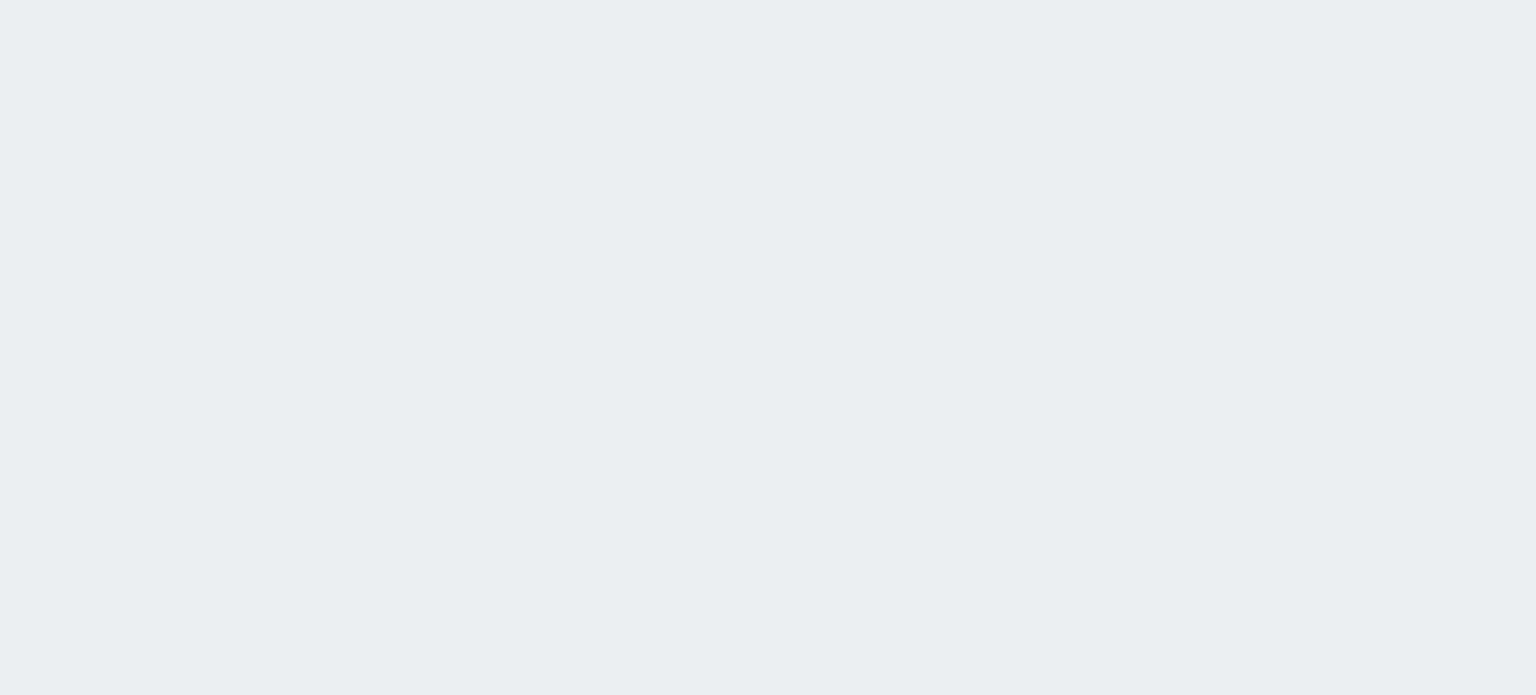 scroll, scrollTop: 0, scrollLeft: 0, axis: both 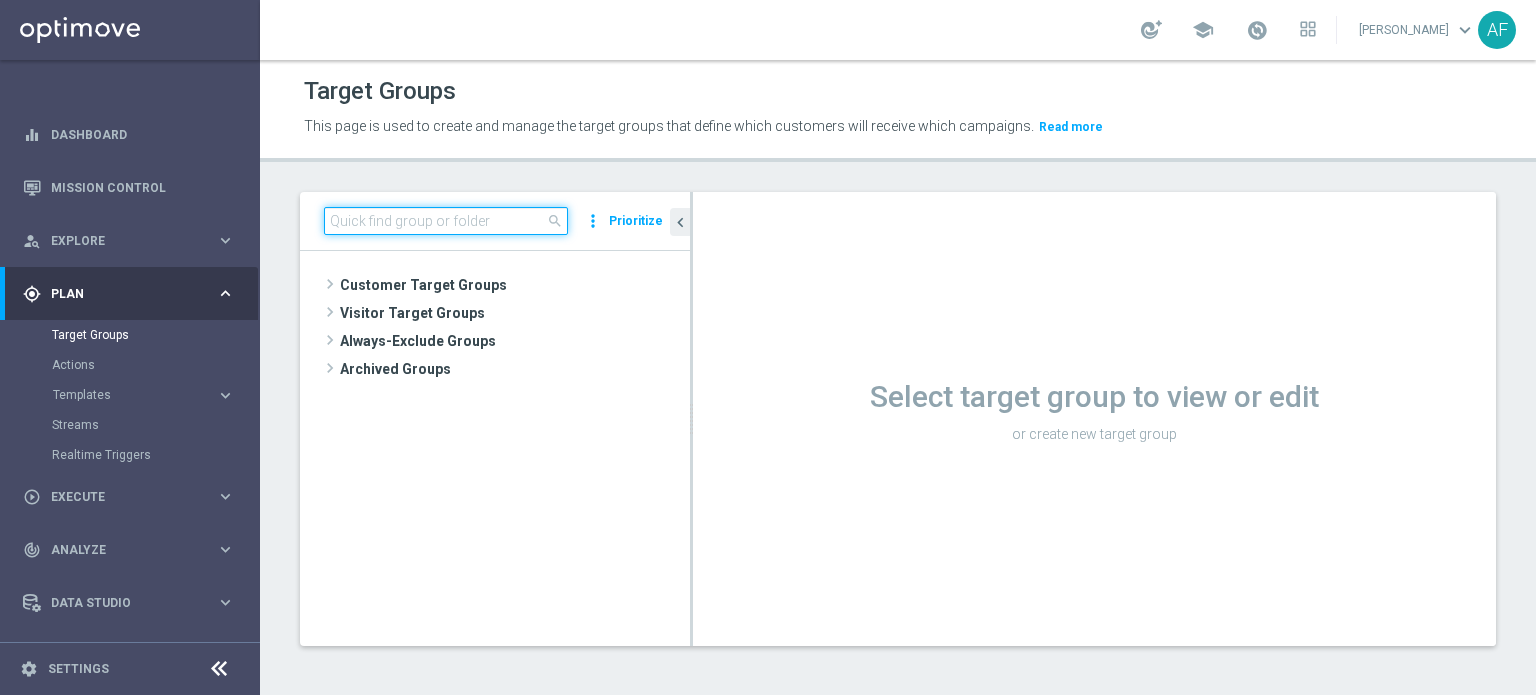 click at bounding box center [446, 221] 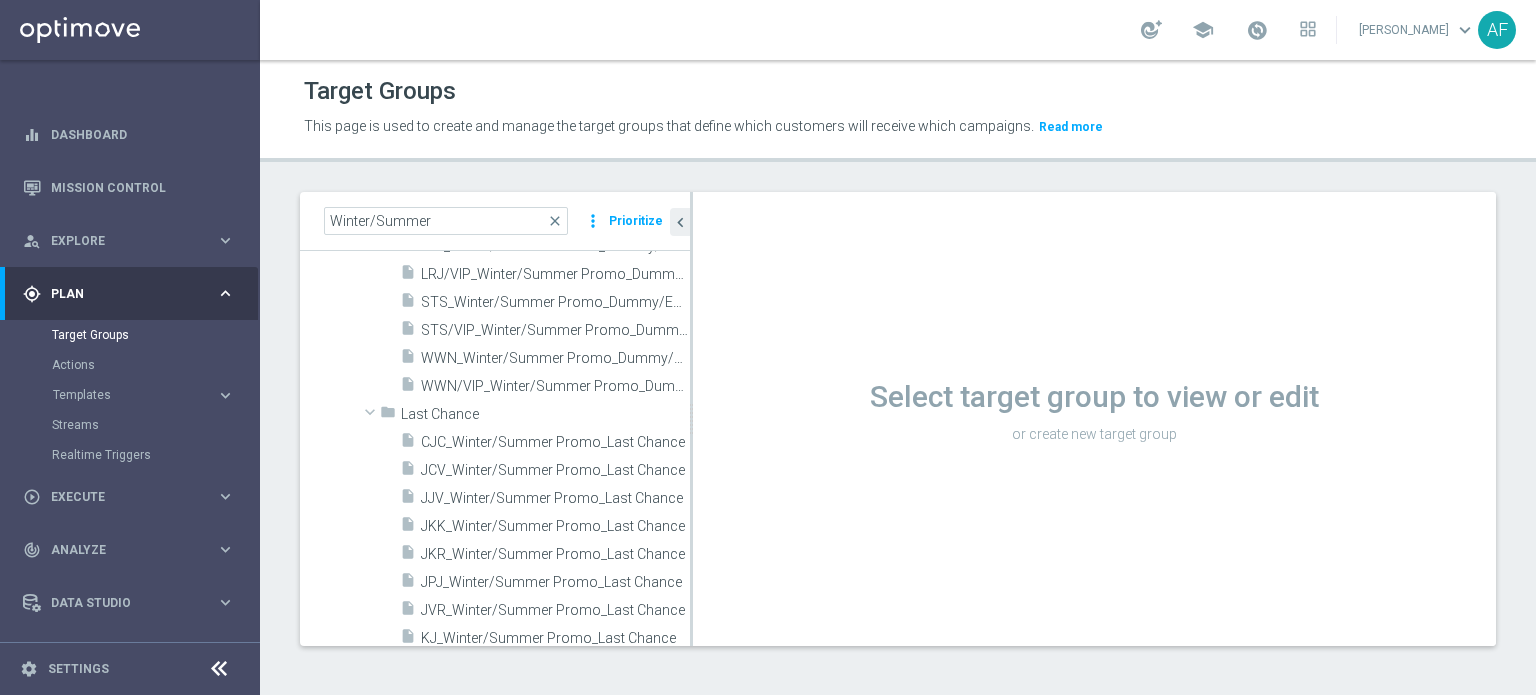 scroll, scrollTop: 0, scrollLeft: 0, axis: both 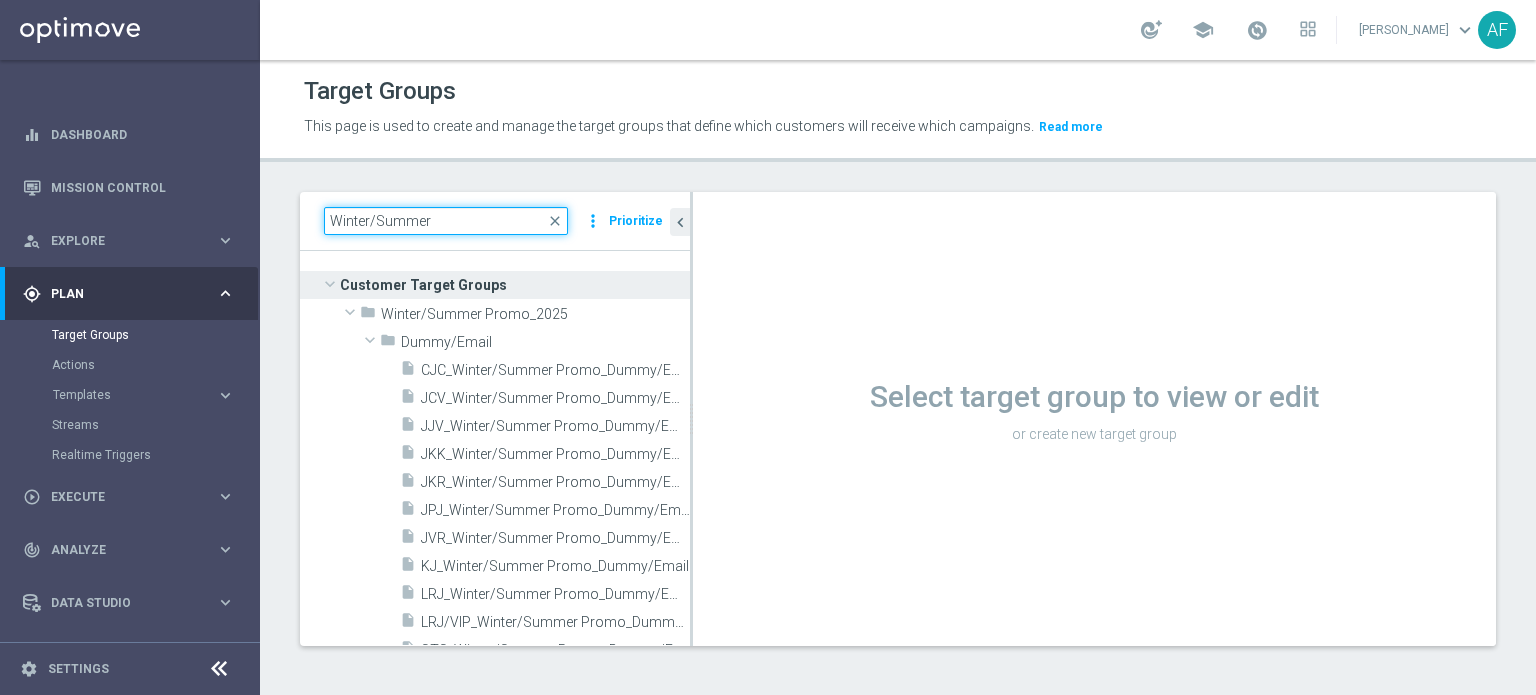 drag, startPoint x: 345, startPoint y: 226, endPoint x: 309, endPoint y: 224, distance: 36.05551 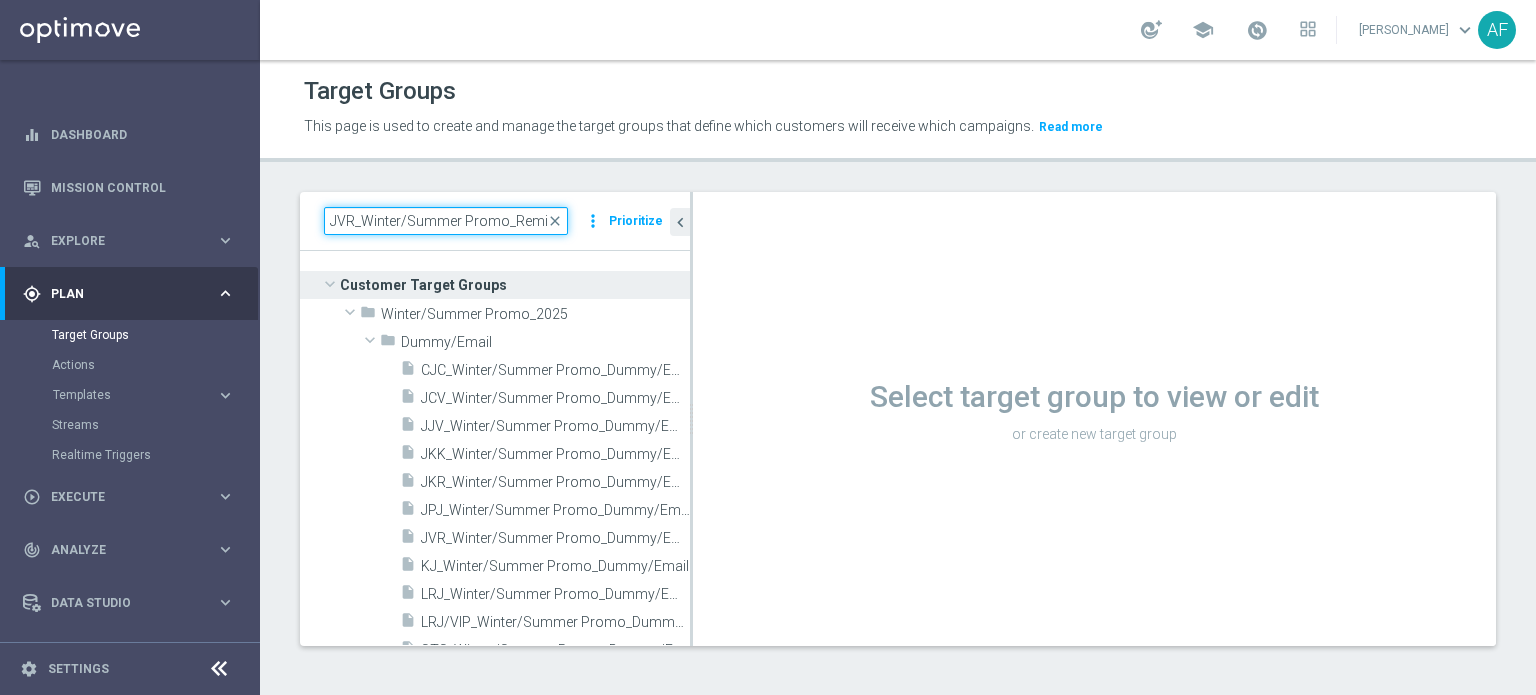 scroll, scrollTop: 0, scrollLeft: 24, axis: horizontal 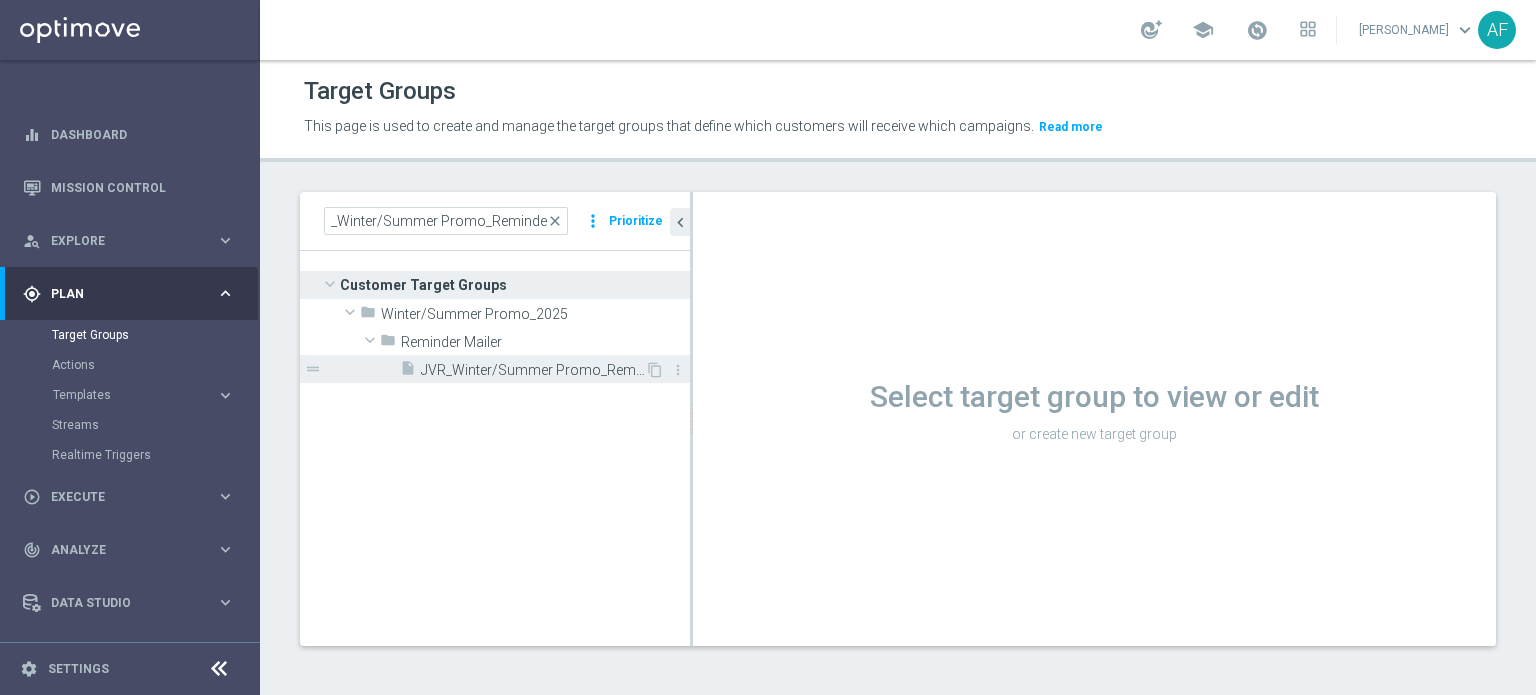 click on "JVR_Winter/Summer Promo_Reminder2" at bounding box center (533, 370) 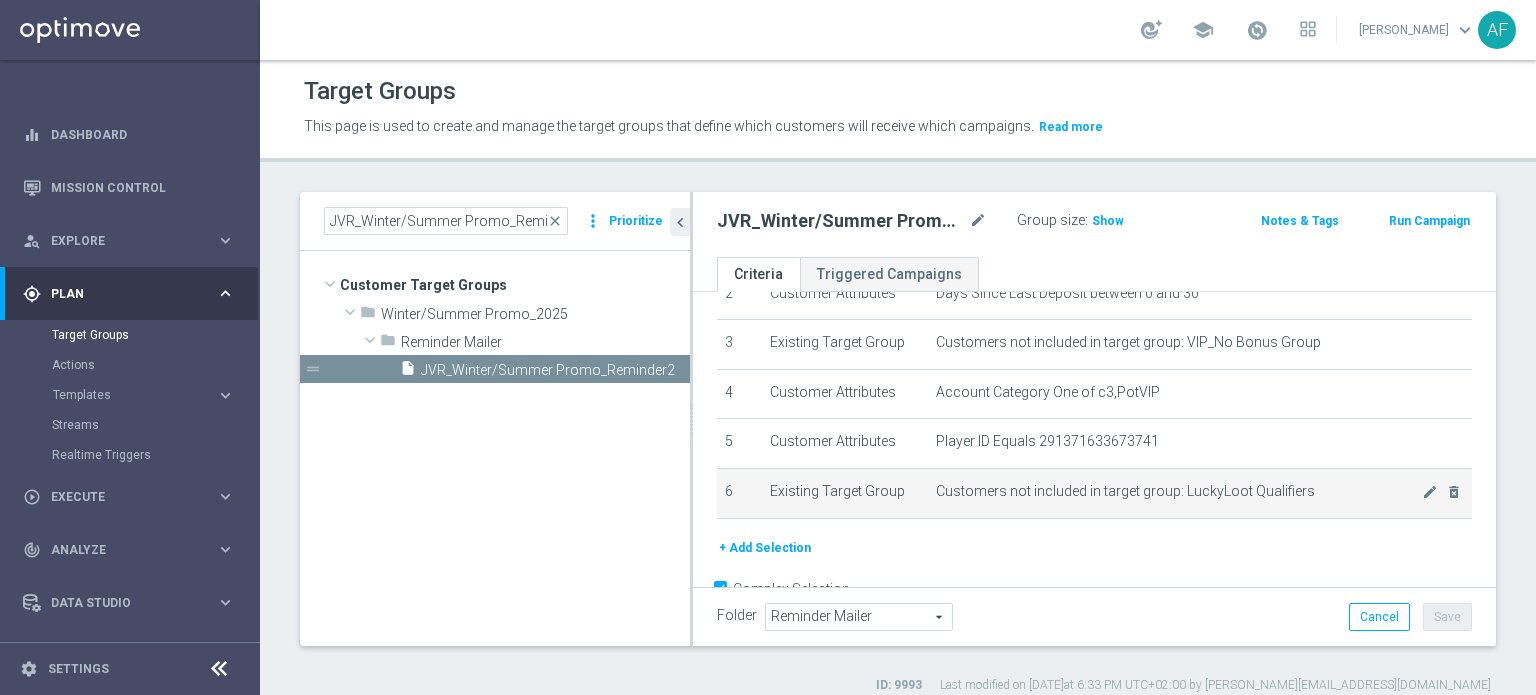 scroll, scrollTop: 181, scrollLeft: 0, axis: vertical 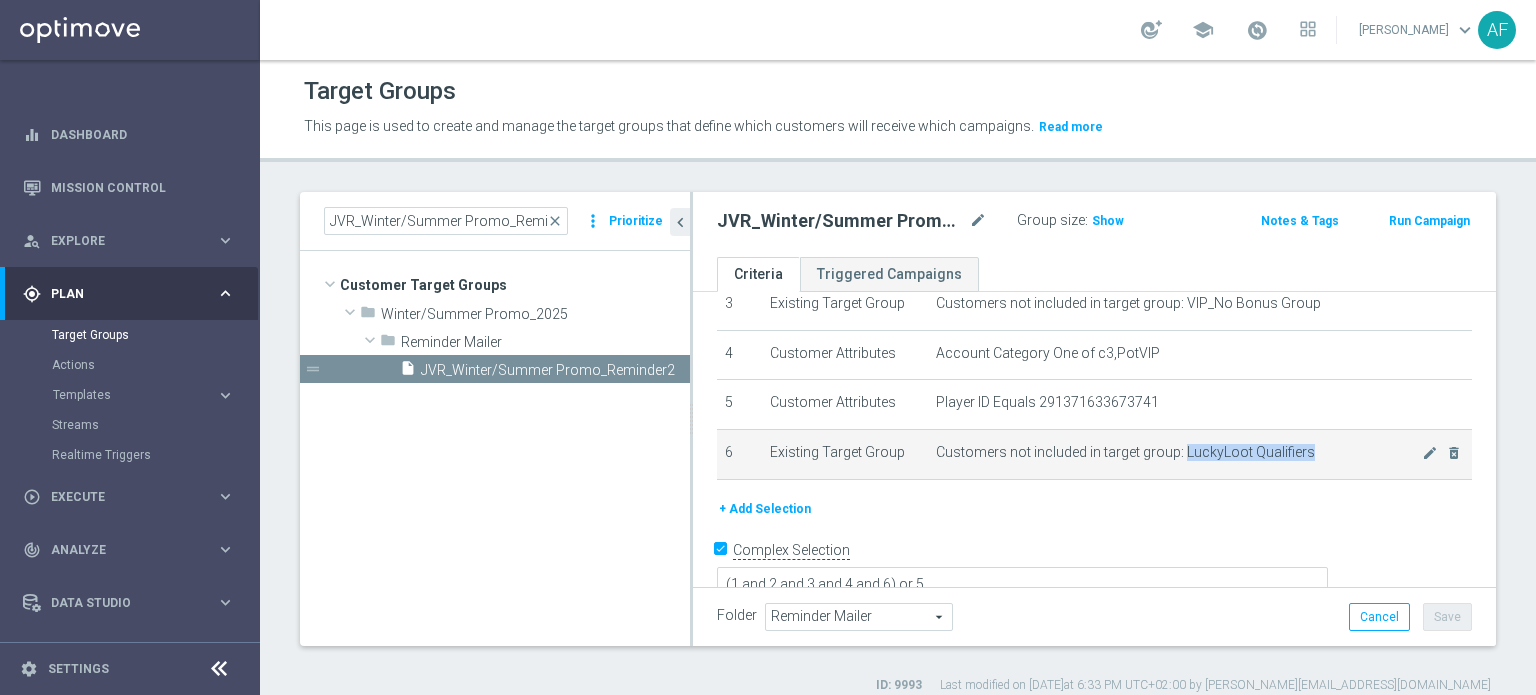 drag, startPoint x: 1173, startPoint y: 444, endPoint x: 1302, endPoint y: 448, distance: 129.062 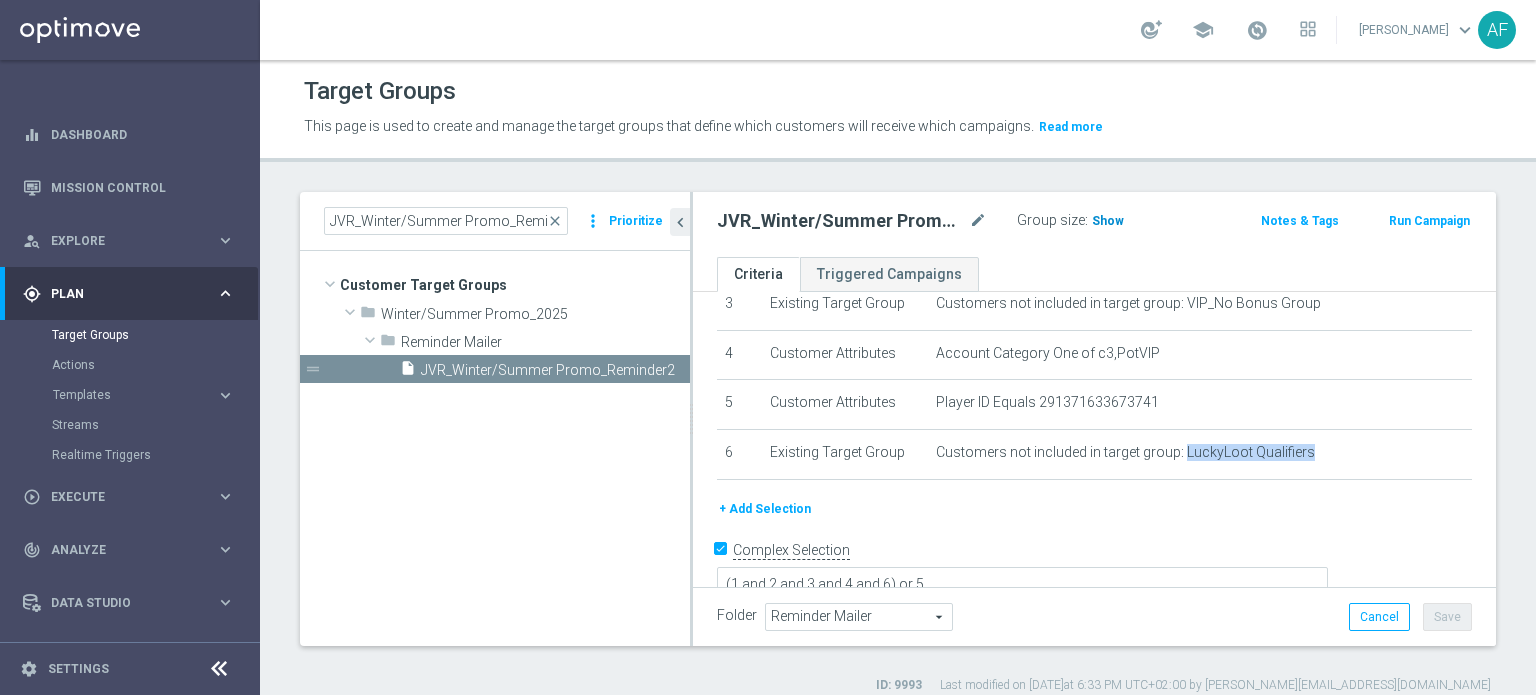 click on "Show" 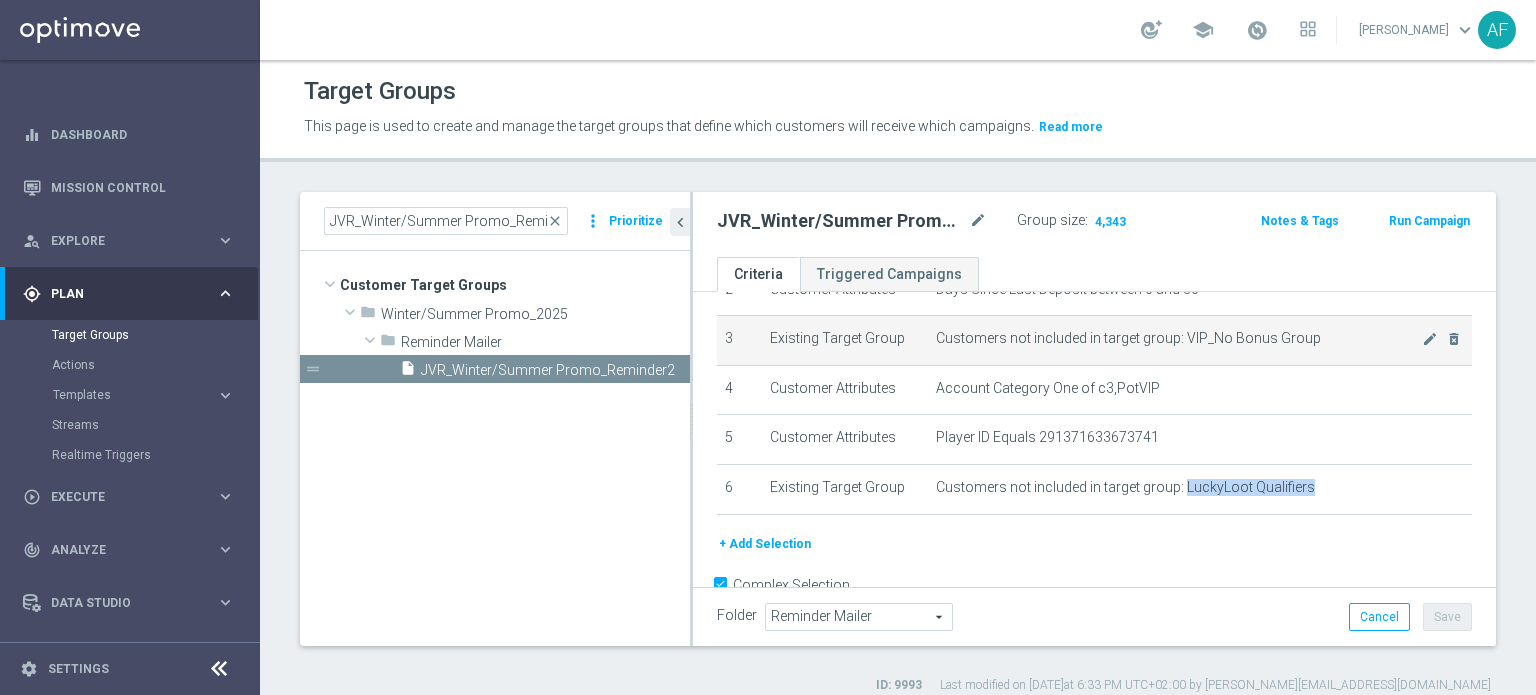 scroll, scrollTop: 181, scrollLeft: 0, axis: vertical 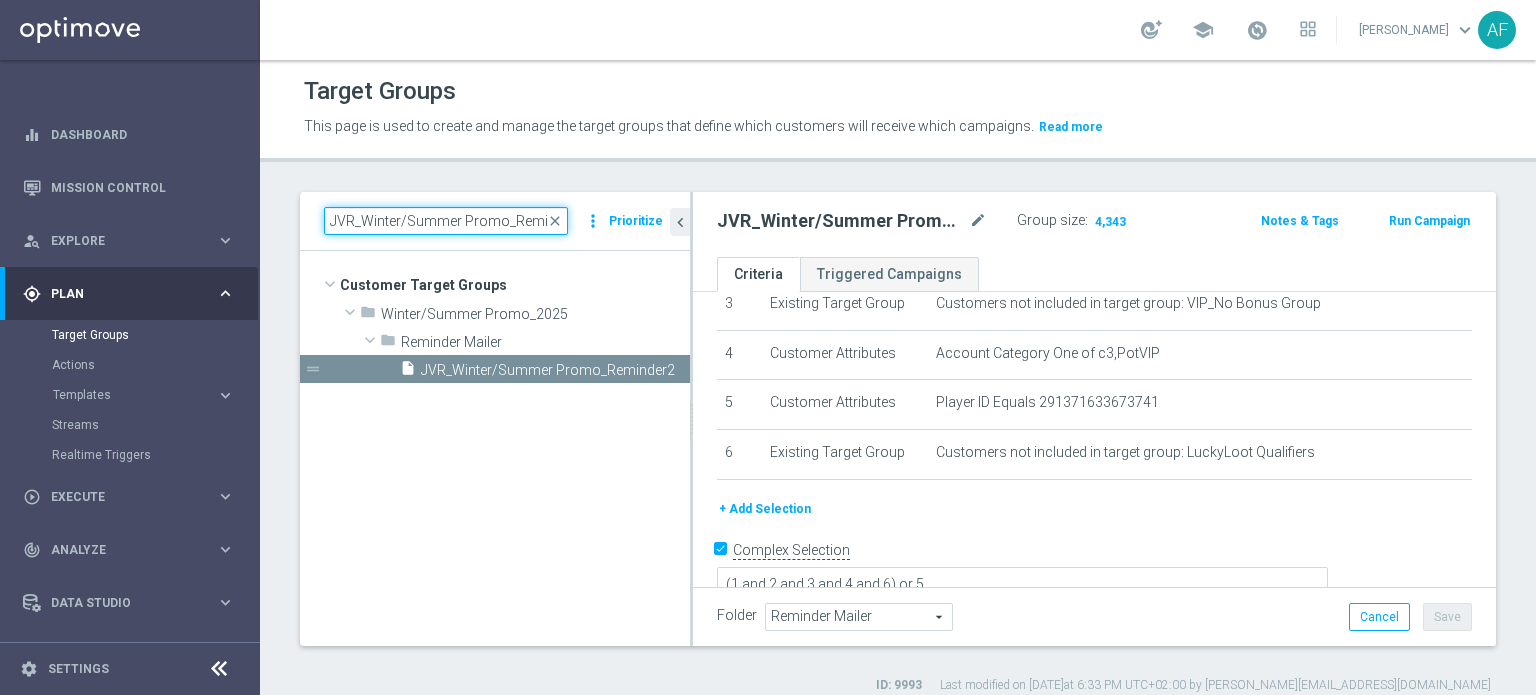 click on "JVR_Winter/Summer Promo_Reminder2" at bounding box center (446, 221) 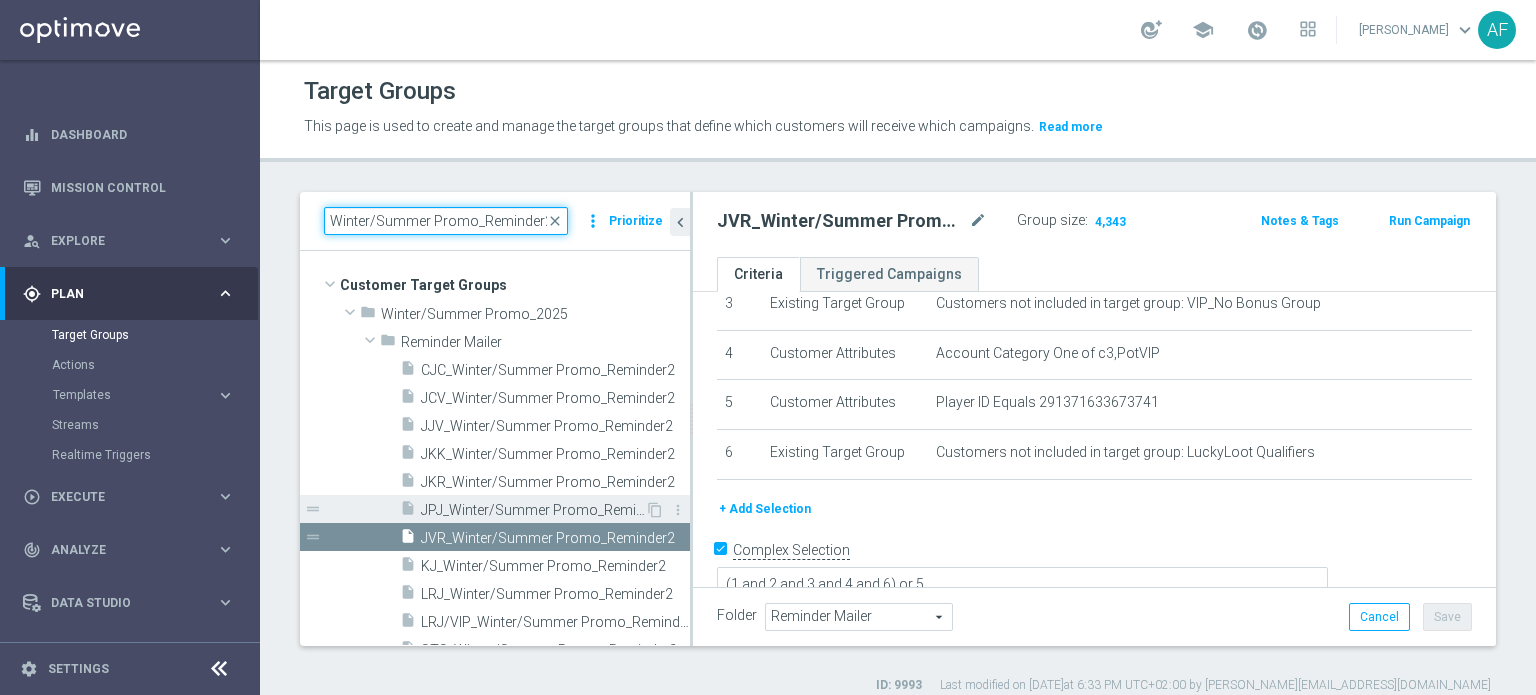 type on "Winter/Summer Promo_Reminder2" 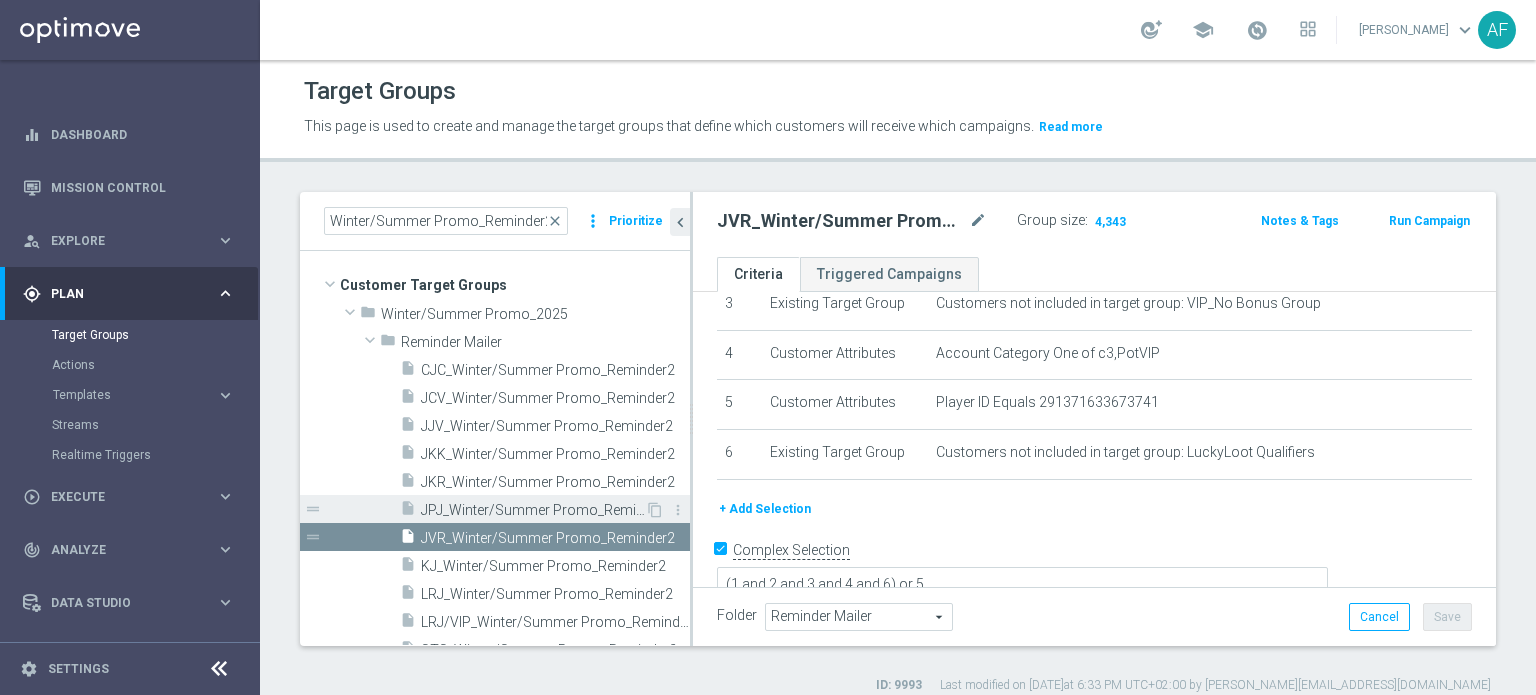 click on "JPJ_Winter/Summer Promo_Reminder2" at bounding box center [533, 510] 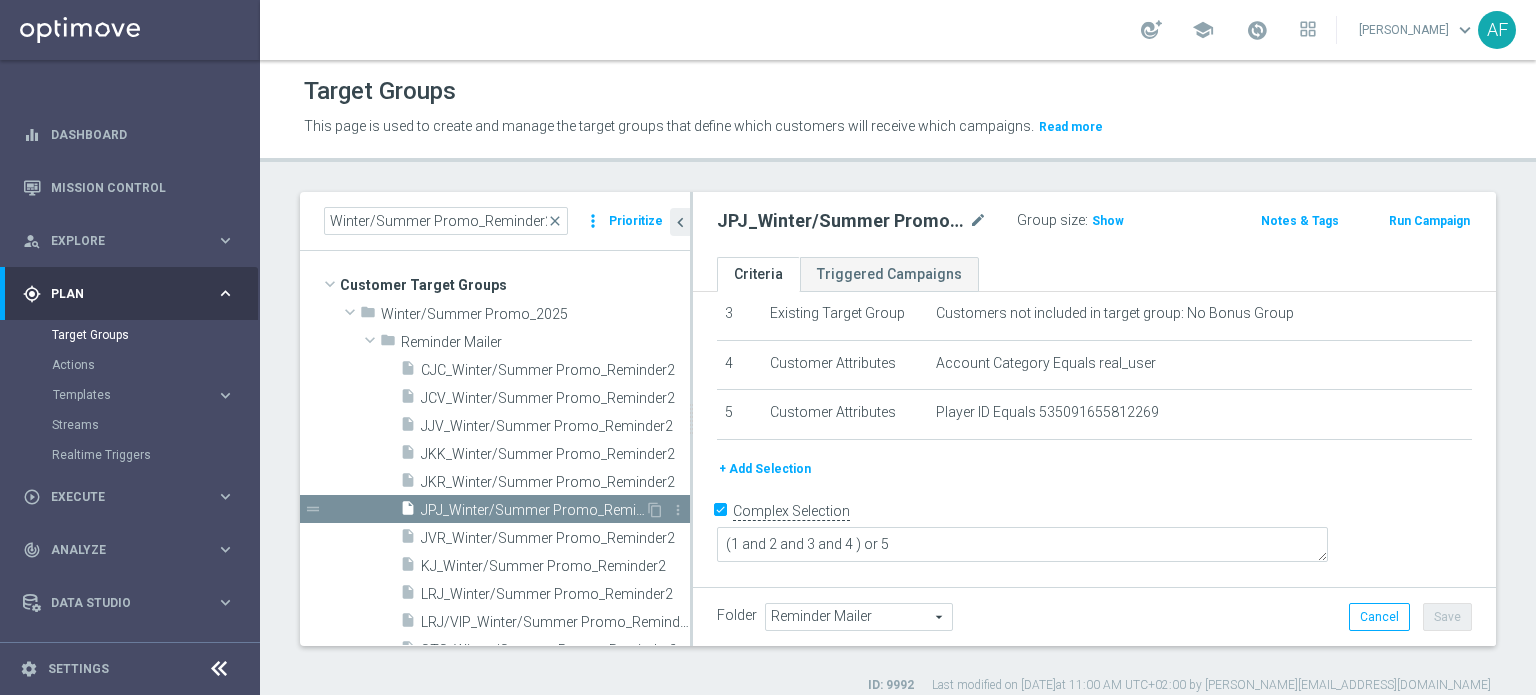 scroll, scrollTop: 133, scrollLeft: 0, axis: vertical 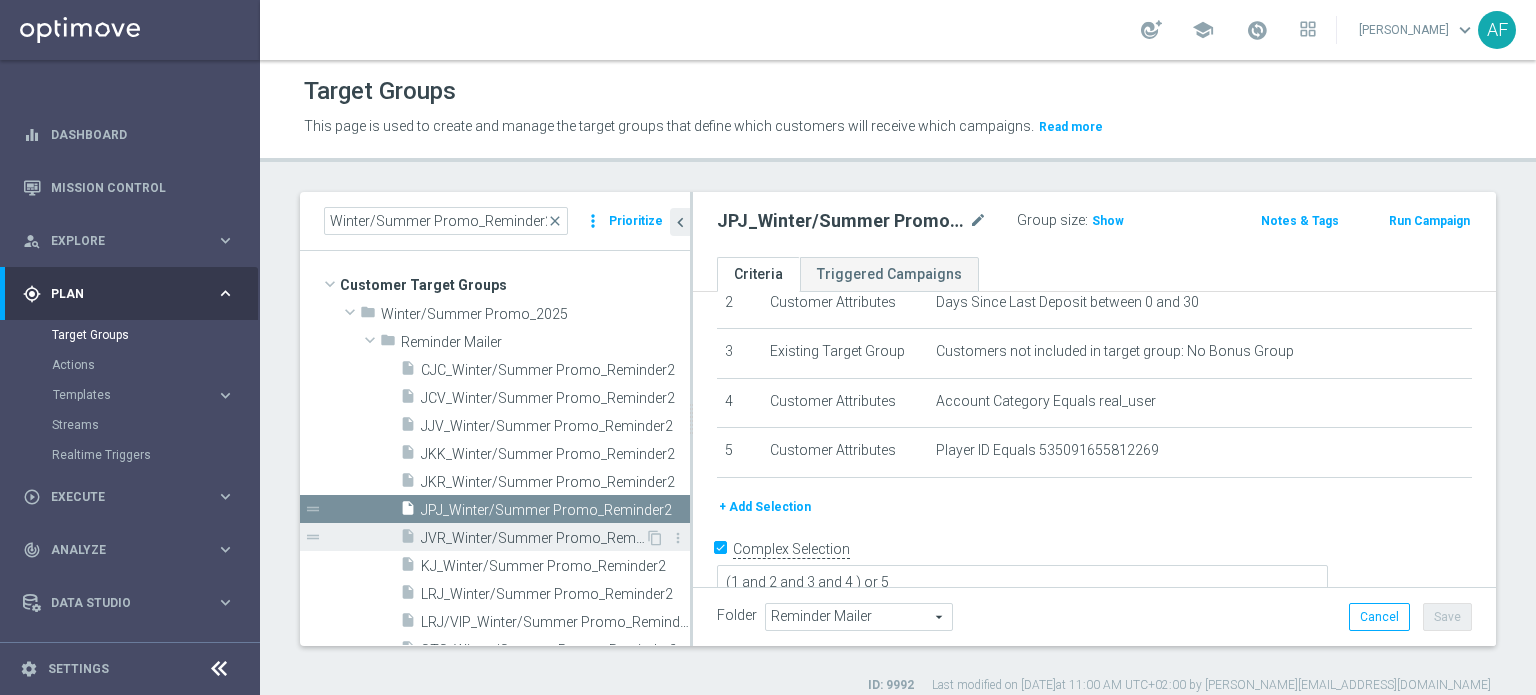 click on "JVR_Winter/Summer Promo_Reminder2" at bounding box center (533, 538) 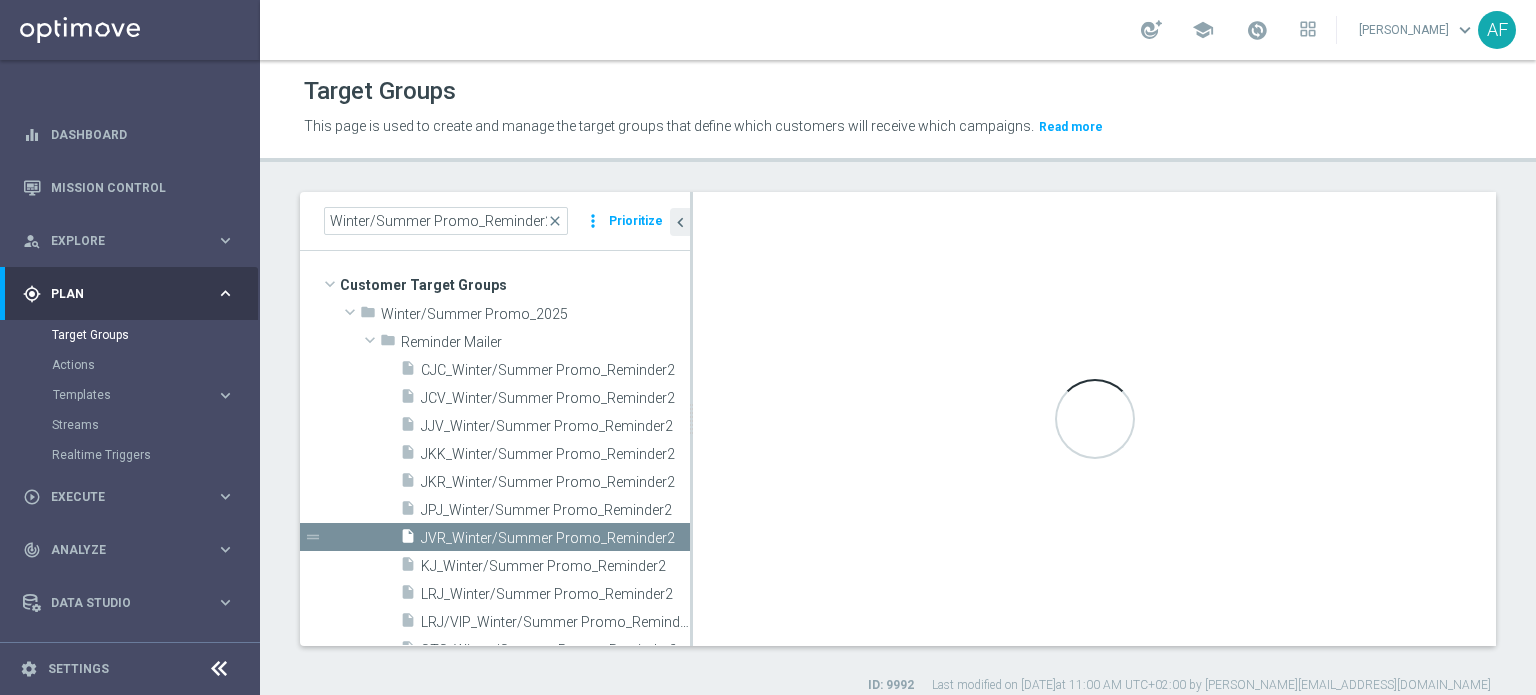 type on "(1 and 2 and 3 and 4 and 6) or 5" 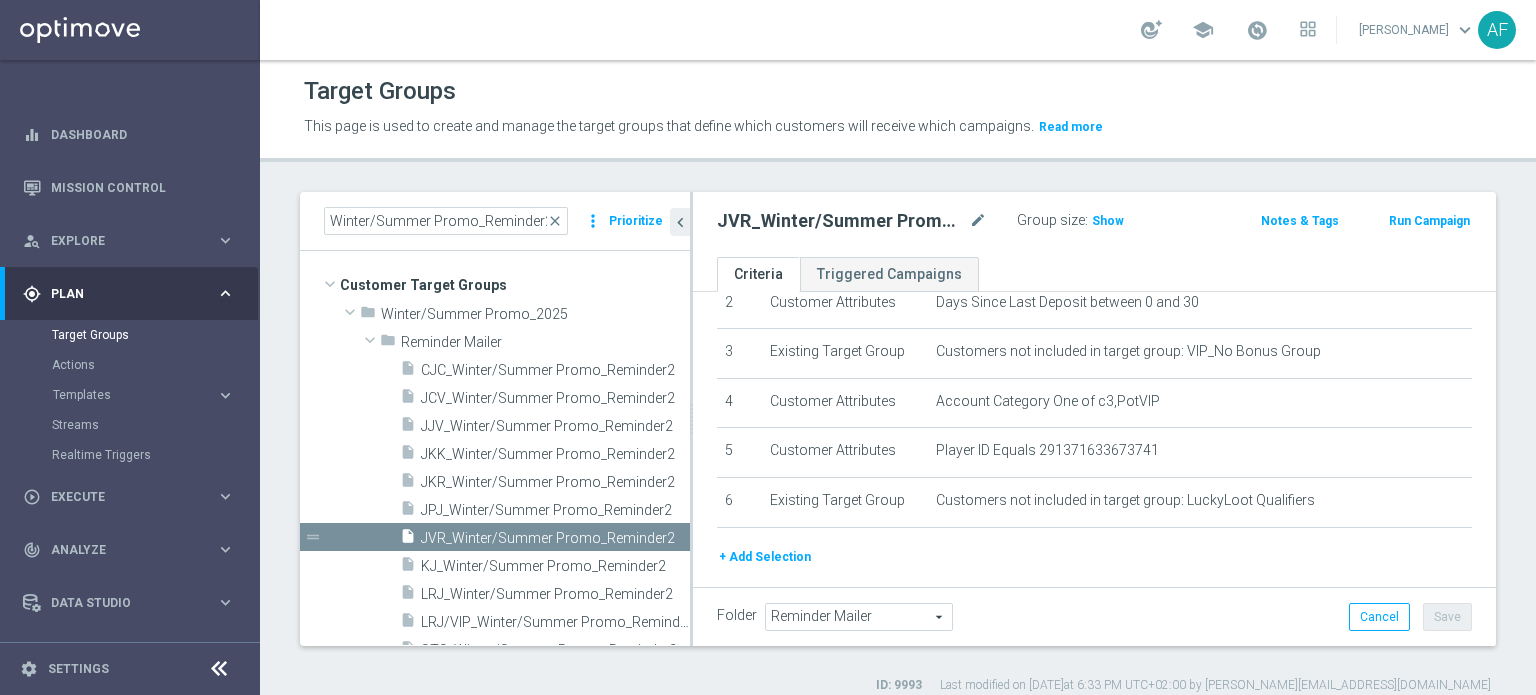 scroll, scrollTop: 181, scrollLeft: 0, axis: vertical 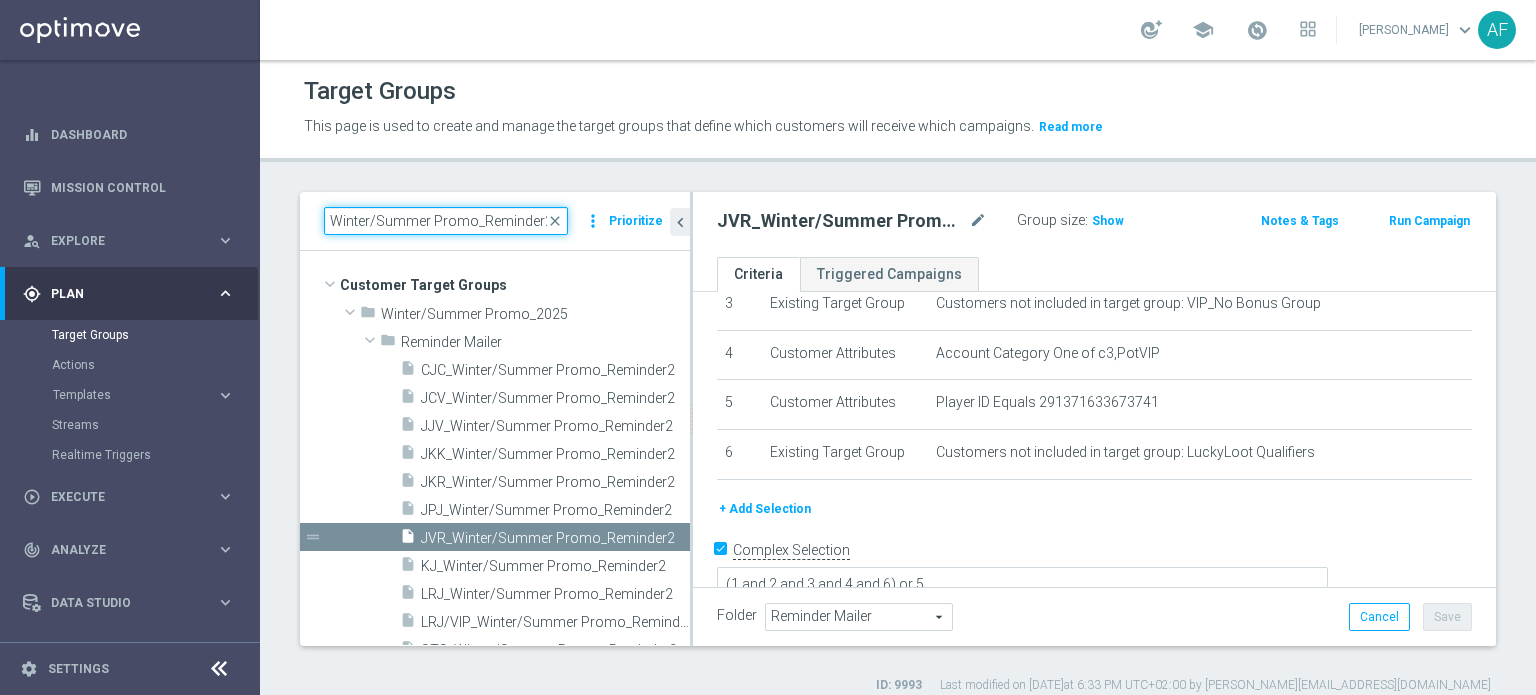 drag, startPoint x: 548, startPoint y: 215, endPoint x: 272, endPoint y: 174, distance: 279.0287 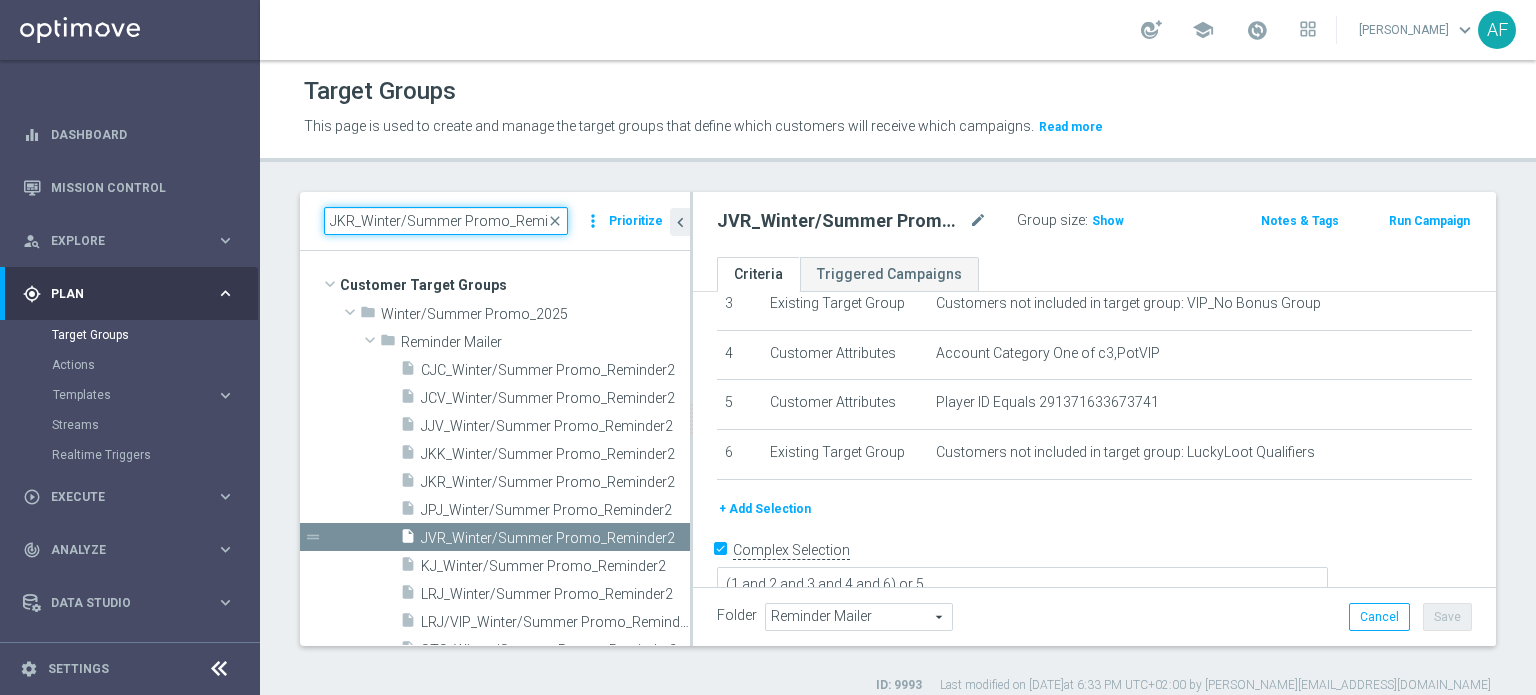 scroll, scrollTop: 0, scrollLeft: 24, axis: horizontal 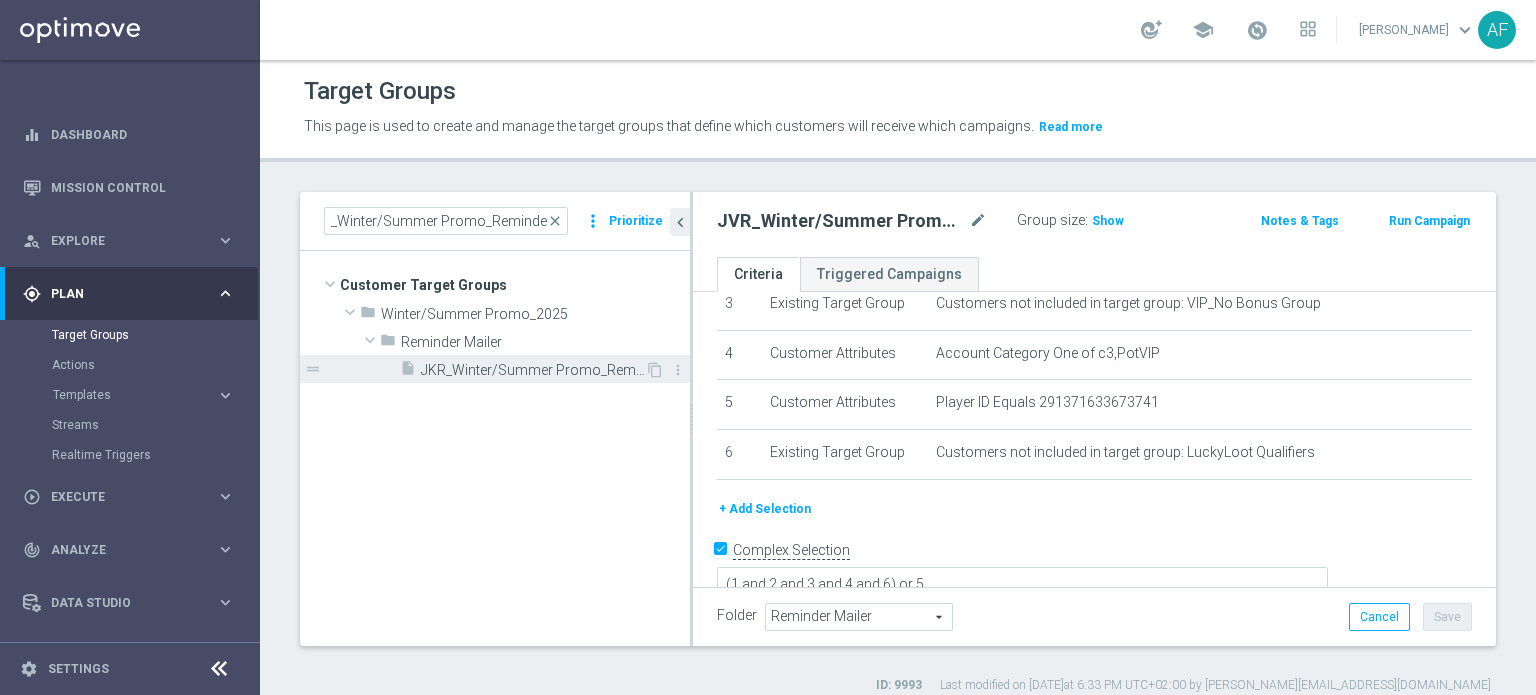click on "JKR_Winter/Summer Promo_Reminder2" at bounding box center [533, 370] 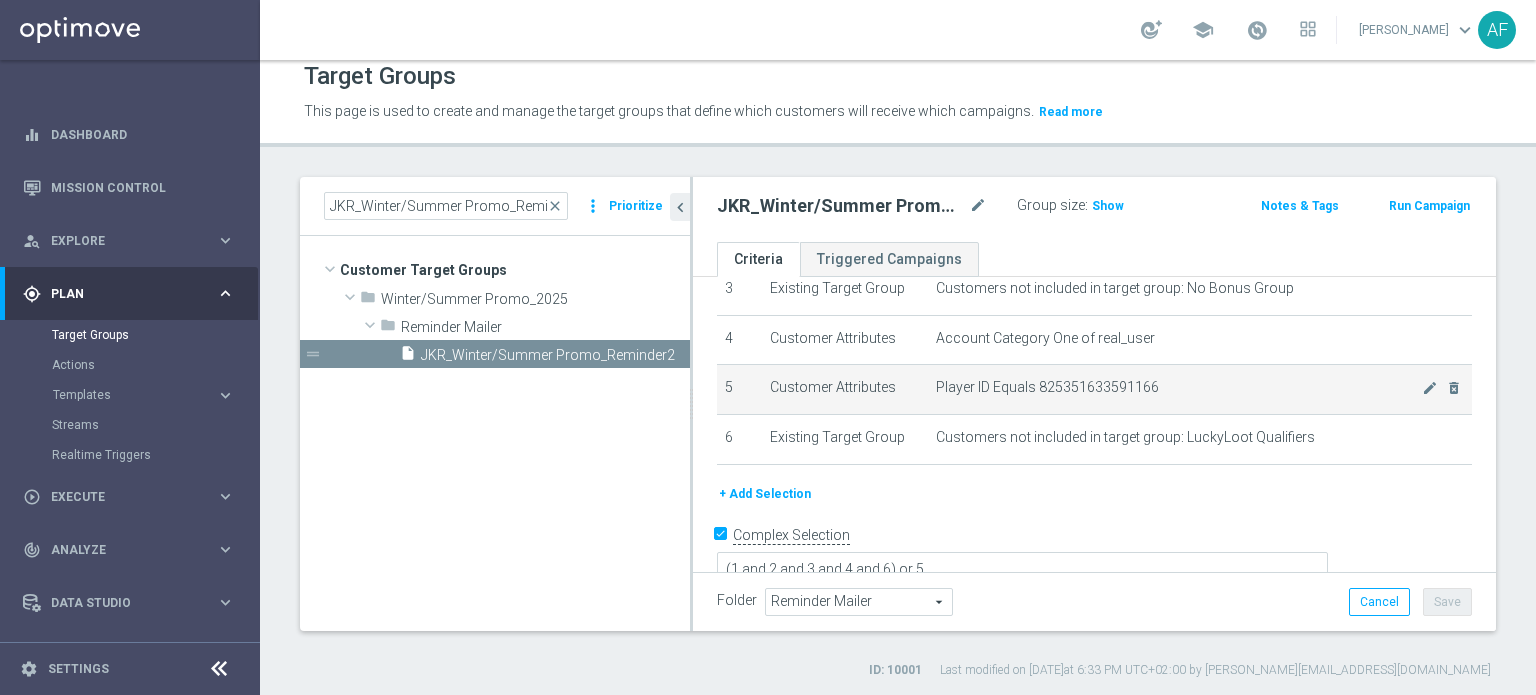 scroll, scrollTop: 19, scrollLeft: 0, axis: vertical 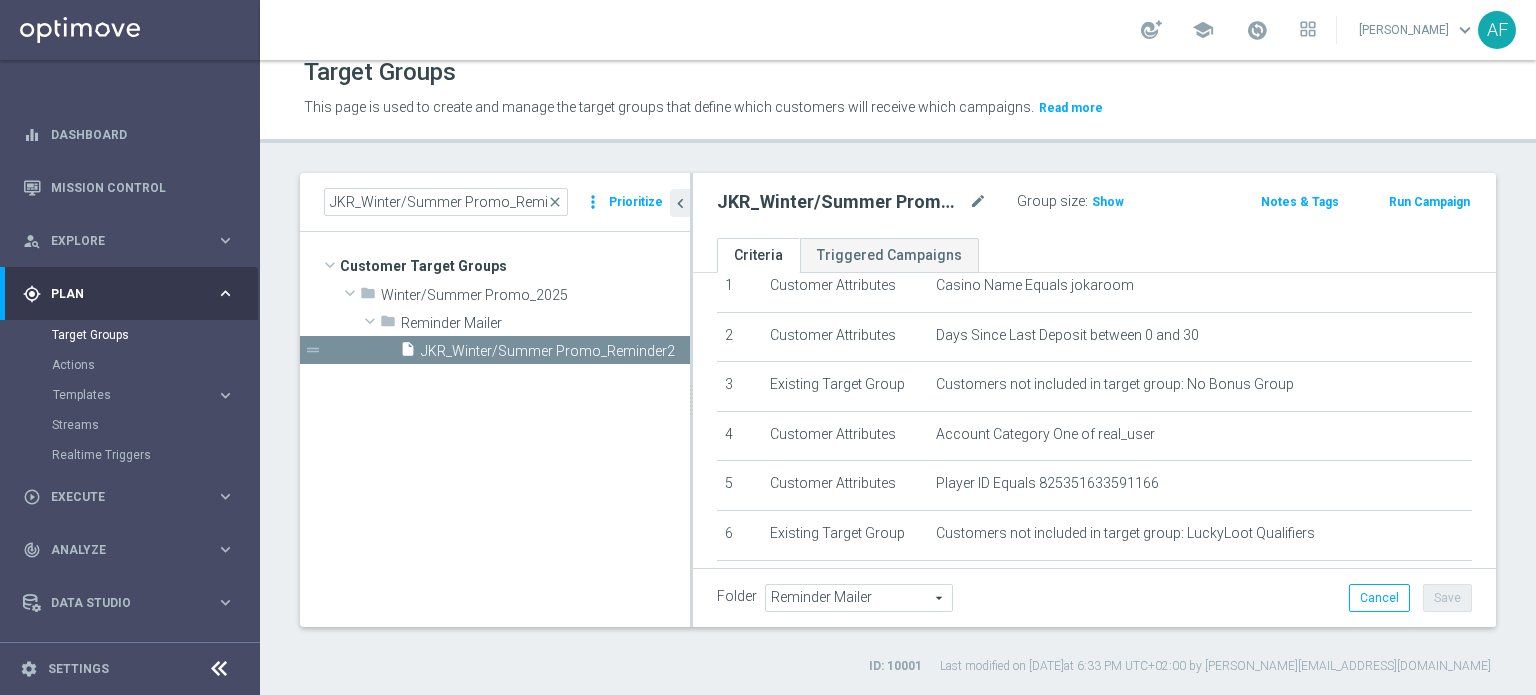drag, startPoint x: 1093, startPoint y: 199, endPoint x: 1096, endPoint y: 249, distance: 50.08992 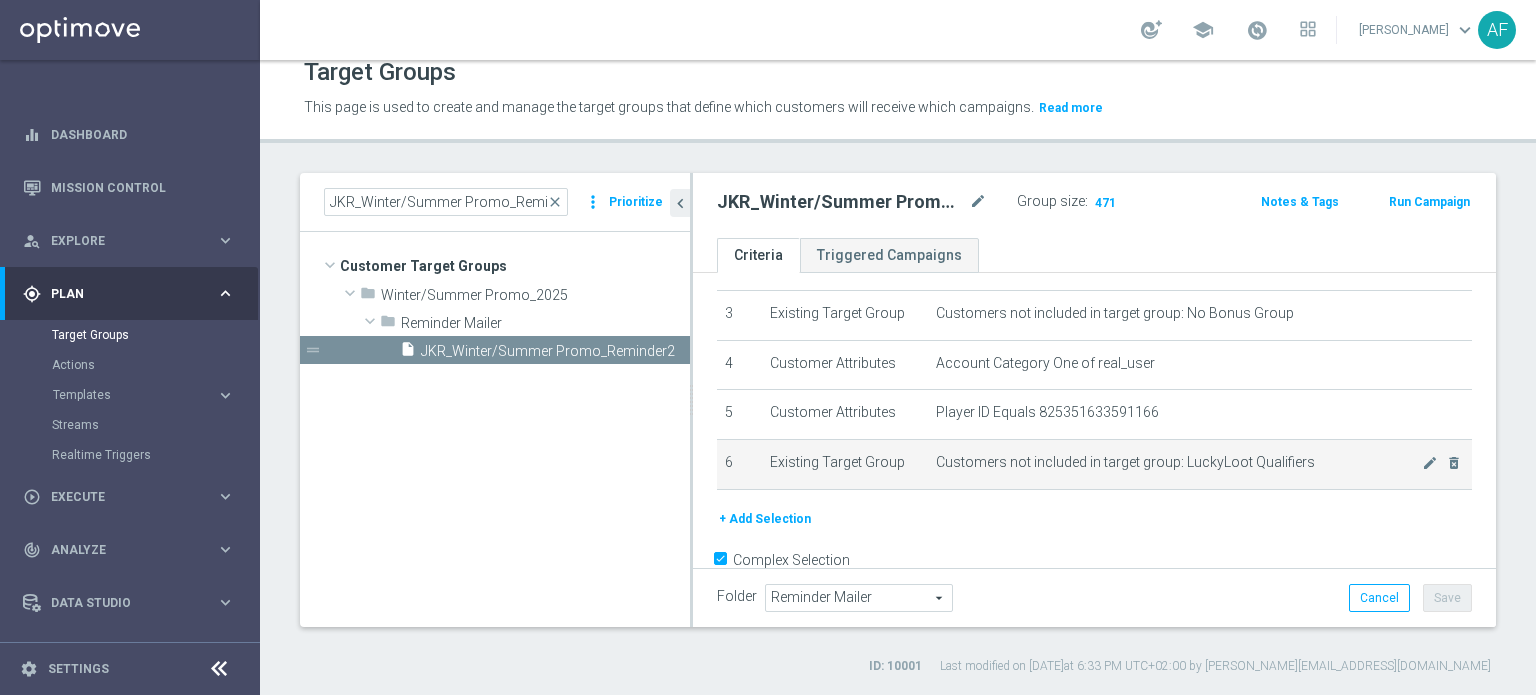 scroll, scrollTop: 181, scrollLeft: 0, axis: vertical 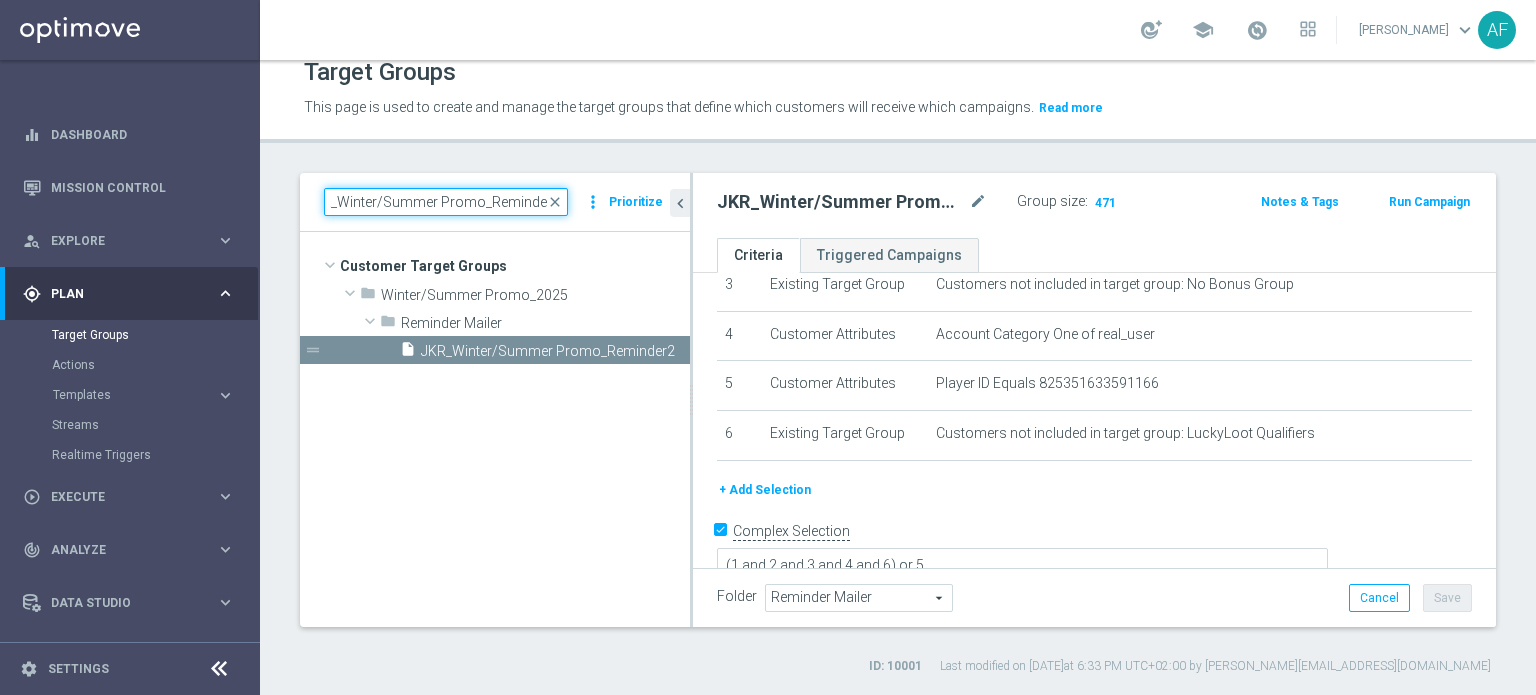 drag, startPoint x: 332, startPoint y: 202, endPoint x: 593, endPoint y: 217, distance: 261.43066 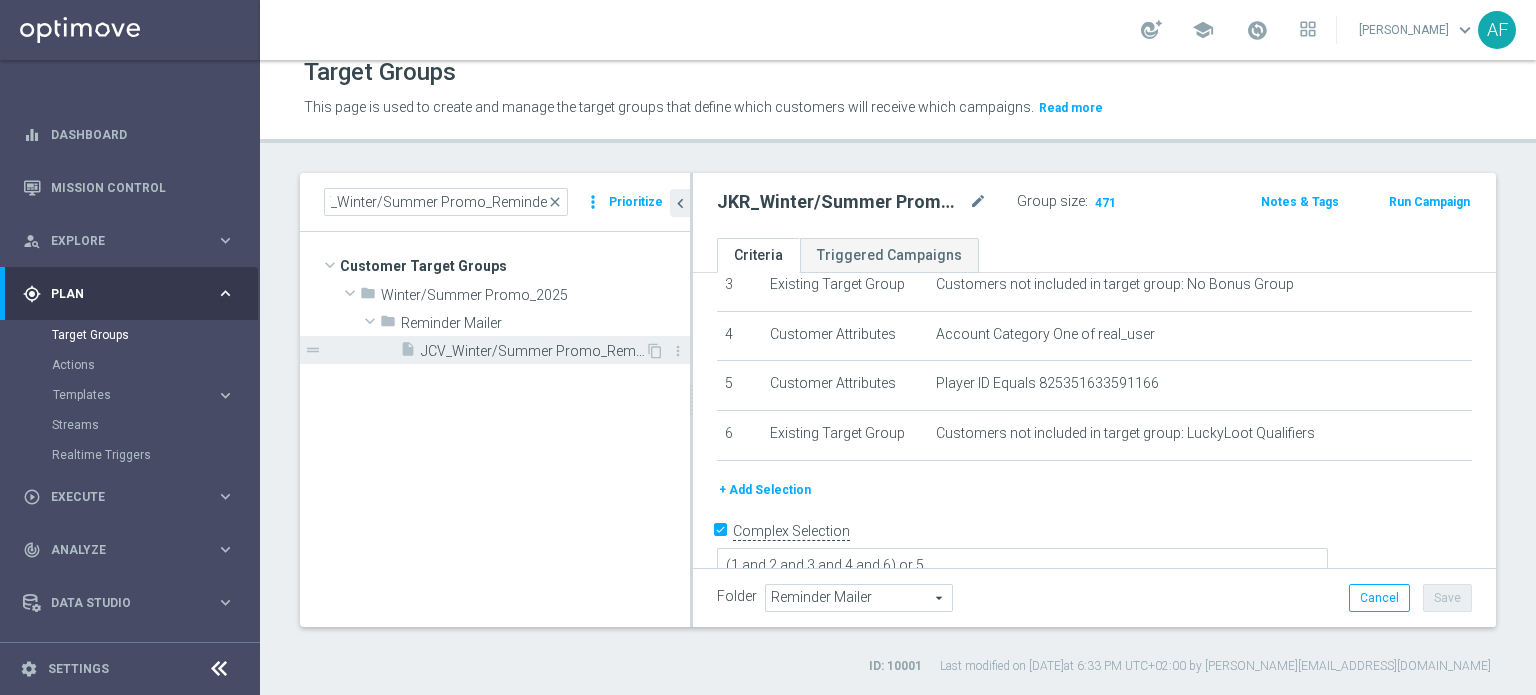 click on "JCV_Winter/Summer Promo_Reminder2" at bounding box center [533, 351] 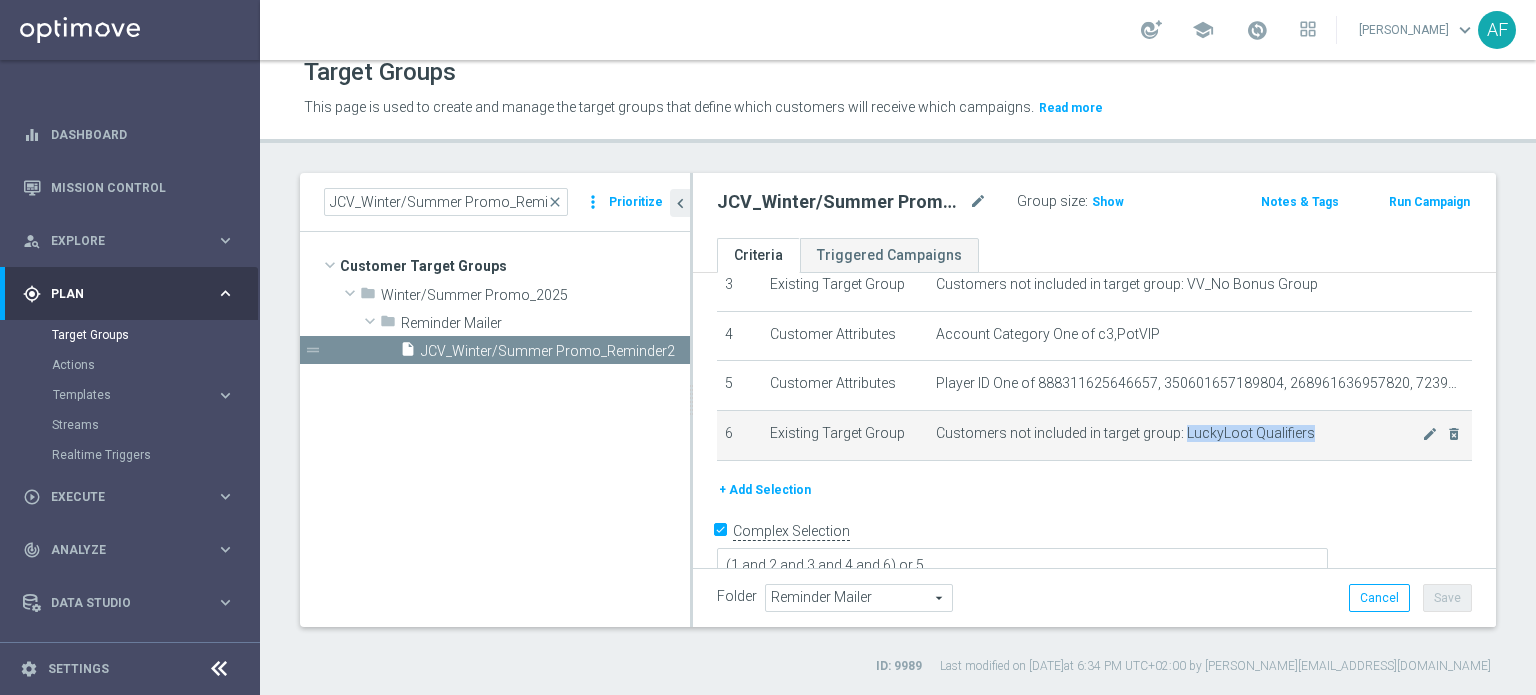 drag, startPoint x: 1174, startPoint y: 423, endPoint x: 1304, endPoint y: 420, distance: 130.0346 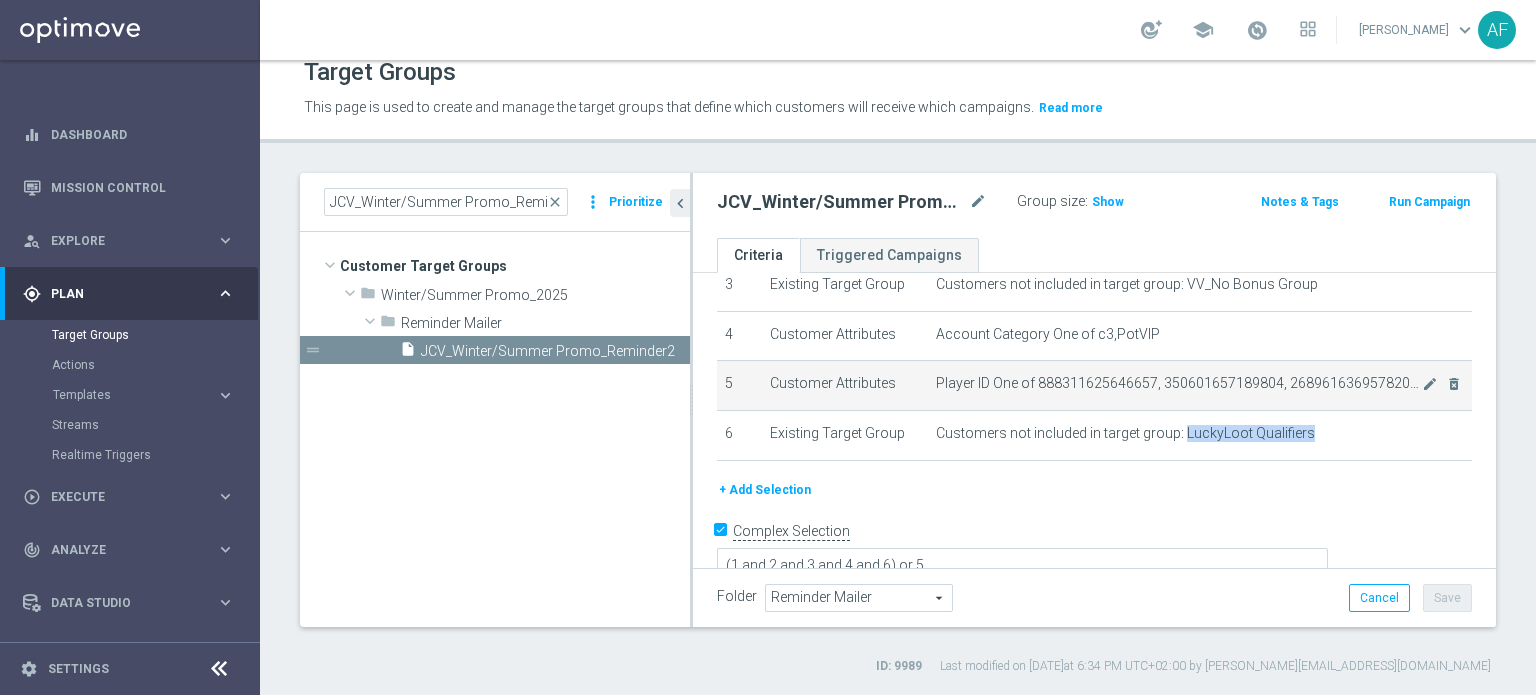 copy on "LuckyLoot Qualifiers" 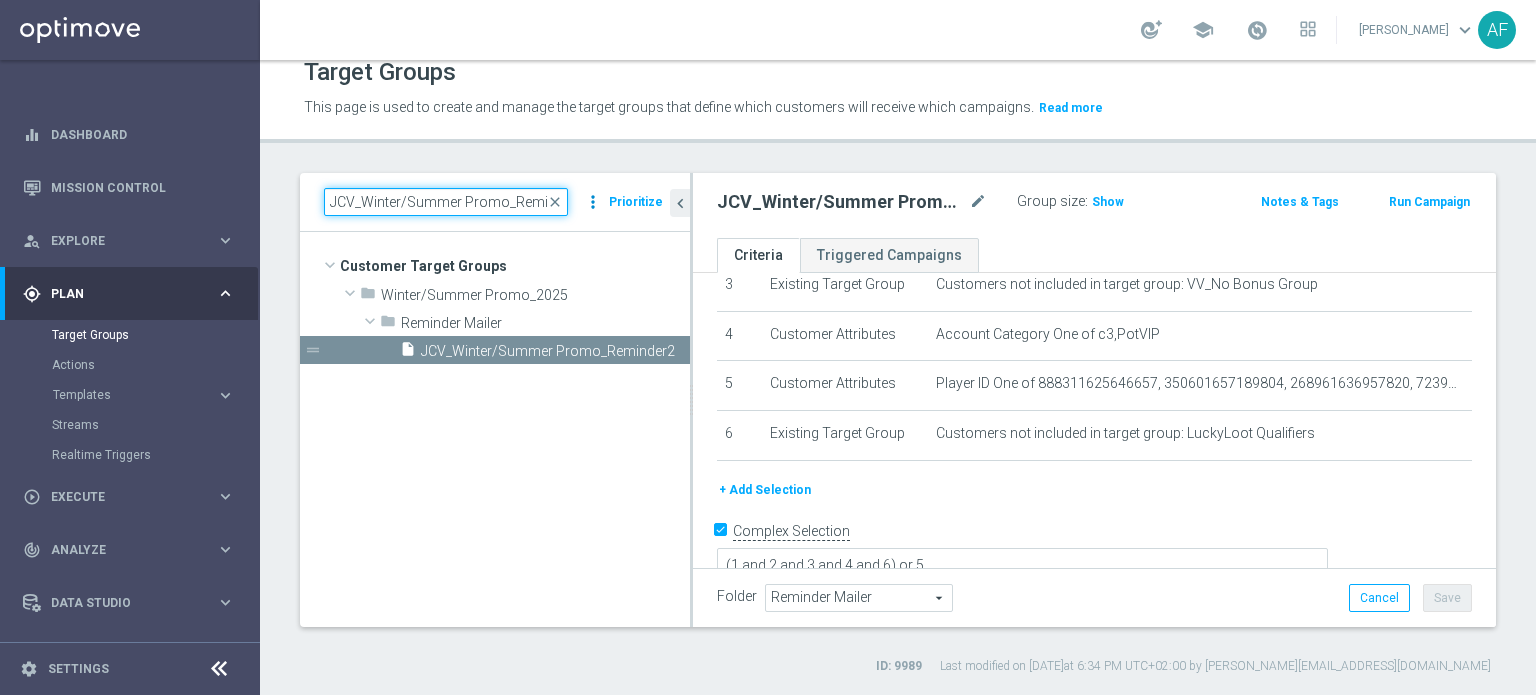 scroll, scrollTop: 0, scrollLeft: 24, axis: horizontal 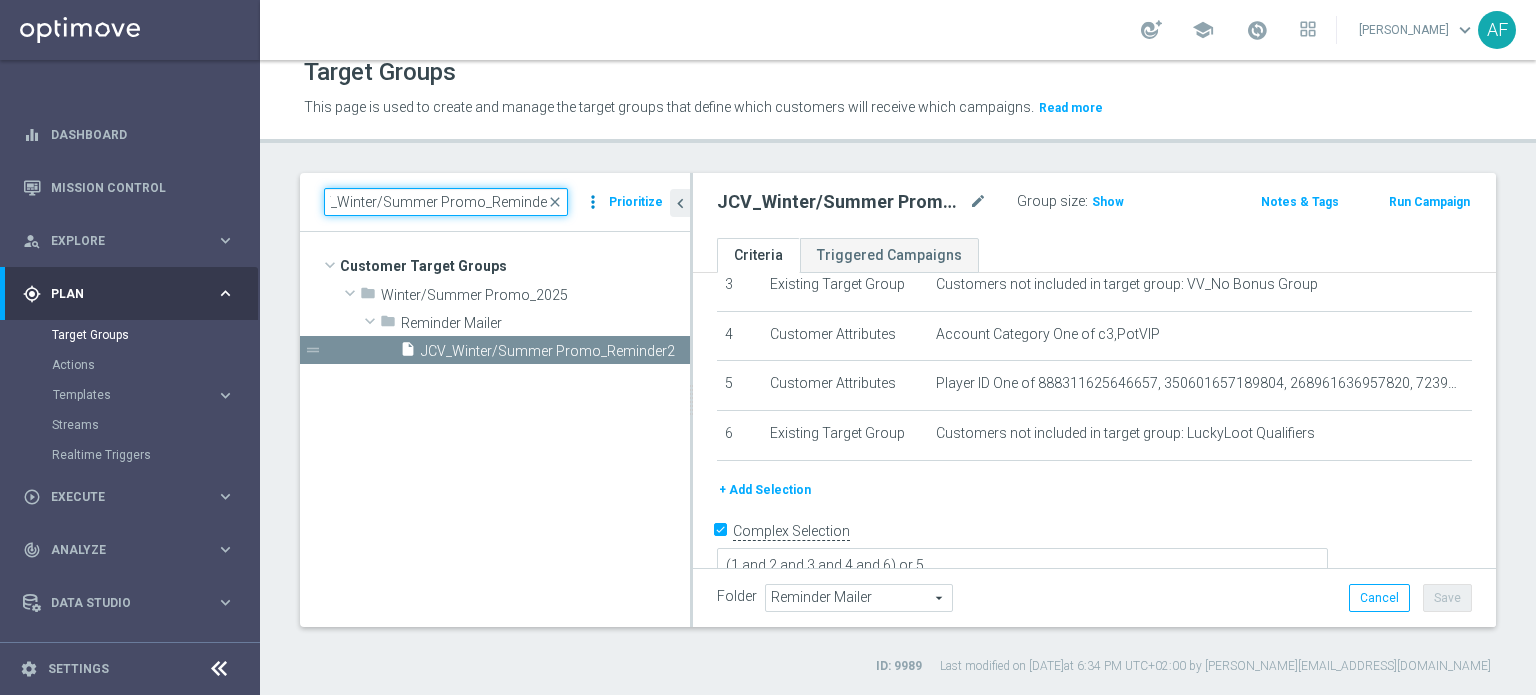 drag, startPoint x: 350, startPoint y: 204, endPoint x: 596, endPoint y: 215, distance: 246.24582 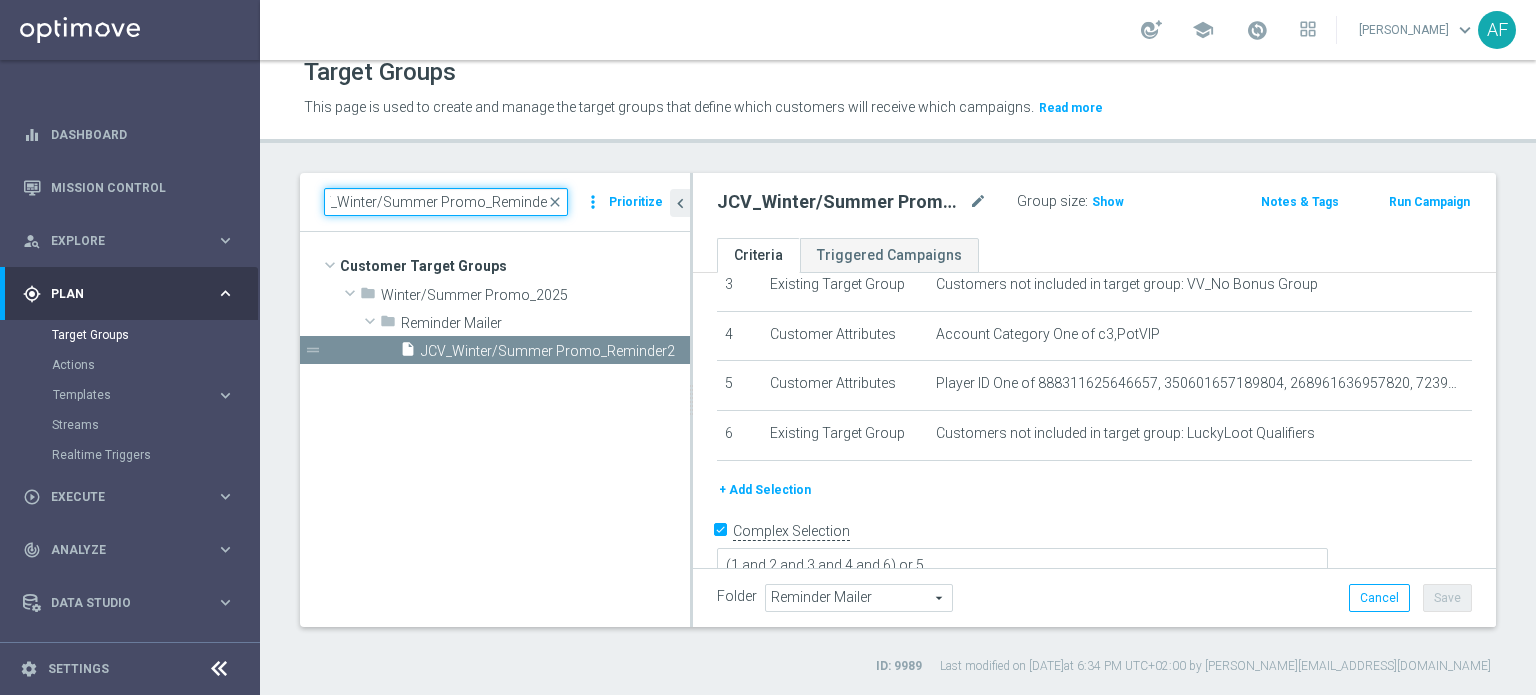 paste on "LuckyLoot Qualifiers" 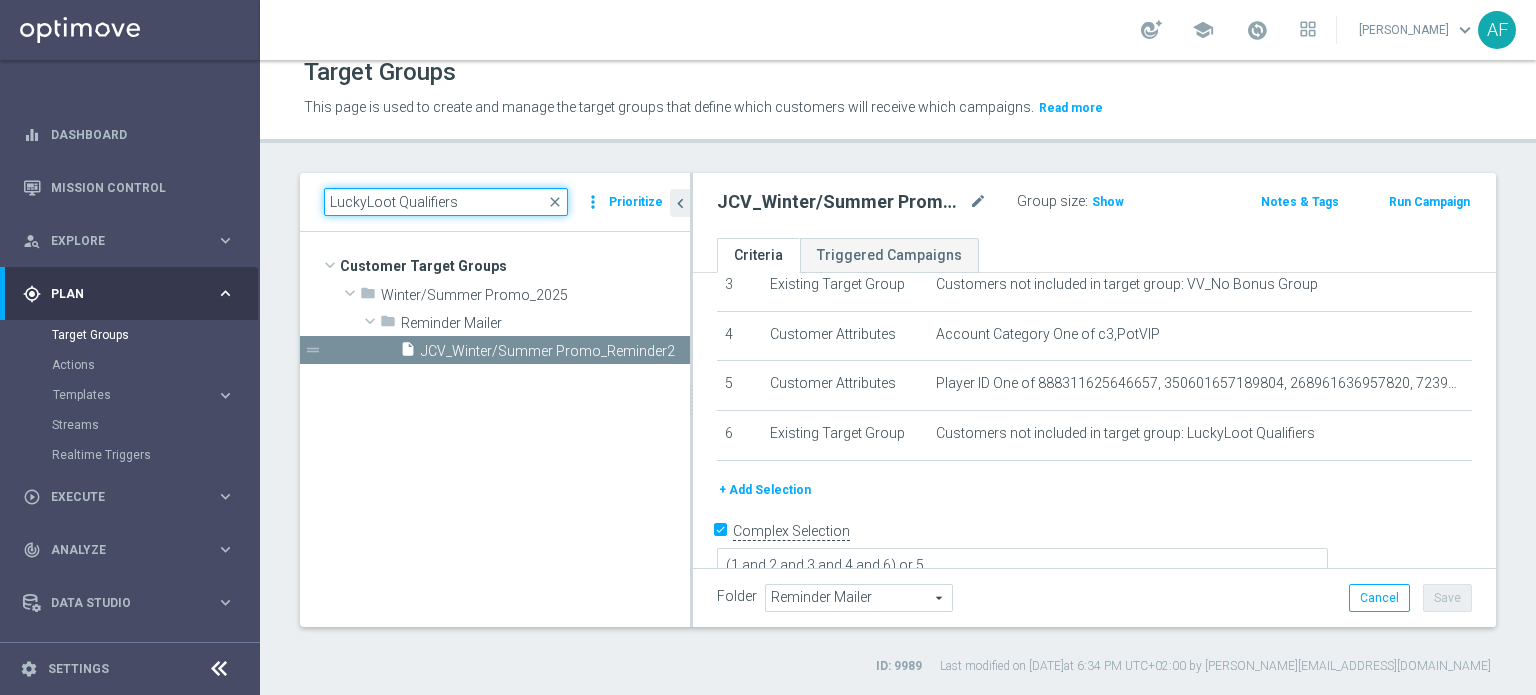 scroll, scrollTop: 0, scrollLeft: 0, axis: both 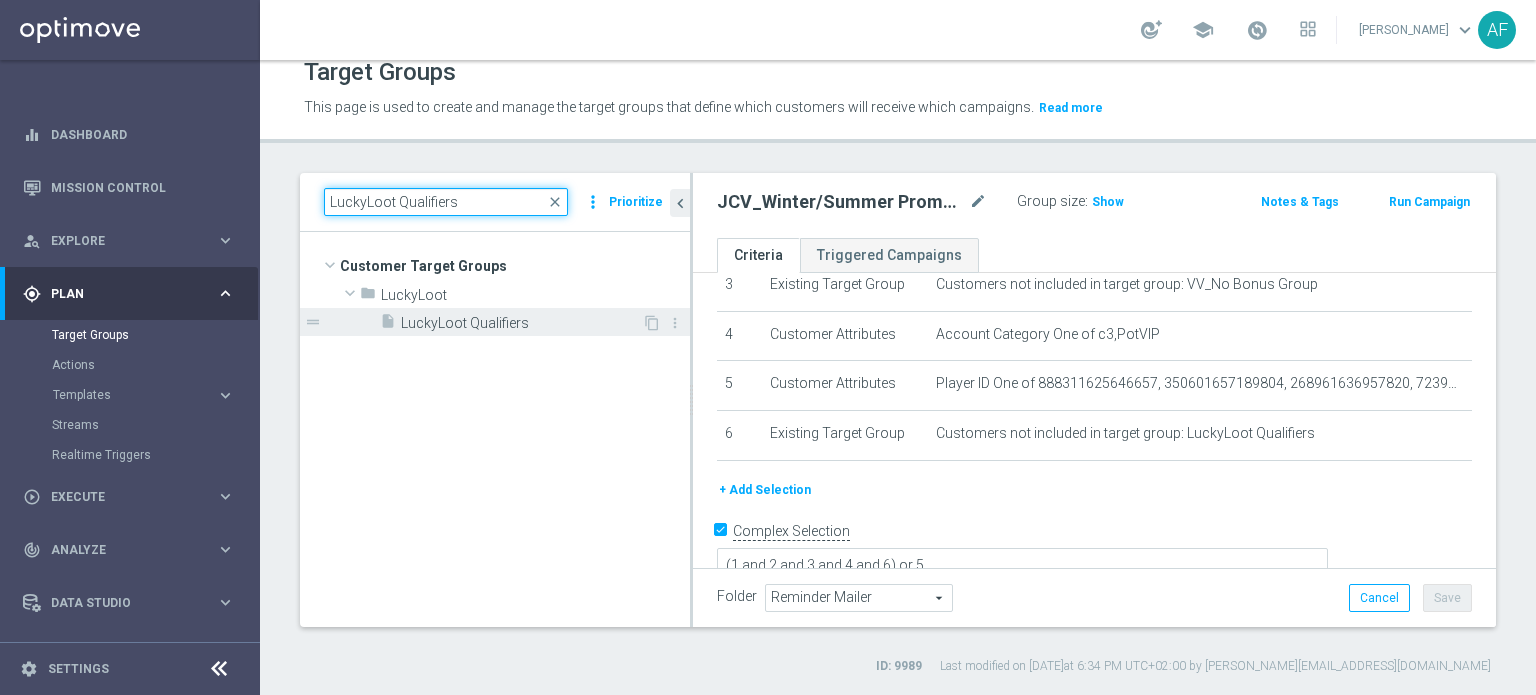 type on "LuckyLoot Qualifiers" 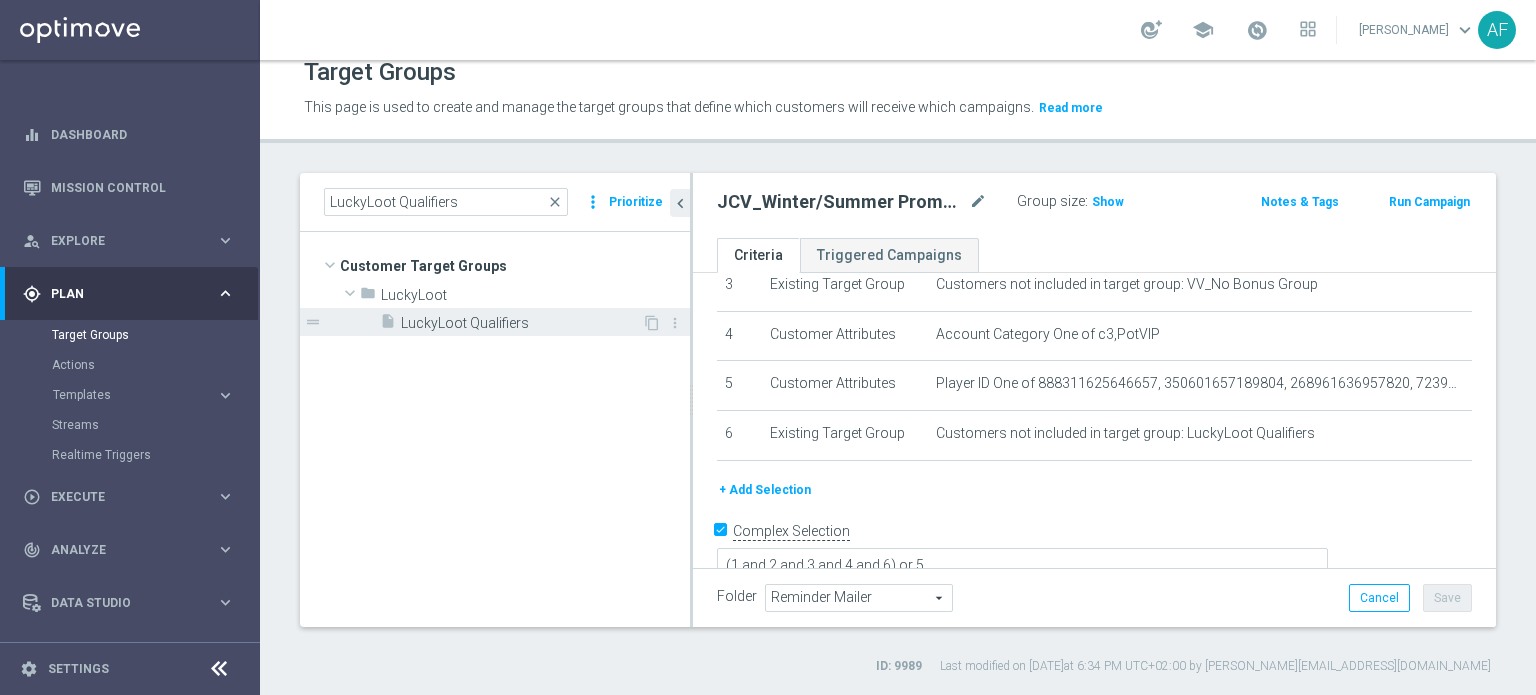click on "LuckyLoot Qualifiers" at bounding box center (521, 323) 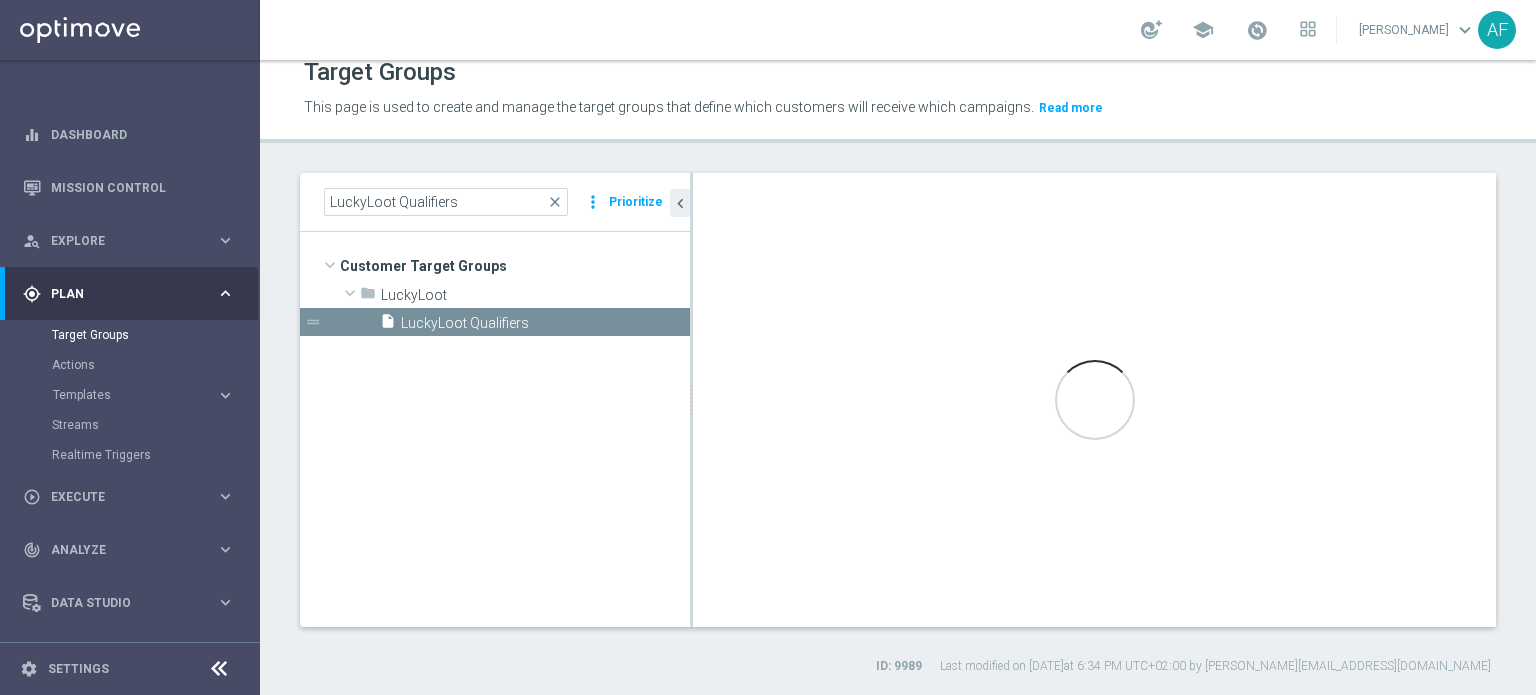 type on "1 or 2 or 3" 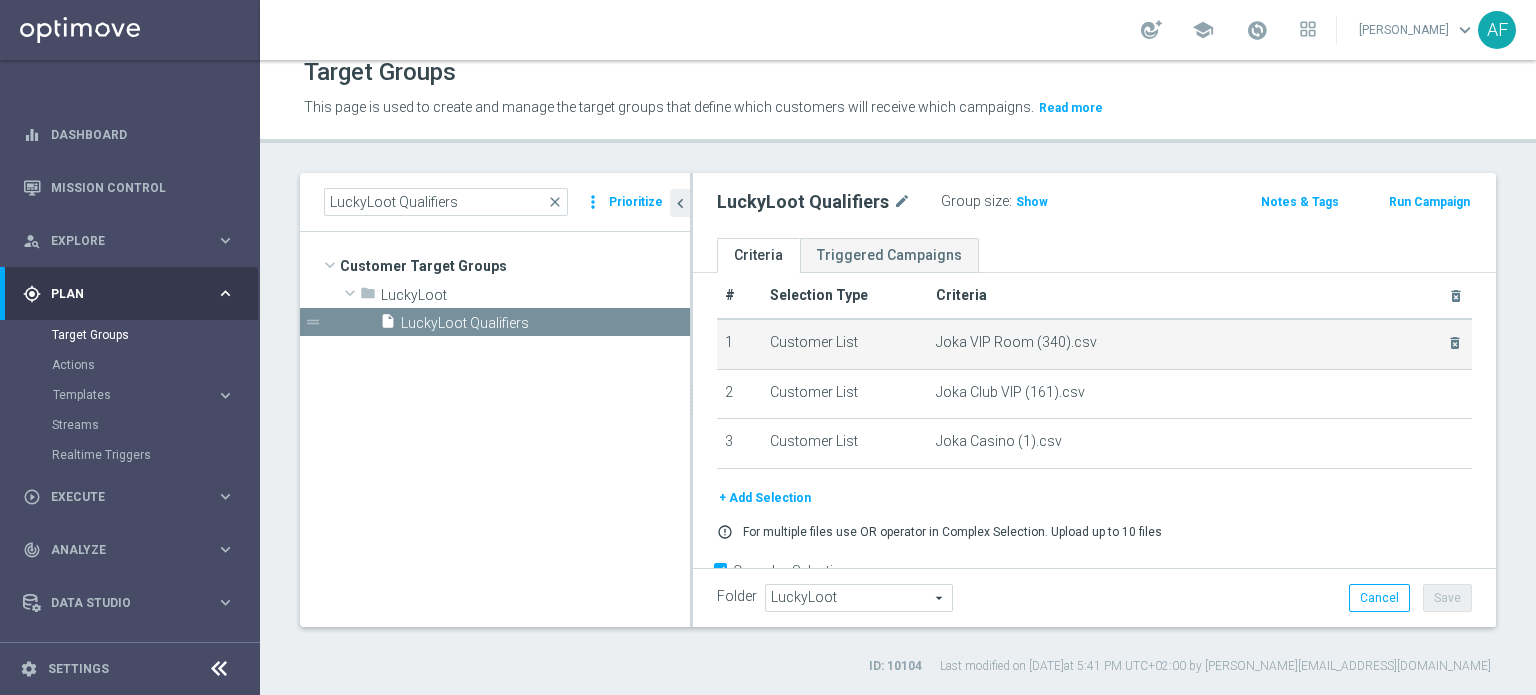 scroll, scrollTop: 0, scrollLeft: 0, axis: both 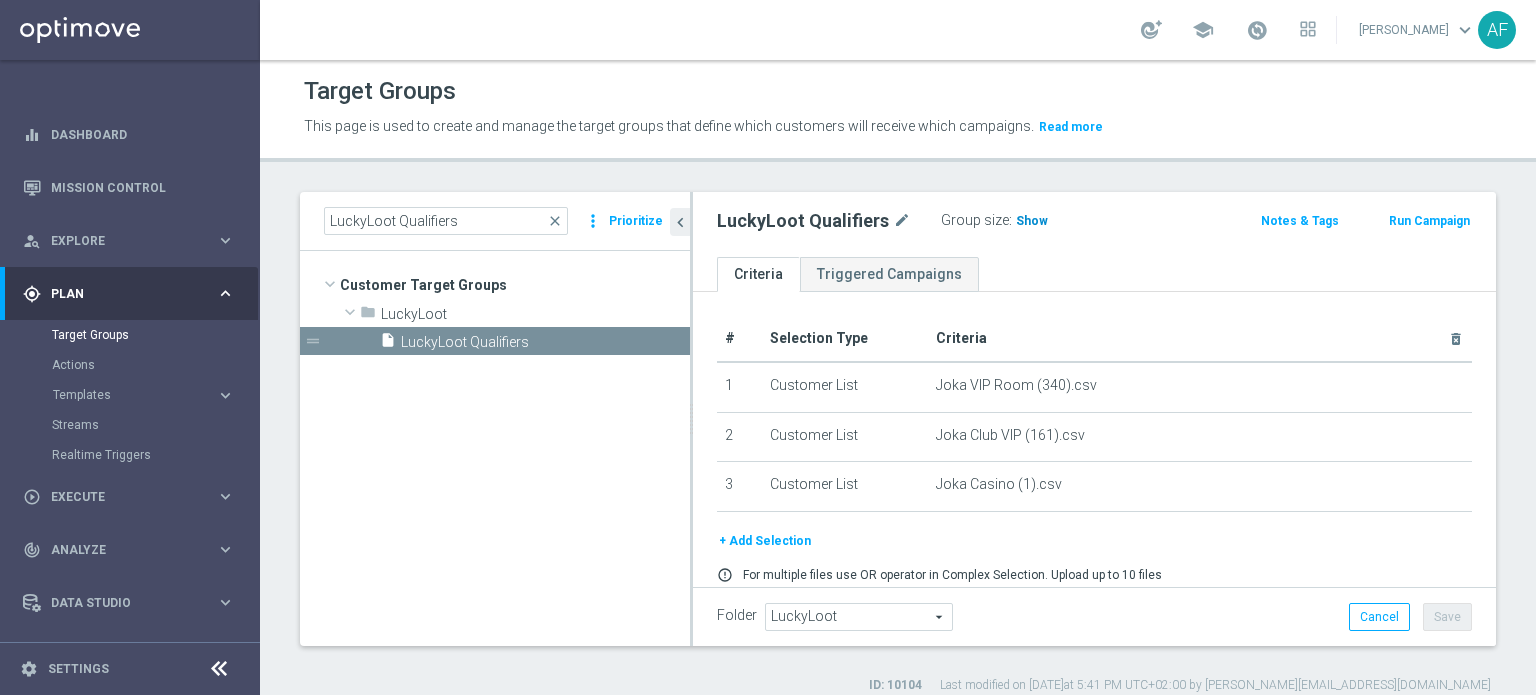 click on "Show" 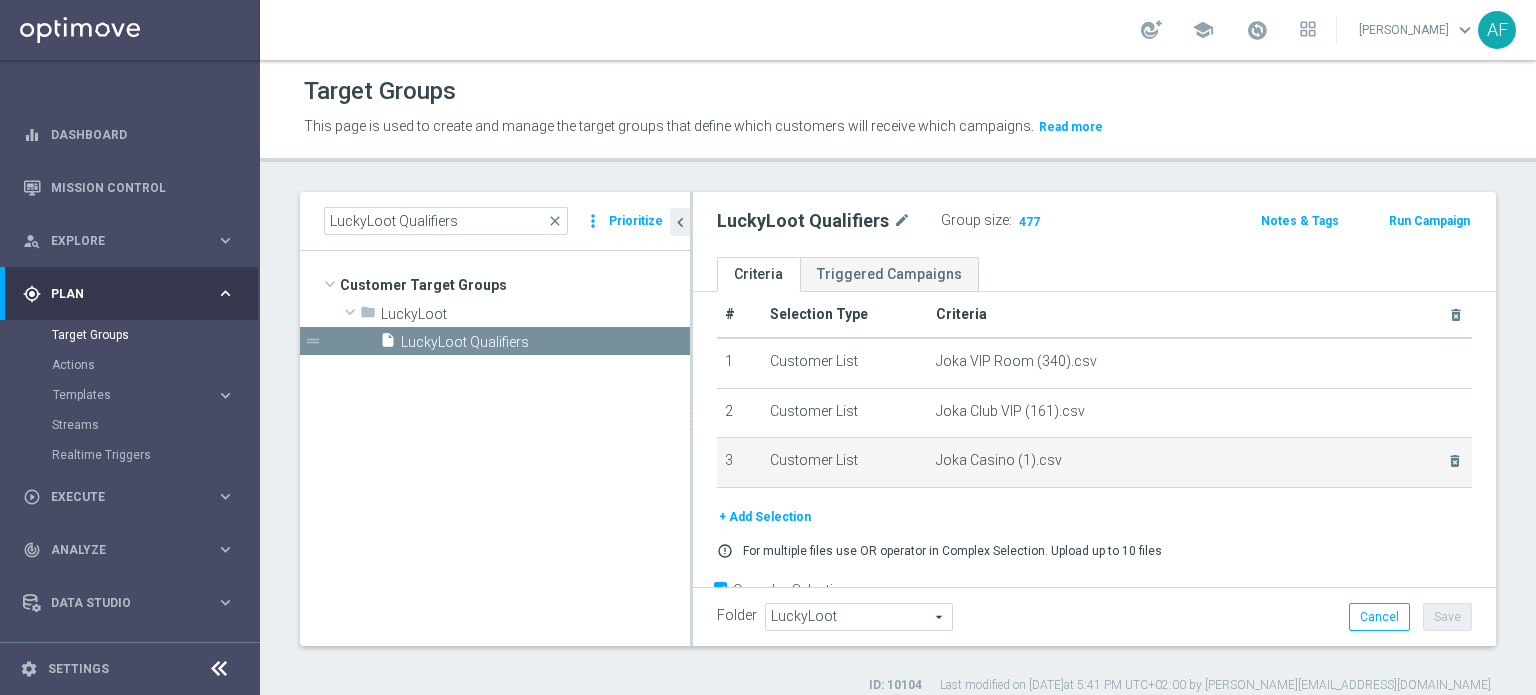 scroll, scrollTop: 0, scrollLeft: 0, axis: both 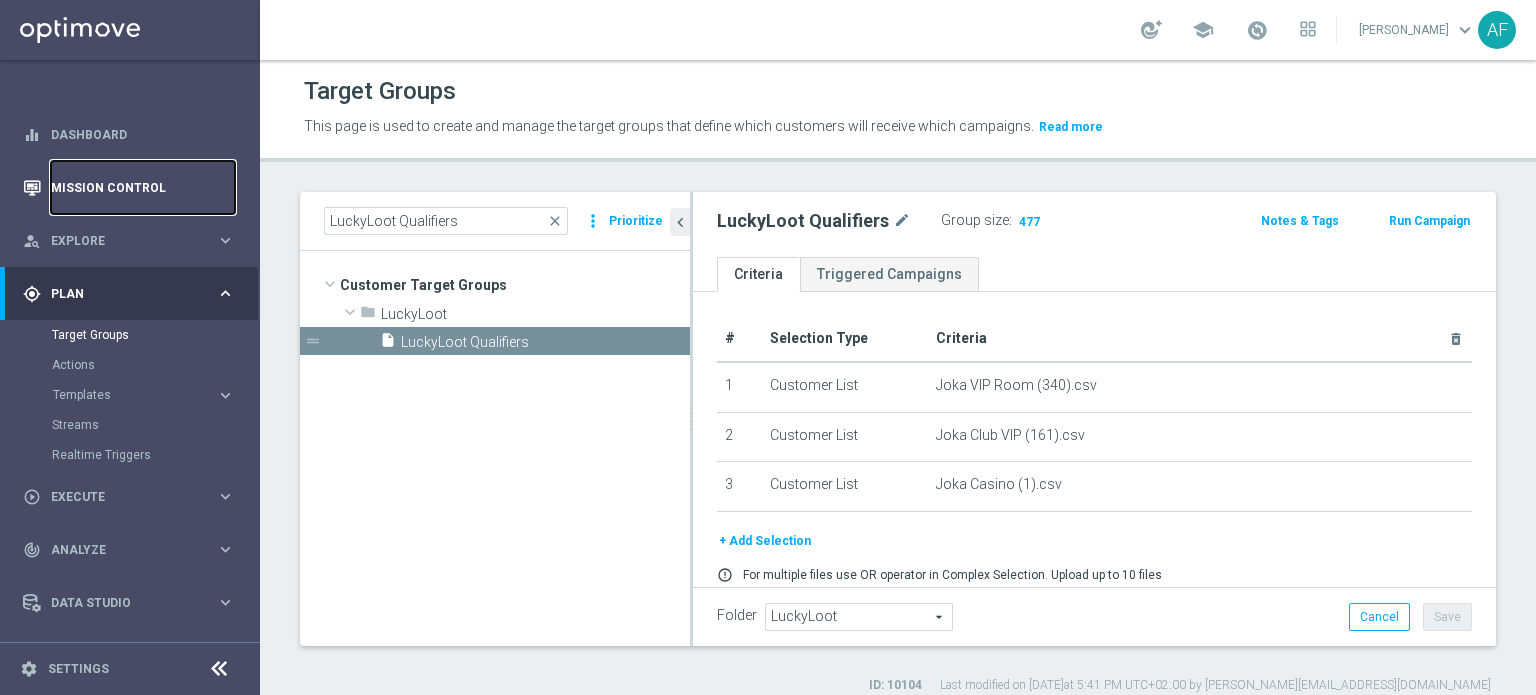 click on "Mission Control" at bounding box center [143, 187] 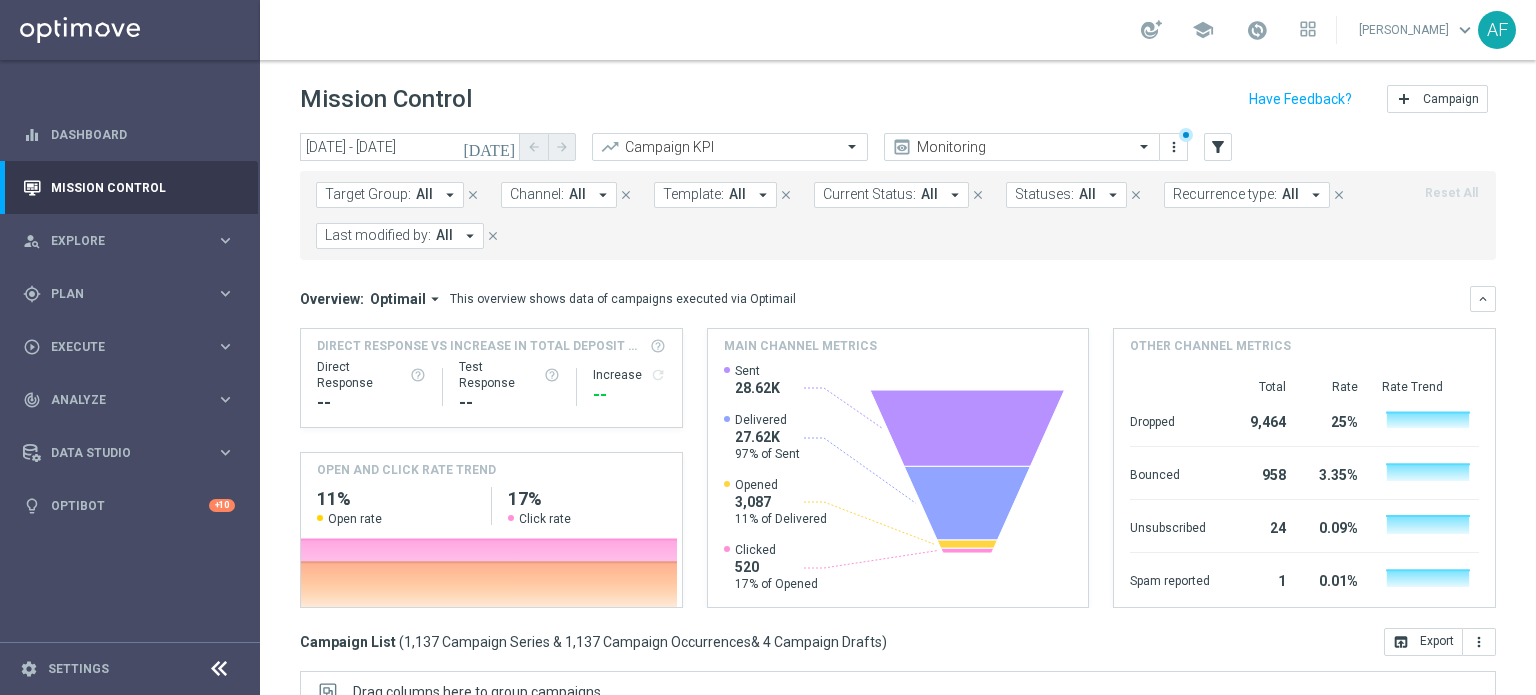 click on "today" 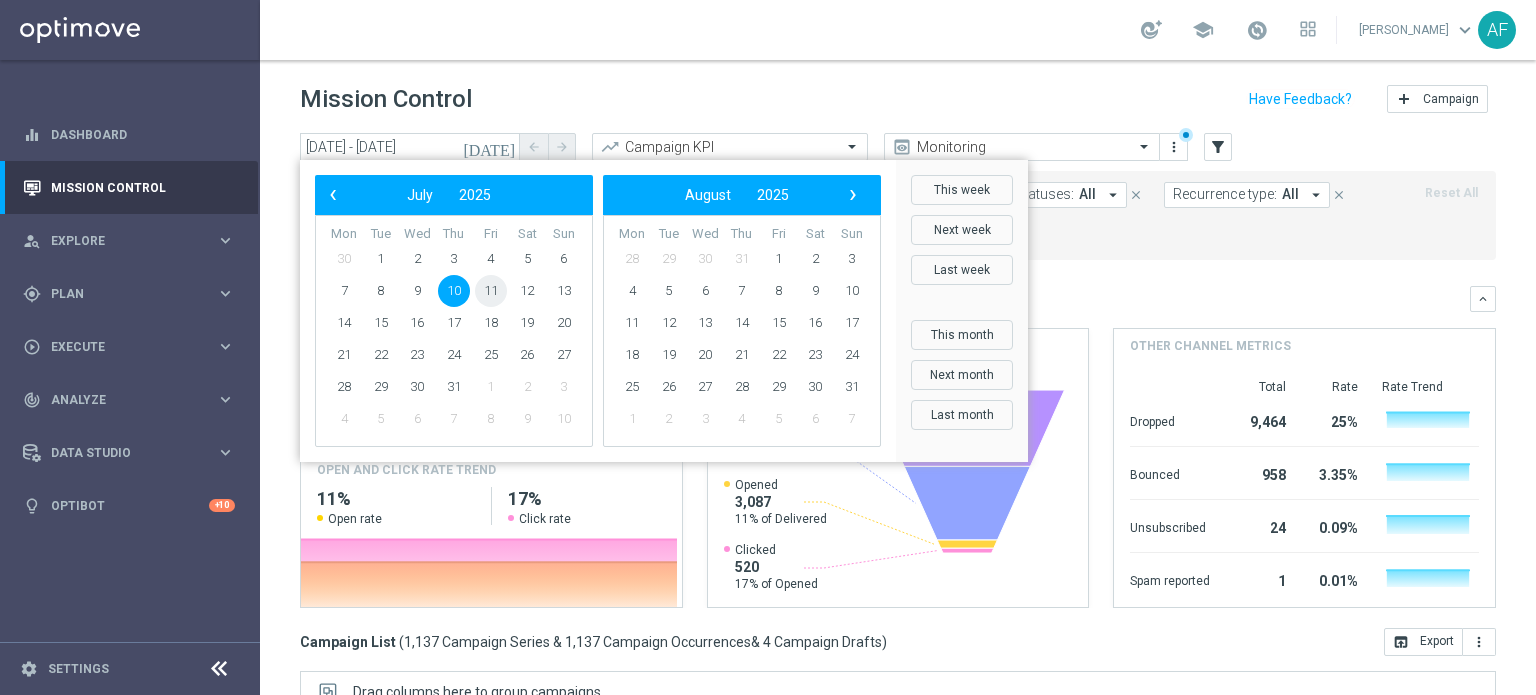 click on "11" 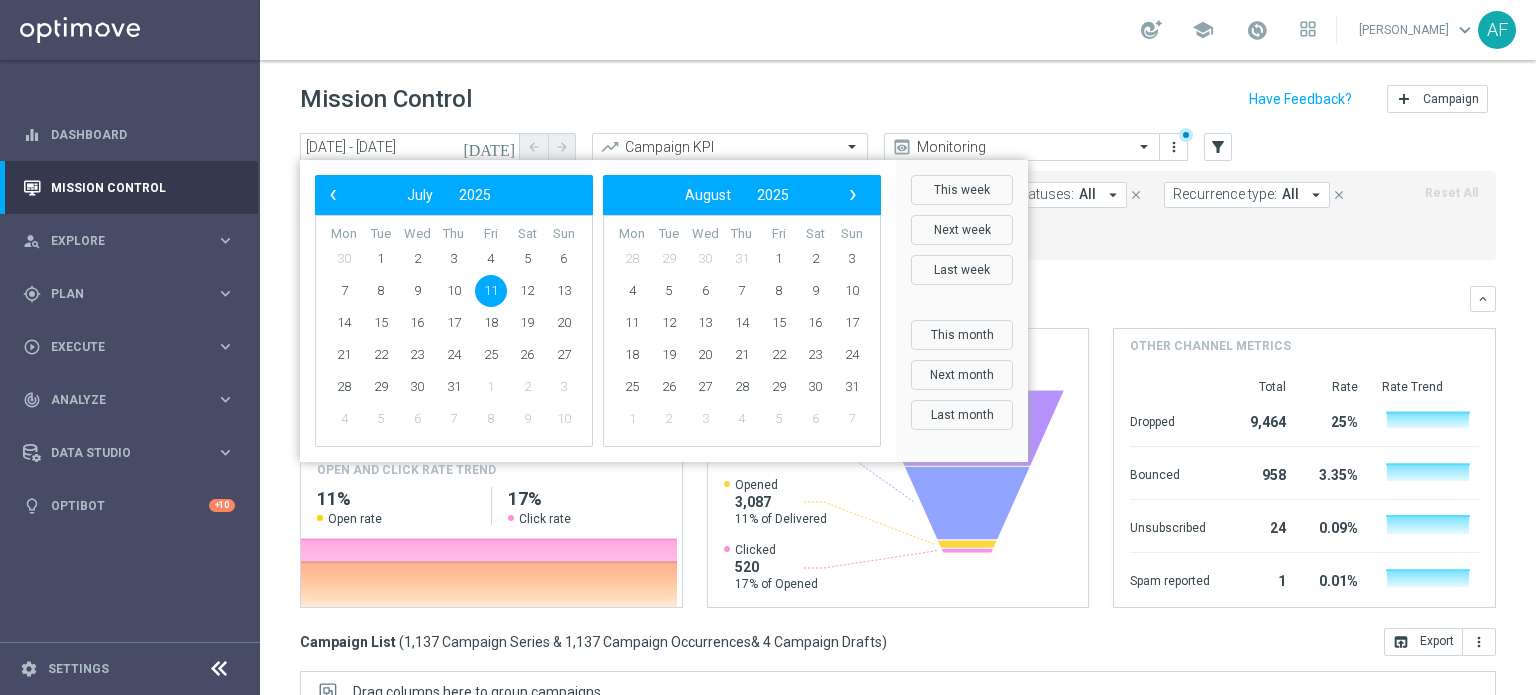 click on "11" 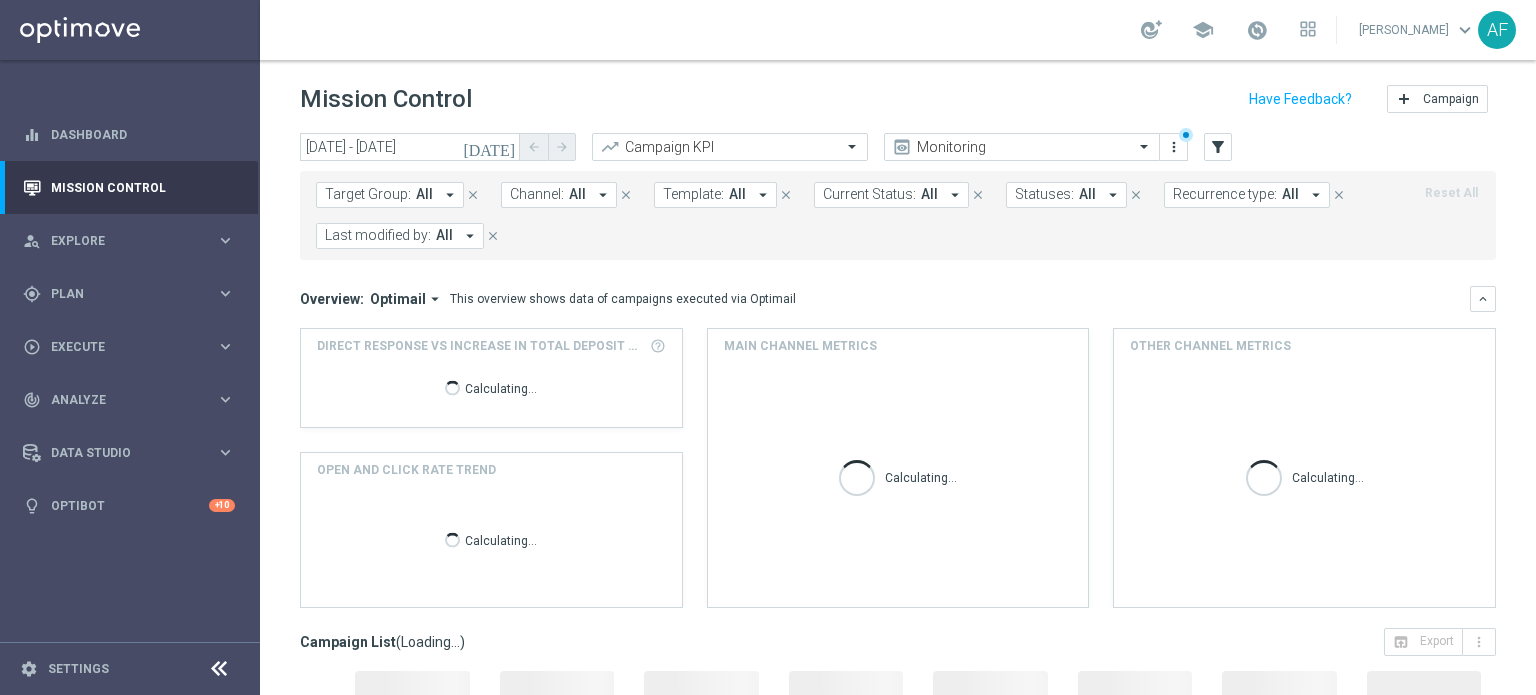 click on "arrow_drop_down" at bounding box center (450, 195) 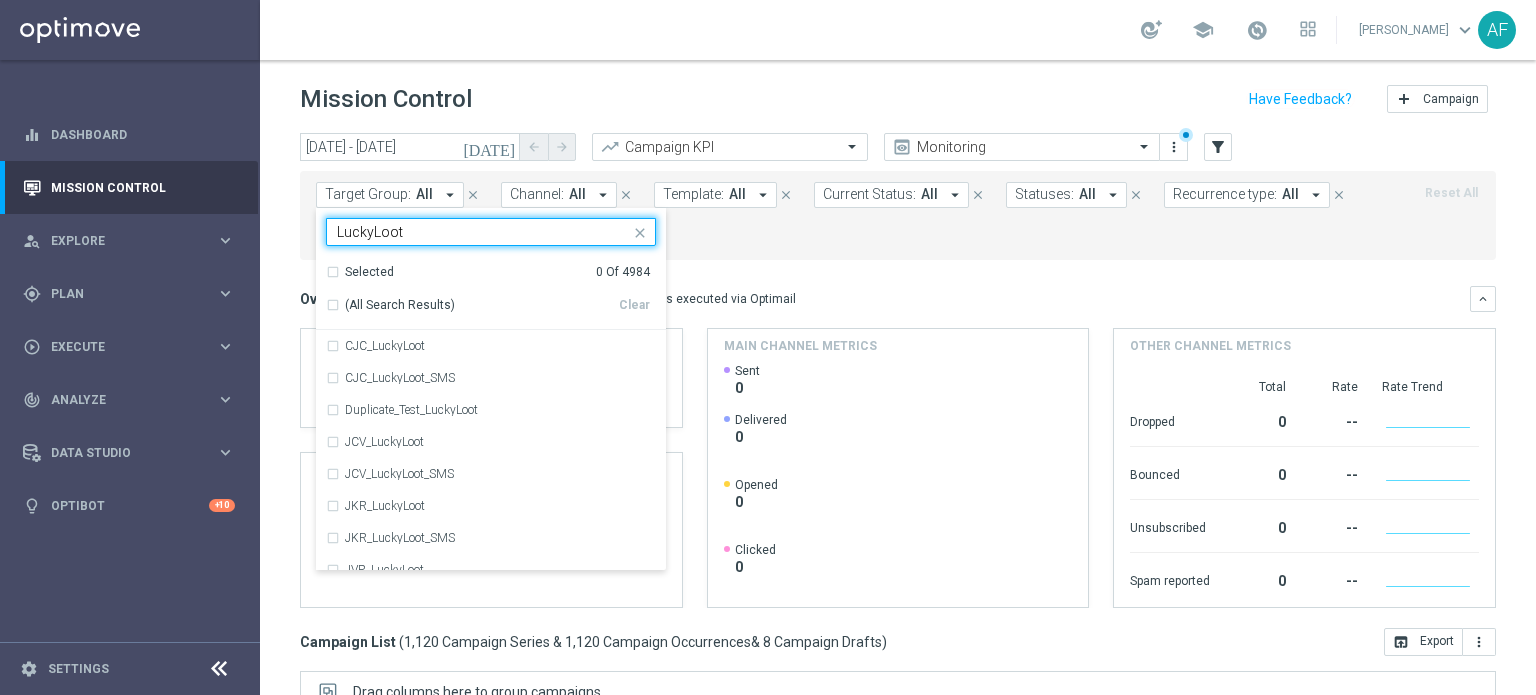 click on "Selected   0 Of 4984" at bounding box center (488, 272) 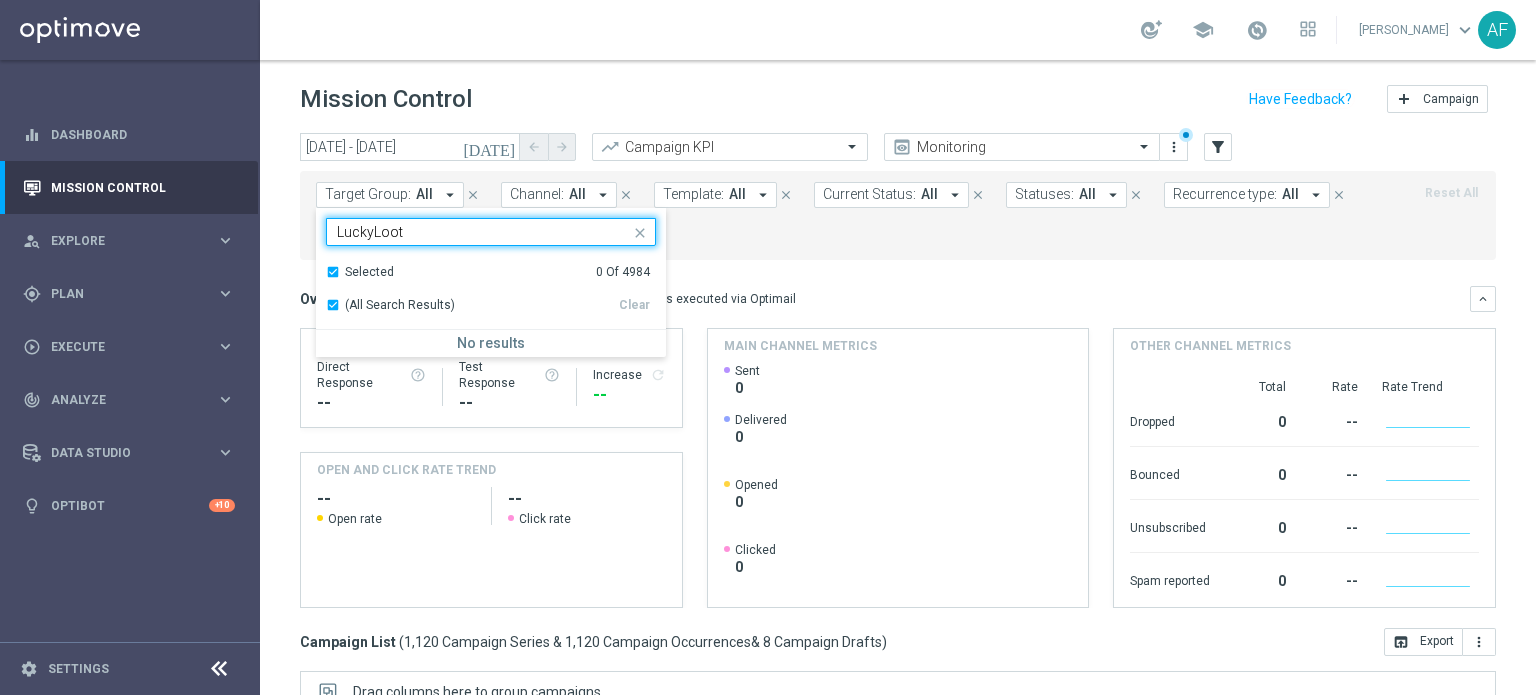 click on "Selected   0 Of 4984" at bounding box center (488, 272) 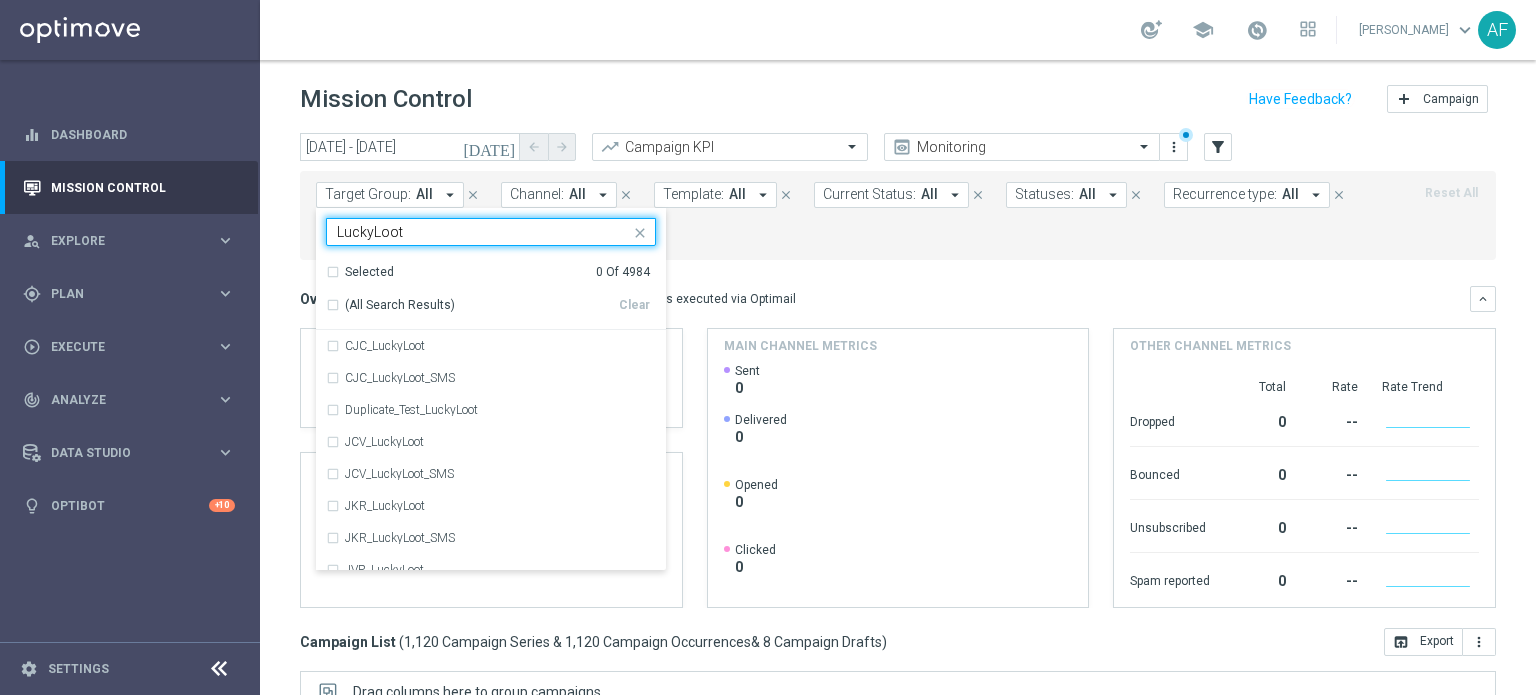 click on "(All Search Results)" at bounding box center [400, 305] 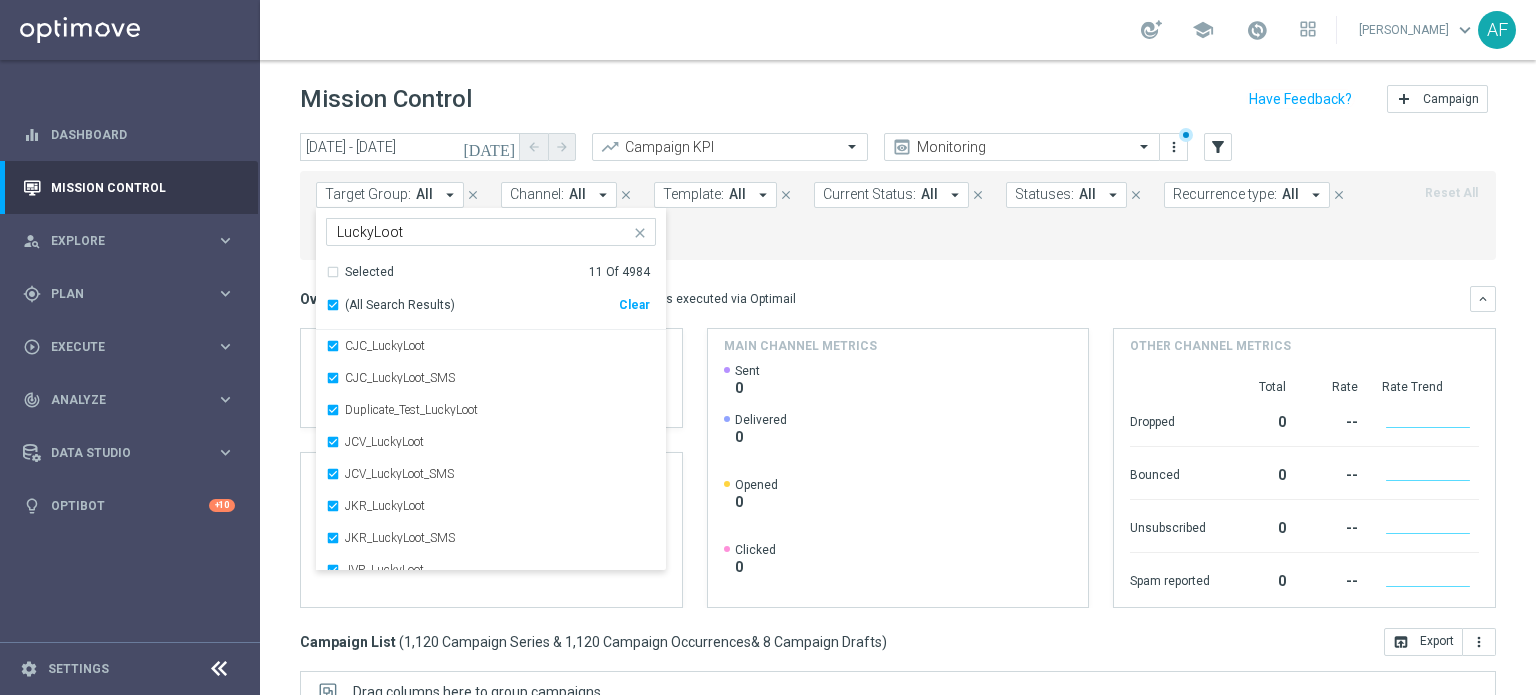 click on "Target Group:
All
arrow_drop_down
Selected 11 of 4984  LuckyLoot  Selected   11 Of 4984  (All Search Results)   Clear  CJC_LuckyLoot CJC_LuckyLoot_SMS Duplicate_Test_LuckyLoot JCV_LuckyLoot JCV_LuckyLoot_SMS JKR_LuckyLoot JKR_LuckyLoot_SMS JVR_LuckyLoot JVR_LuckyLoot_SMS LuckyLoot Qualifiers Test_LuckyLoot
close
close
Channel:
All
arrow_drop_down
close
Template:
All
arrow_drop_down
close
Current Status:
All
arrow_drop_down" 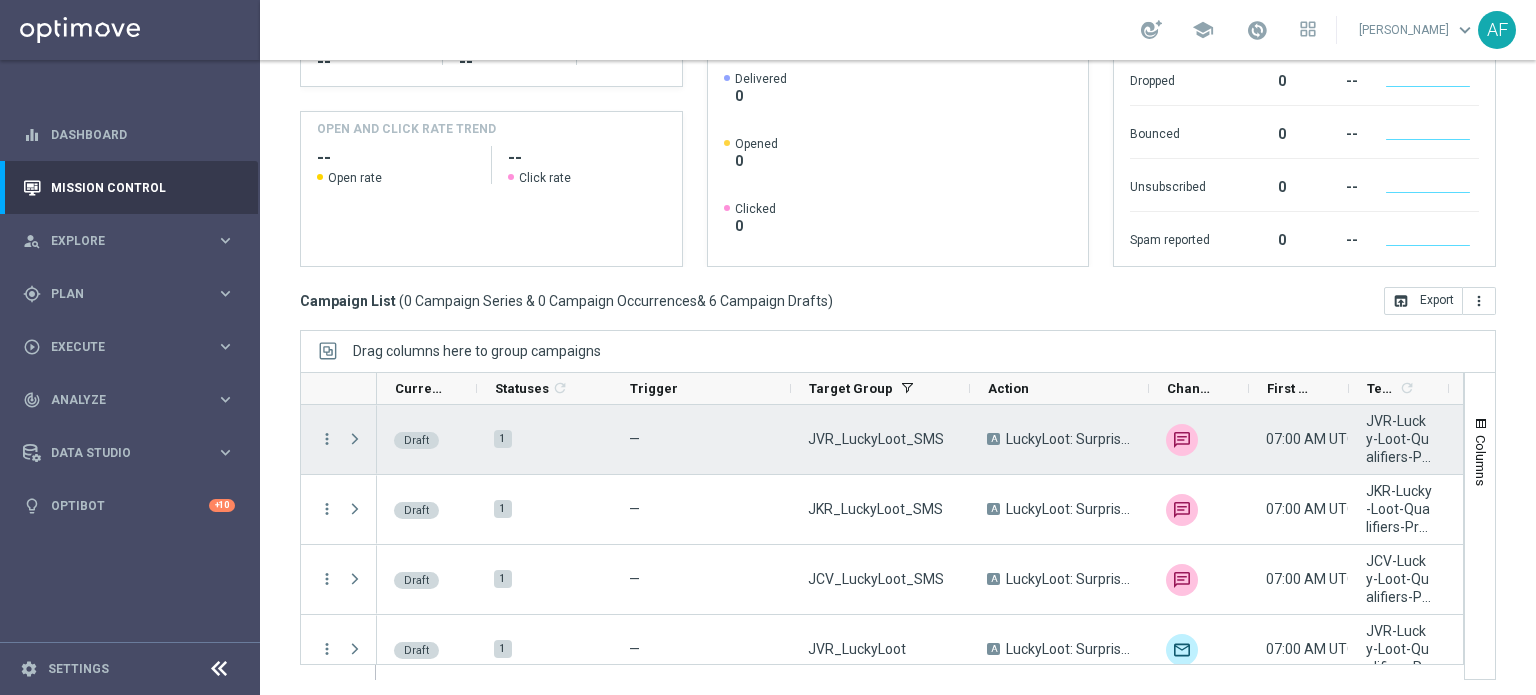 scroll, scrollTop: 344, scrollLeft: 0, axis: vertical 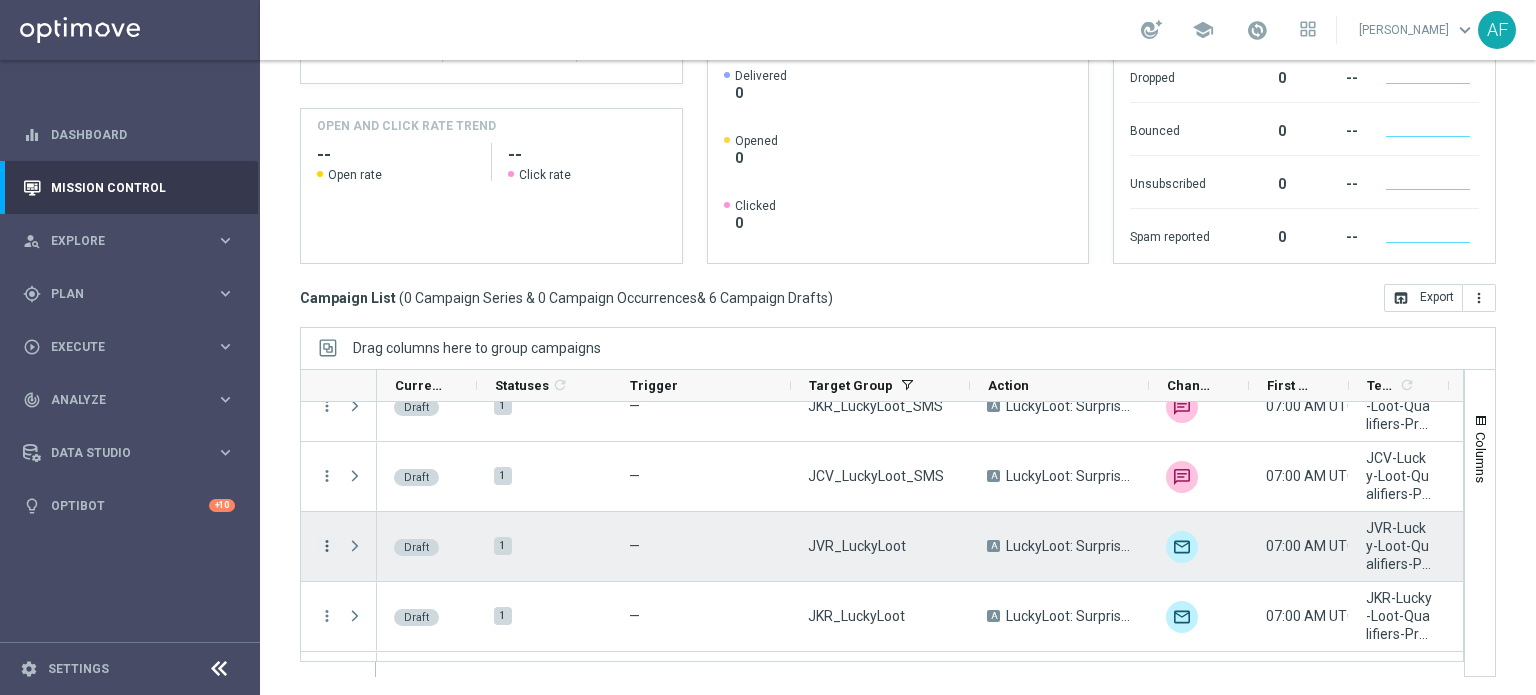 click on "more_vert" at bounding box center (327, 546) 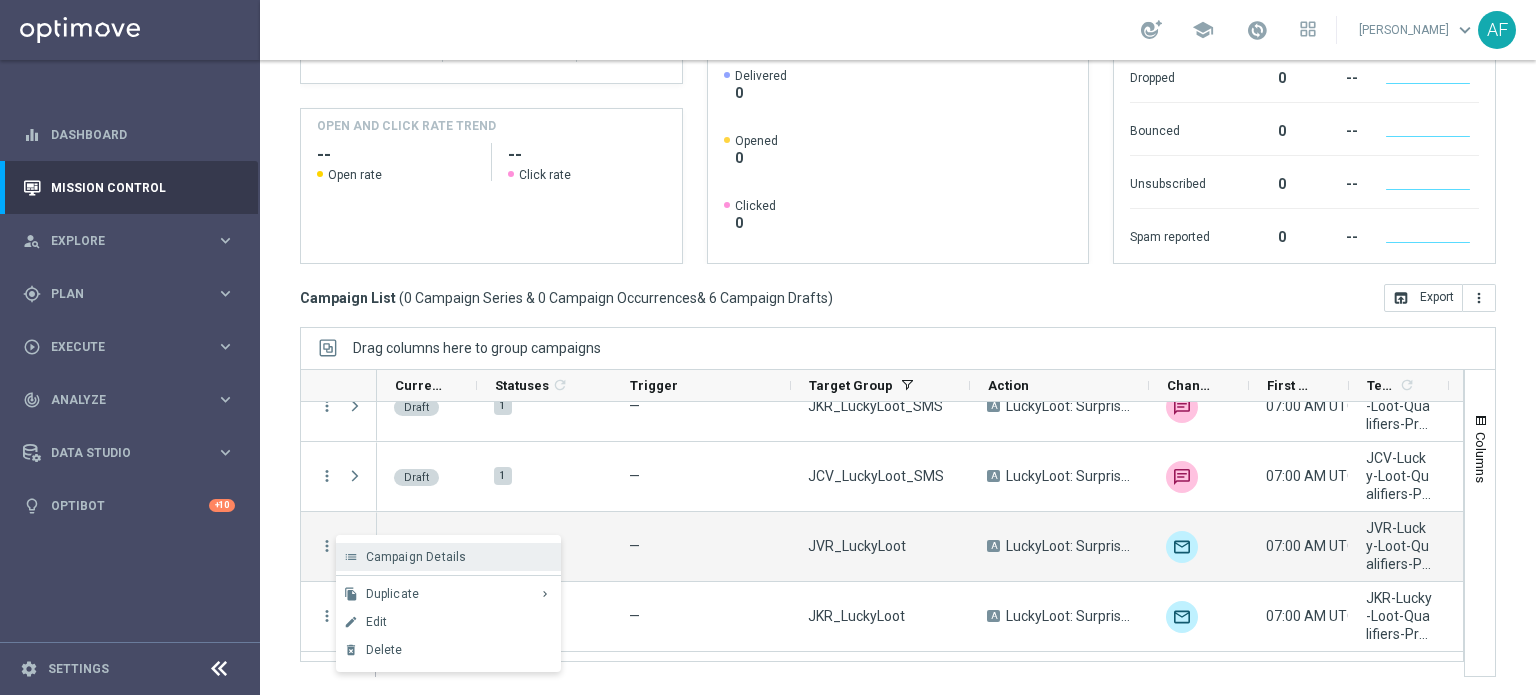 click on "Campaign Details" at bounding box center [416, 557] 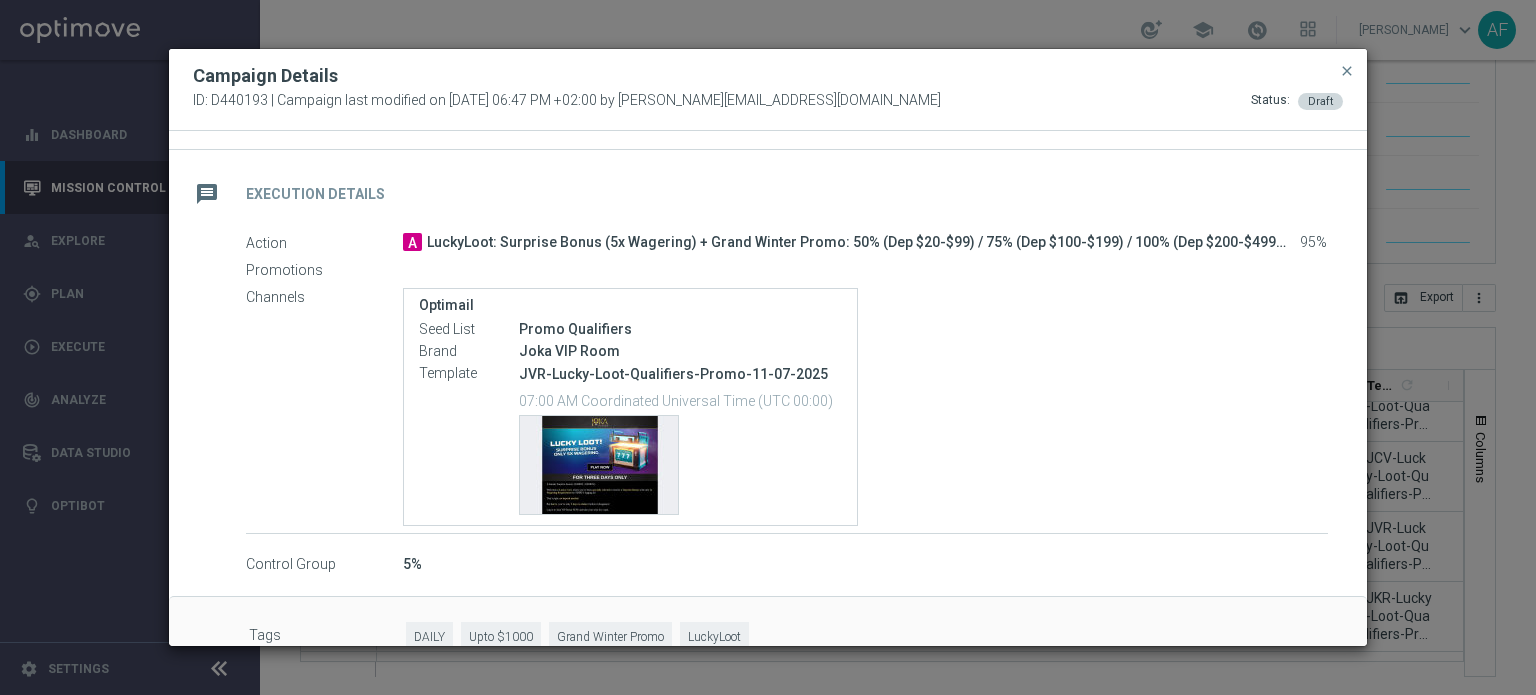 scroll, scrollTop: 300, scrollLeft: 0, axis: vertical 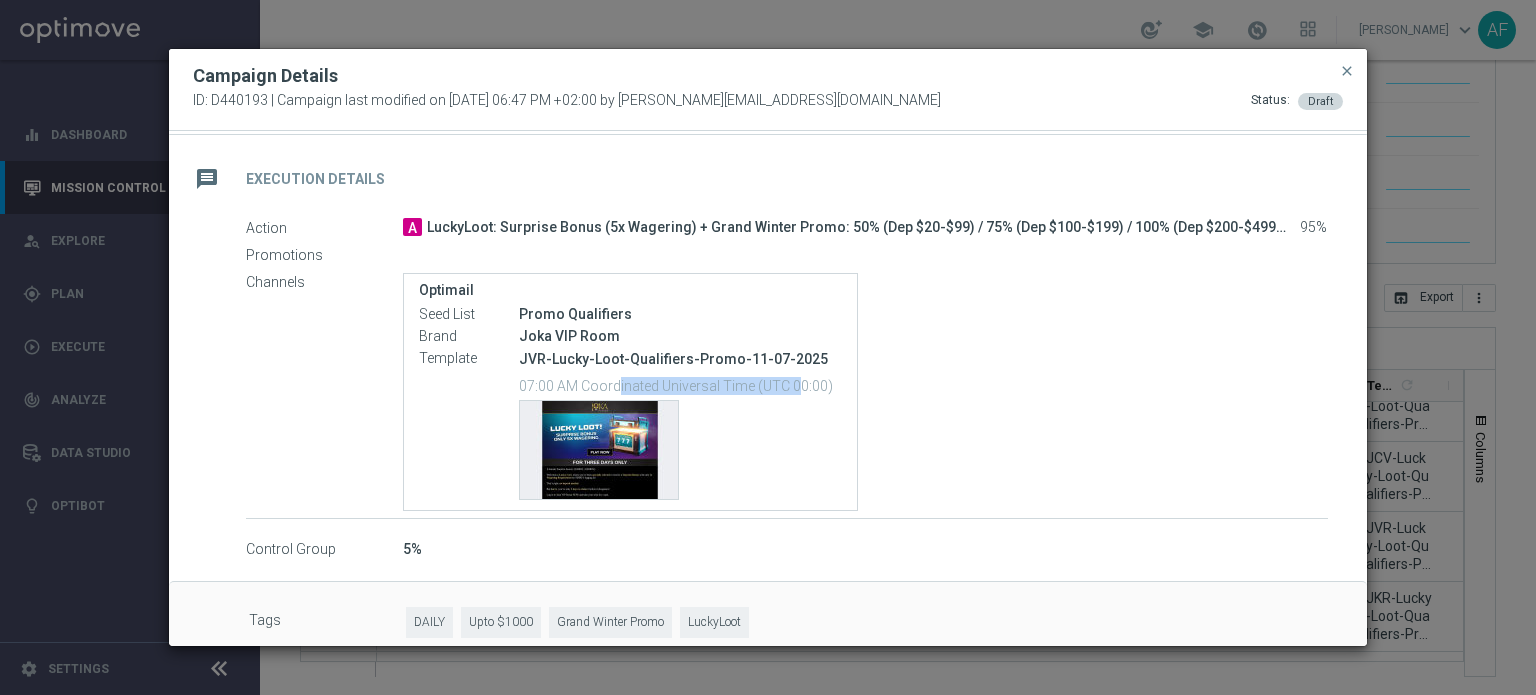drag, startPoint x: 568, startPoint y: 384, endPoint x: 750, endPoint y: 383, distance: 182.00275 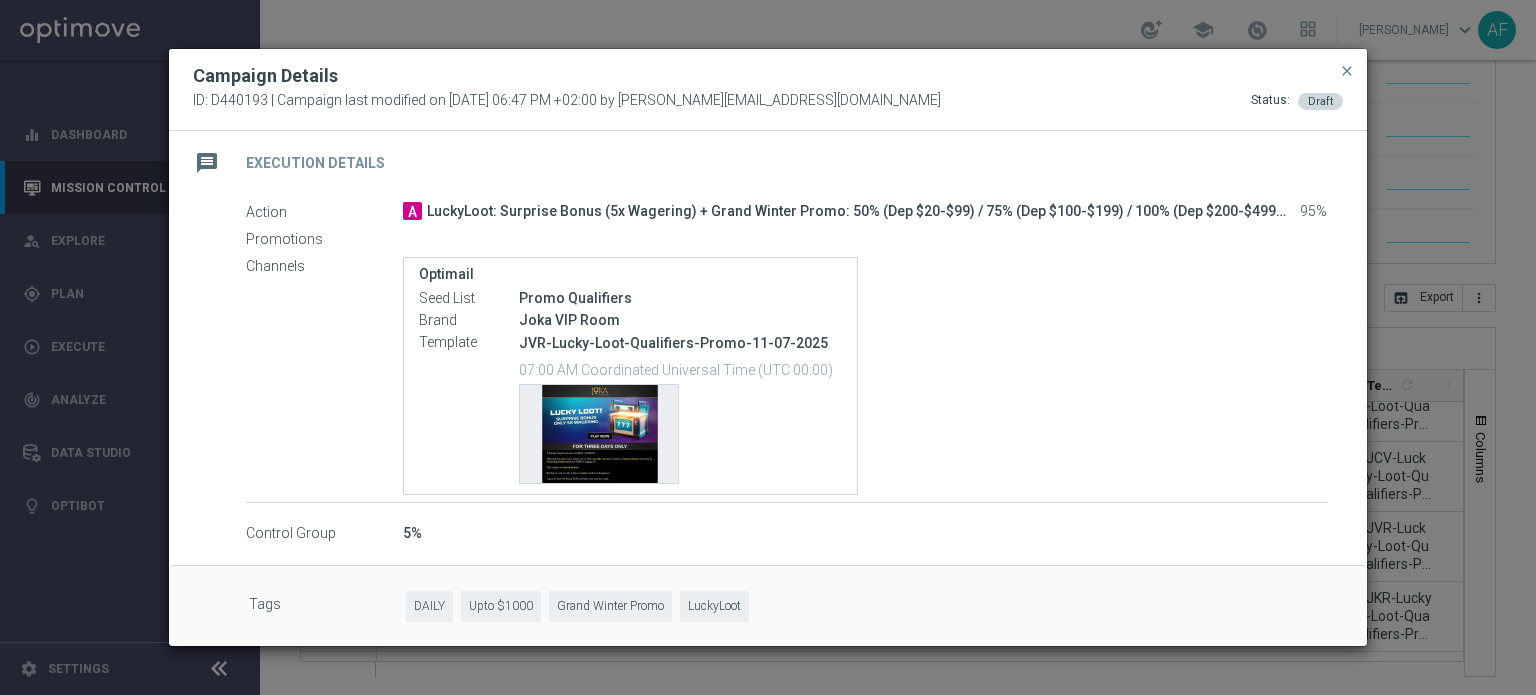 scroll, scrollTop: 320, scrollLeft: 0, axis: vertical 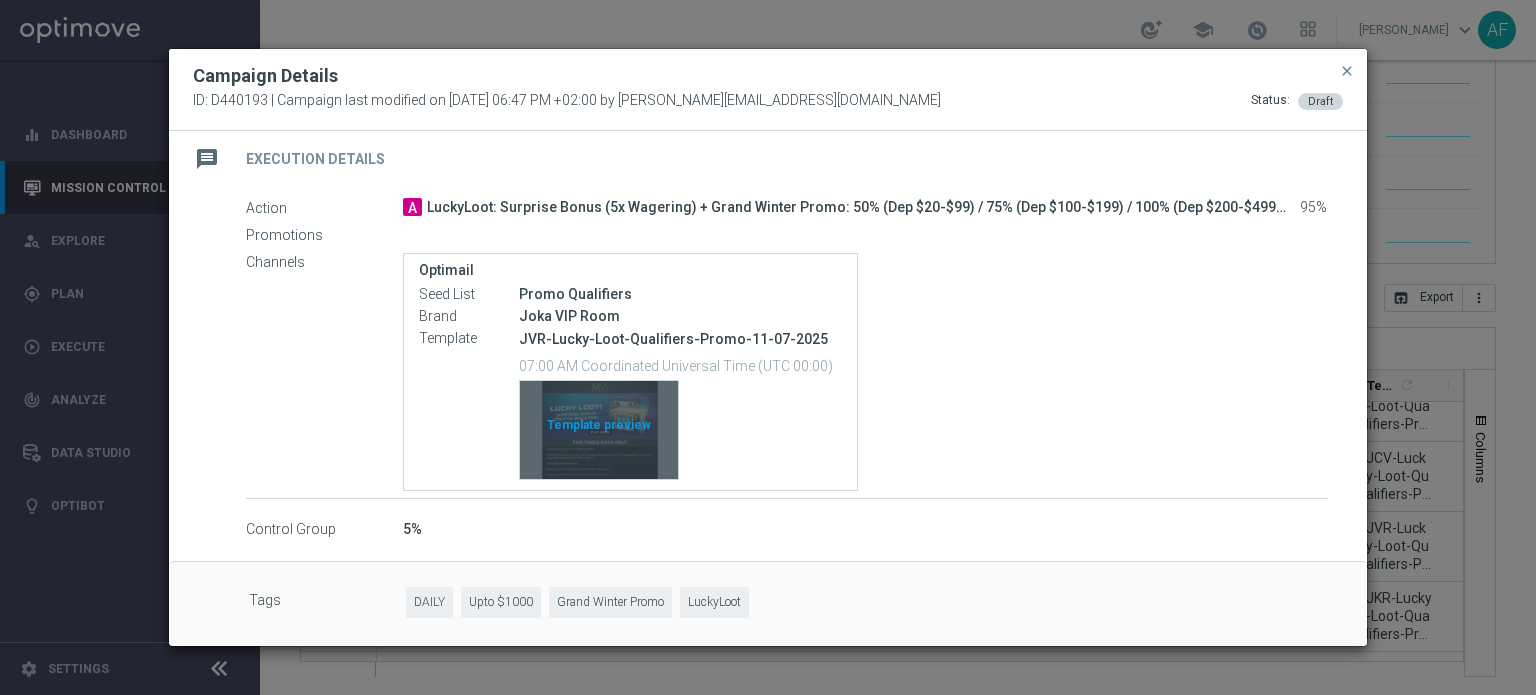 click on "Template preview" 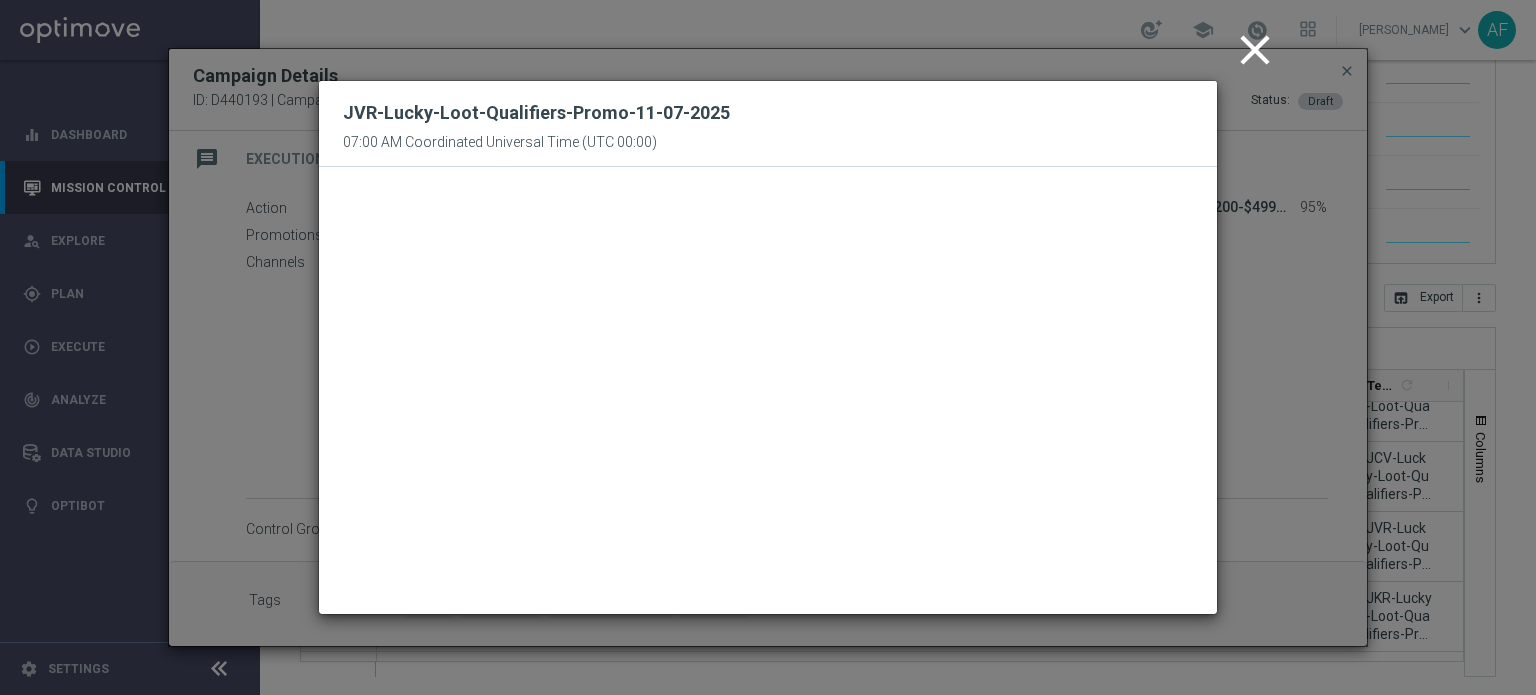 drag, startPoint x: 1248, startPoint y: 54, endPoint x: 1319, endPoint y: 64, distance: 71.70077 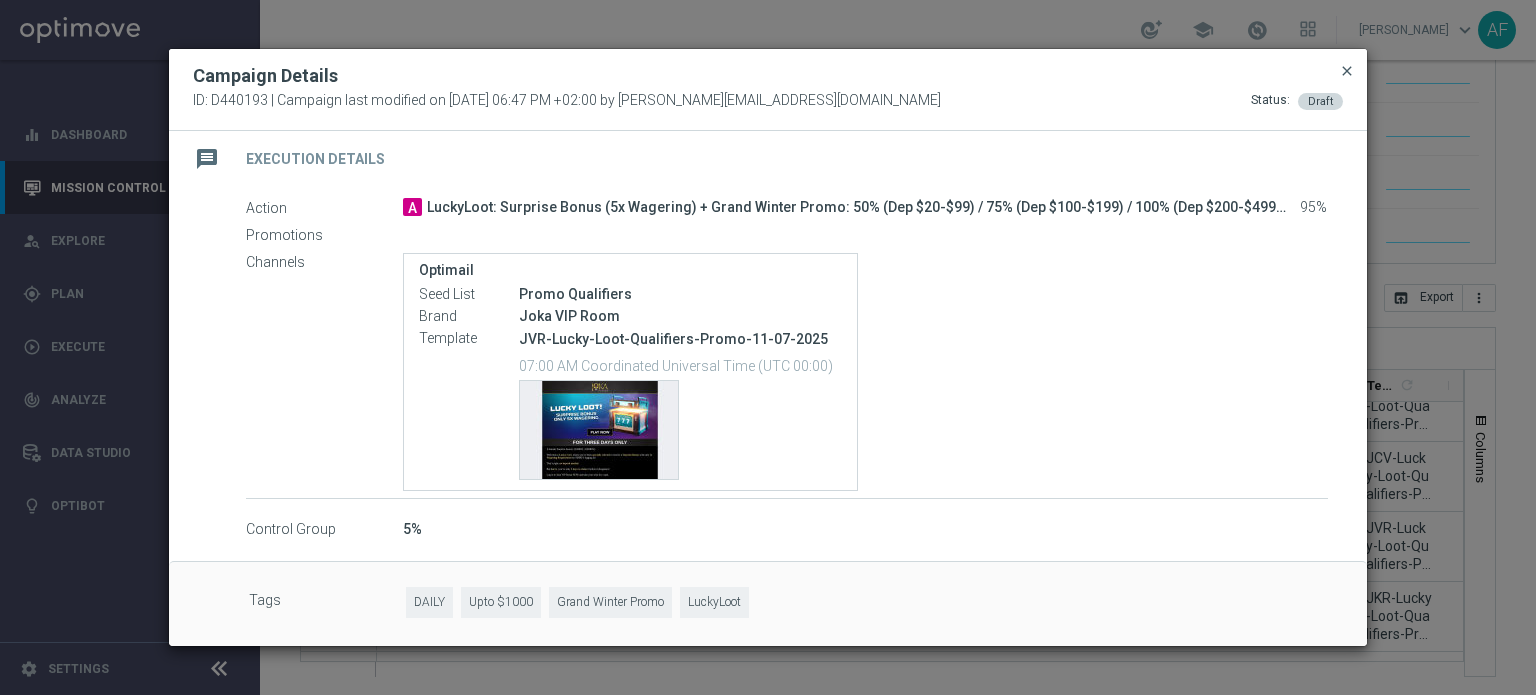 click on "close" 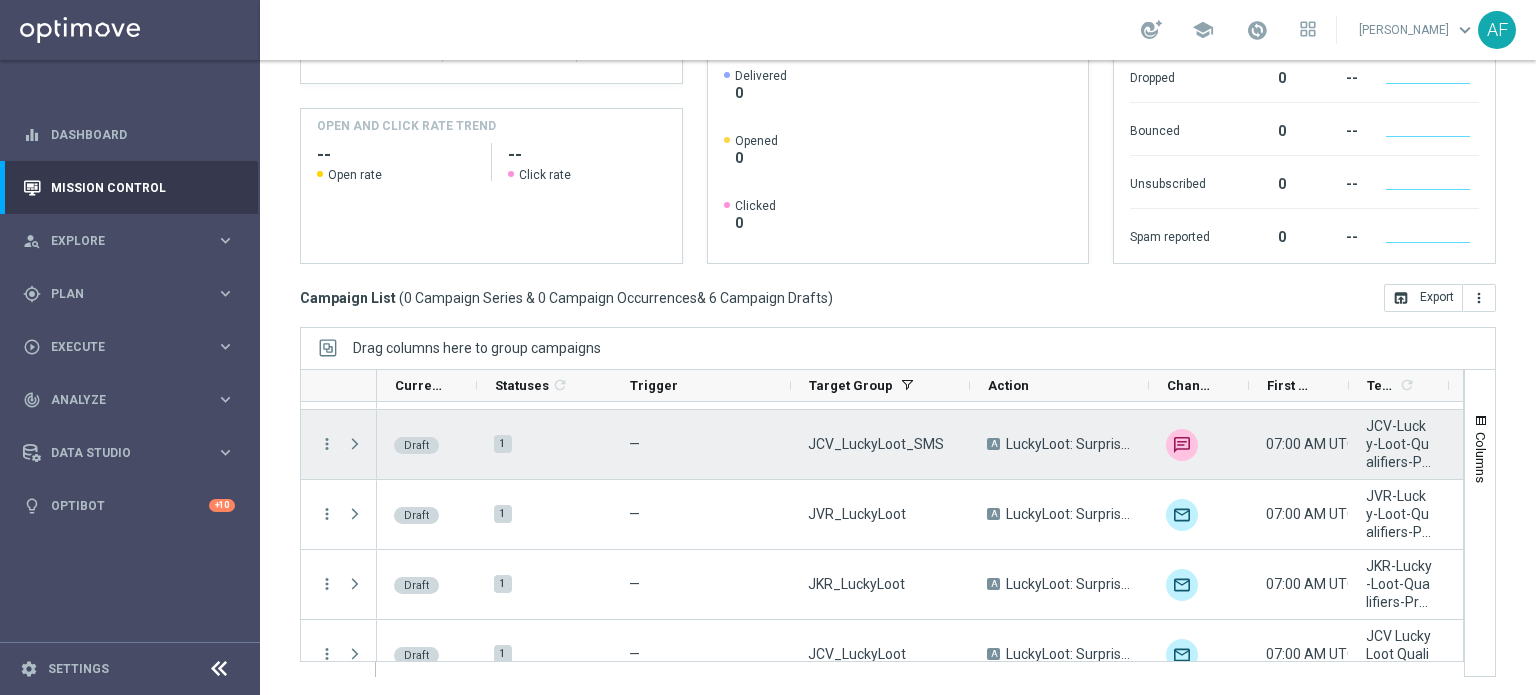 scroll, scrollTop: 160, scrollLeft: 0, axis: vertical 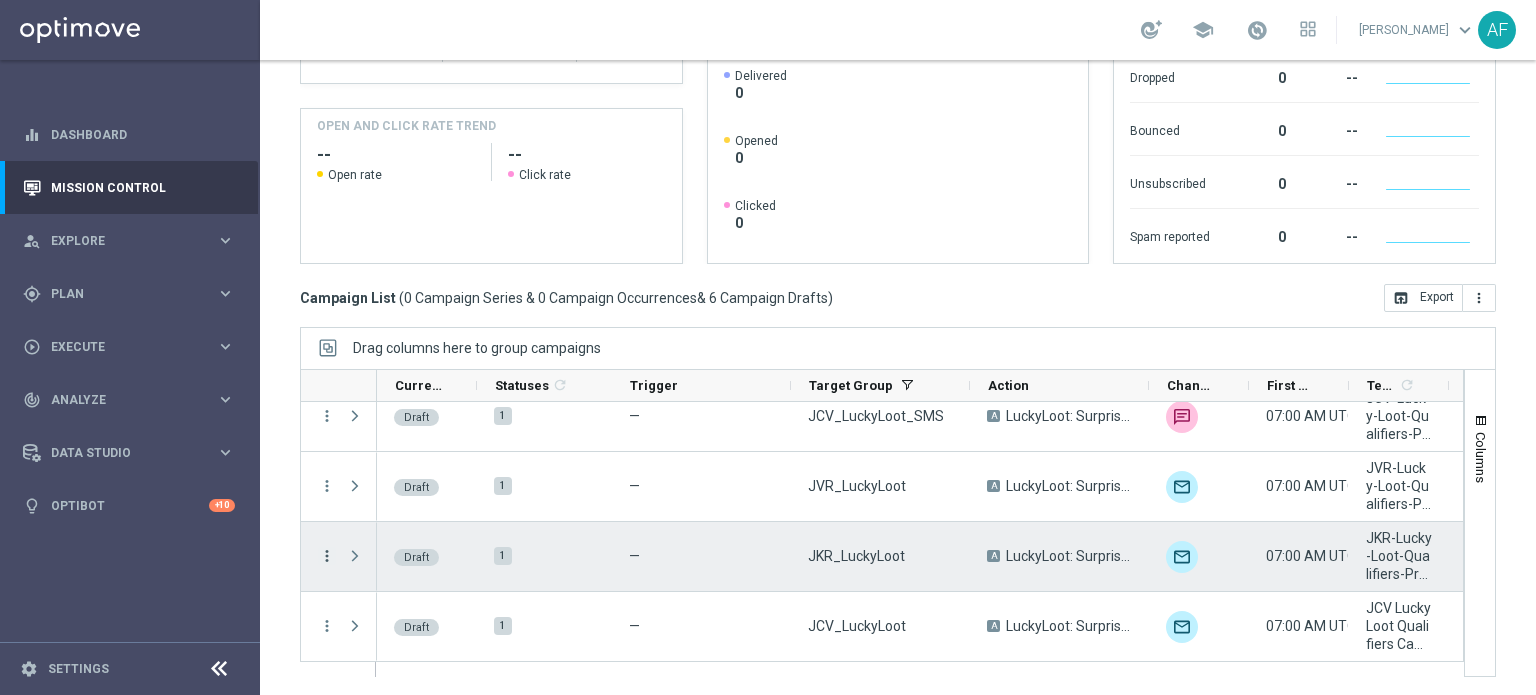 click on "more_vert" at bounding box center [327, 556] 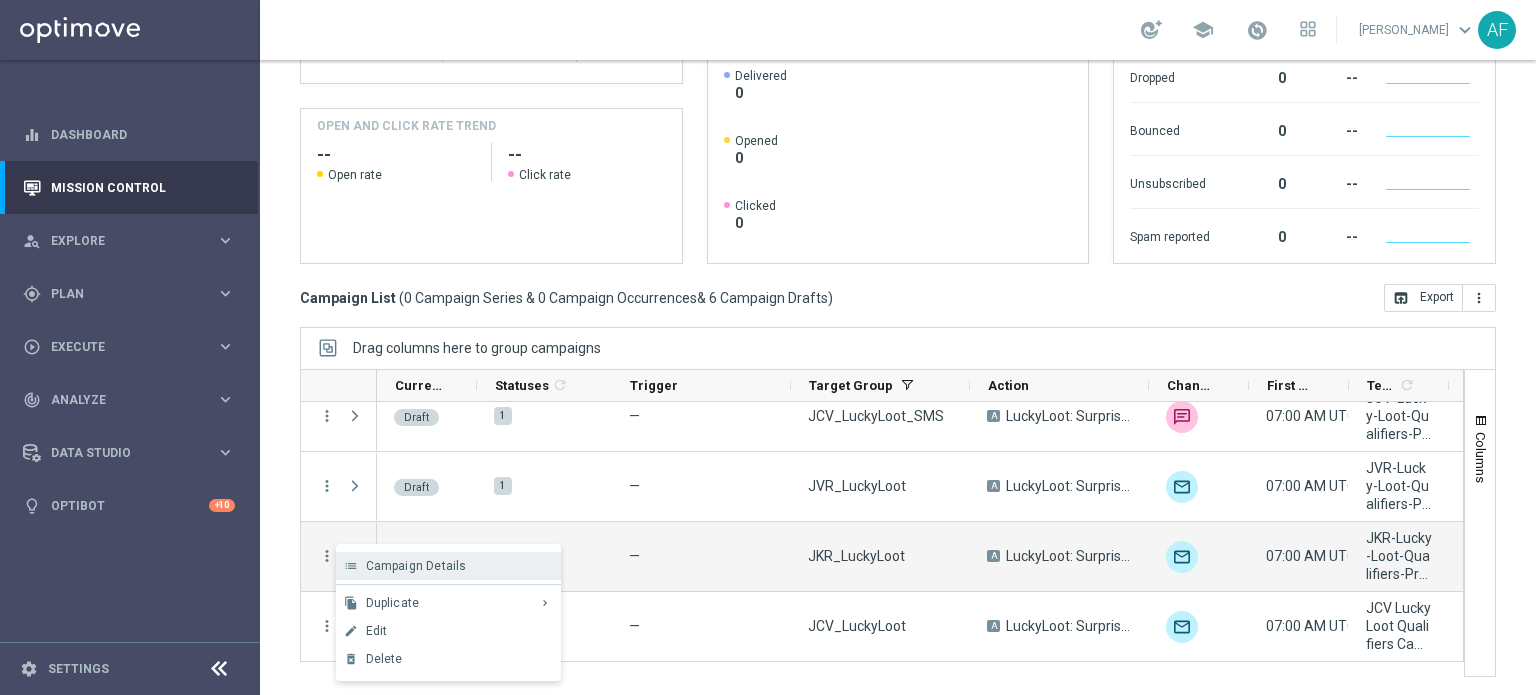 click on "Campaign Details" at bounding box center [416, 566] 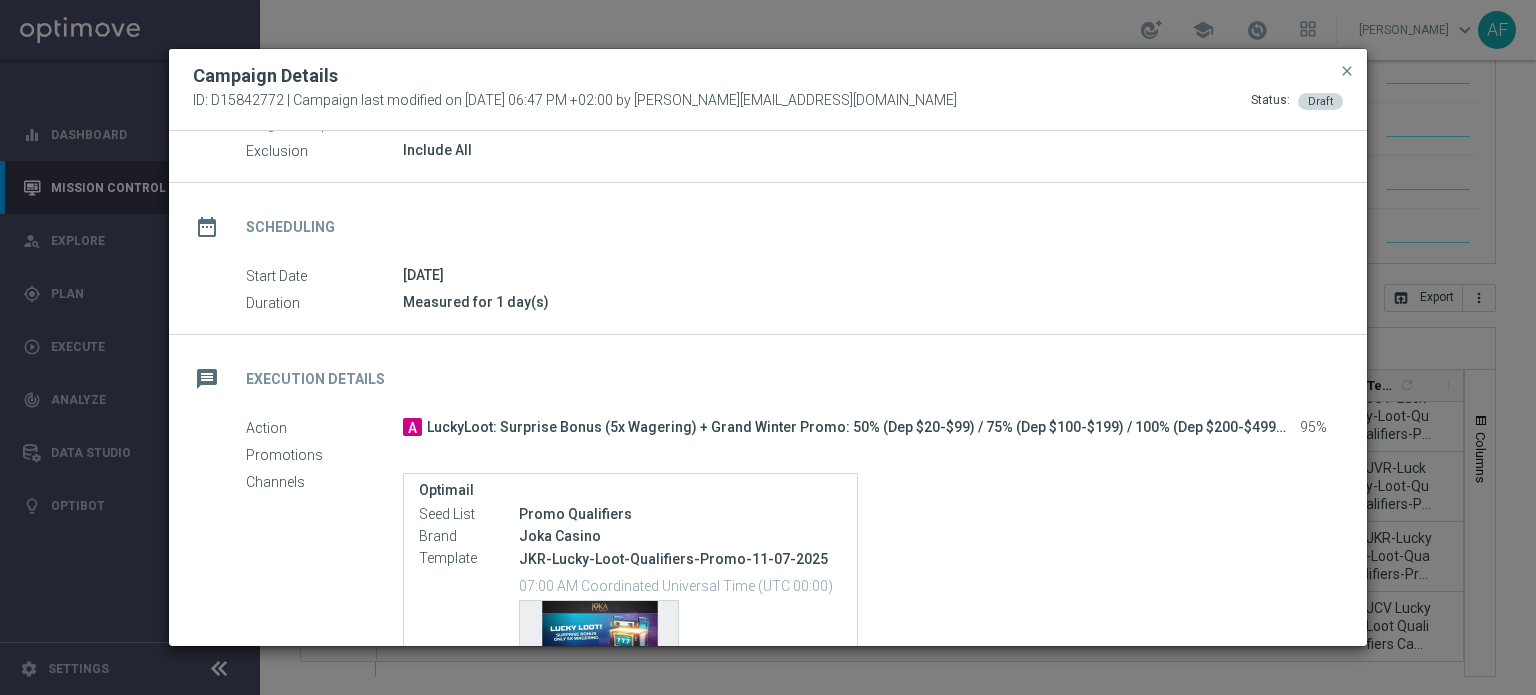 scroll, scrollTop: 0, scrollLeft: 0, axis: both 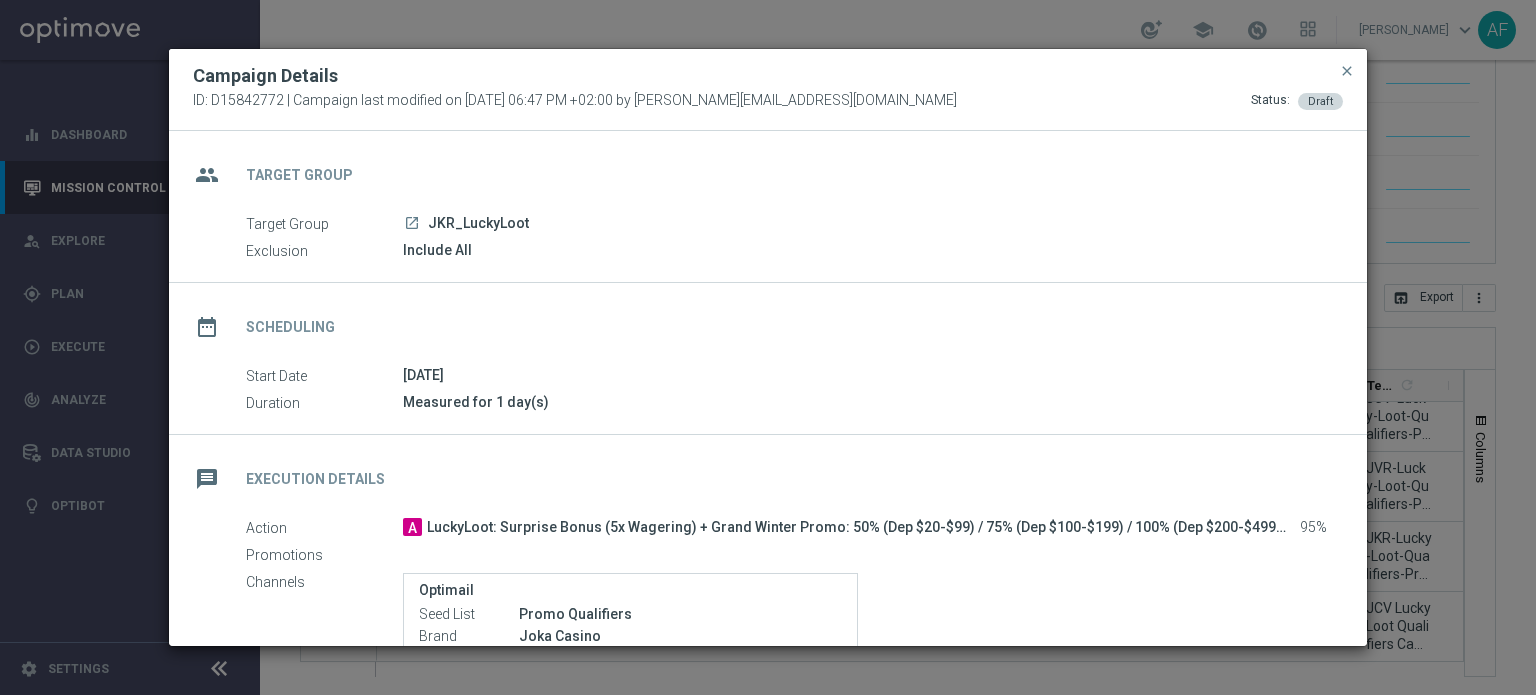 click on "launch" 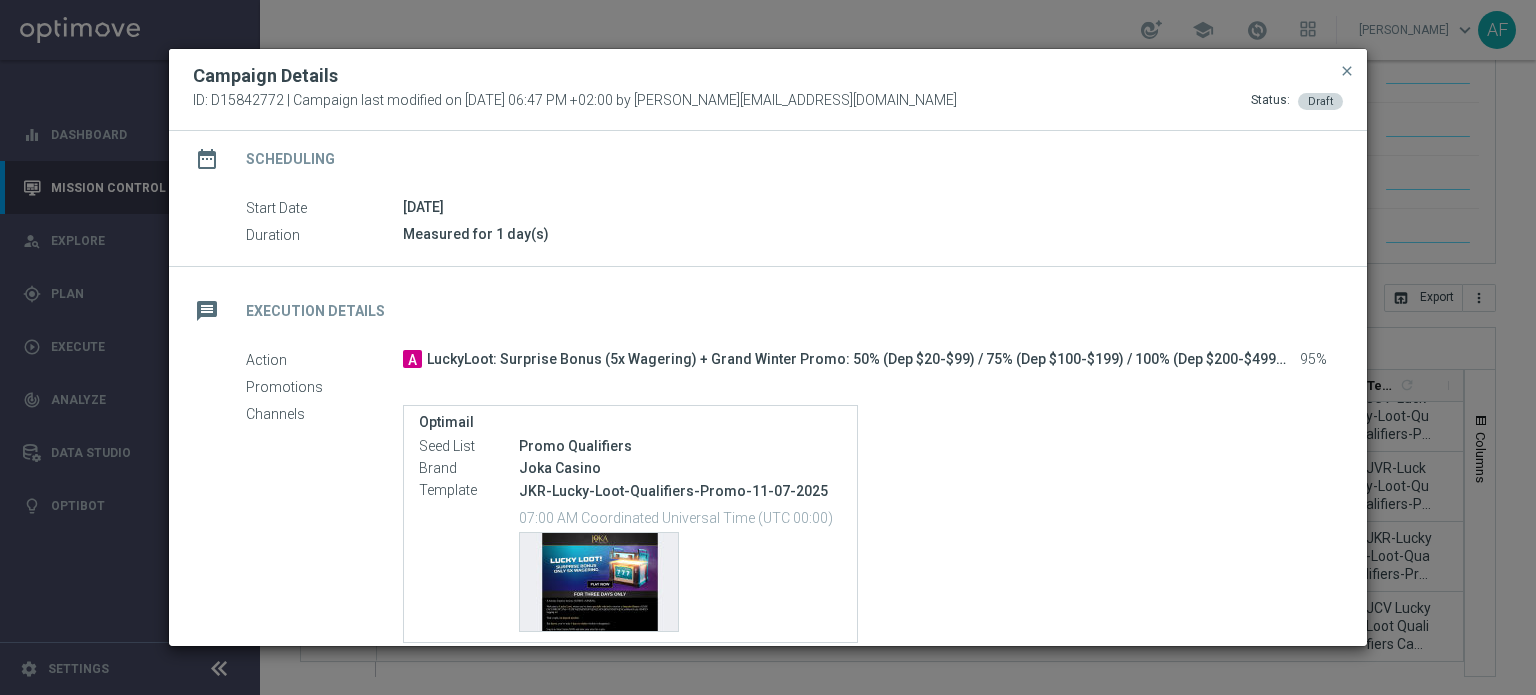 scroll, scrollTop: 200, scrollLeft: 0, axis: vertical 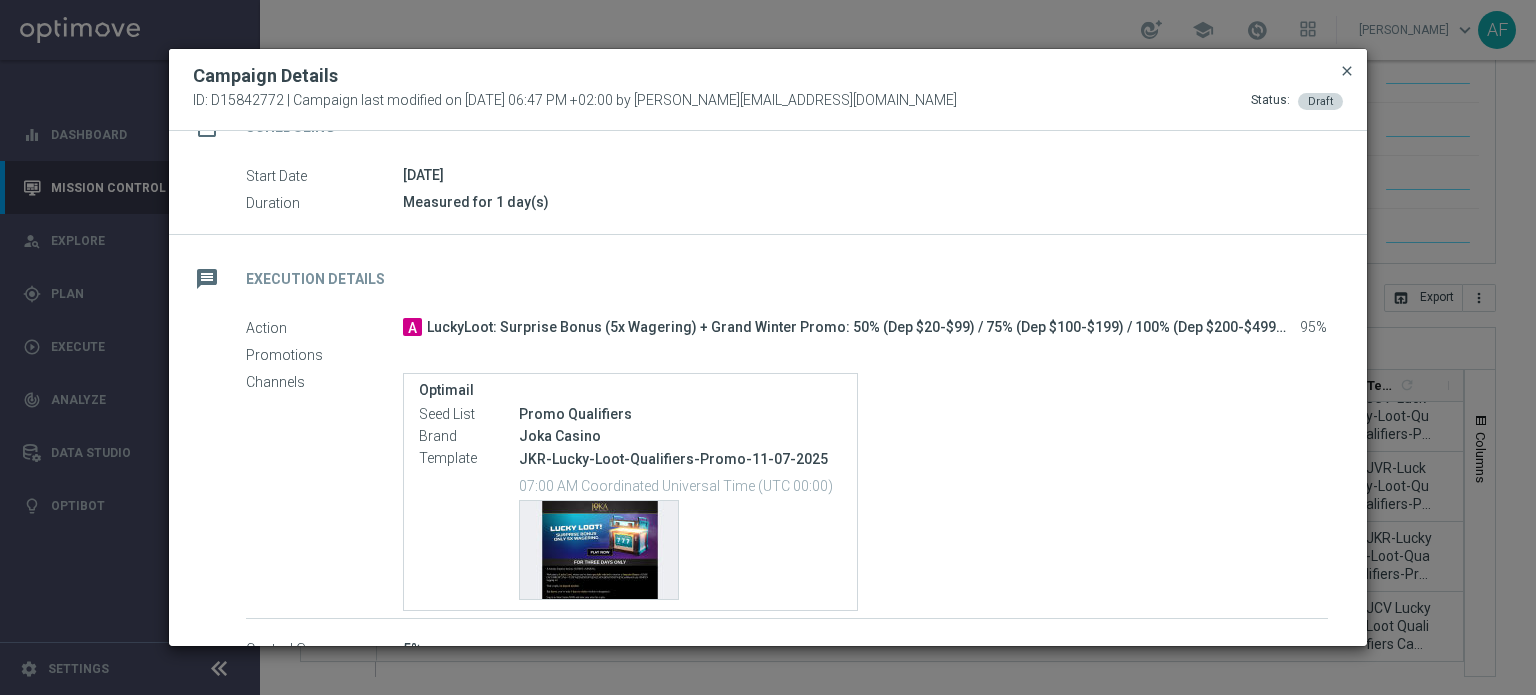 click on "close" 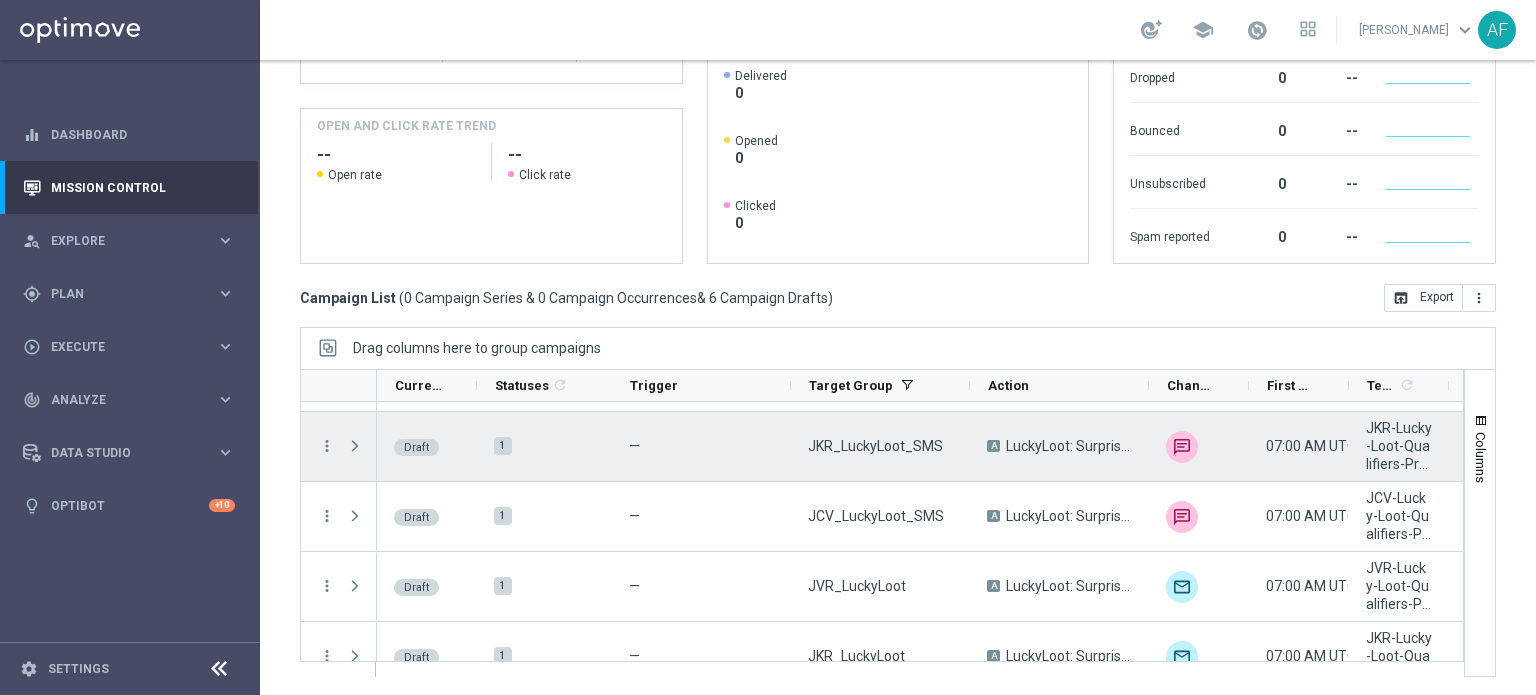 scroll, scrollTop: 0, scrollLeft: 0, axis: both 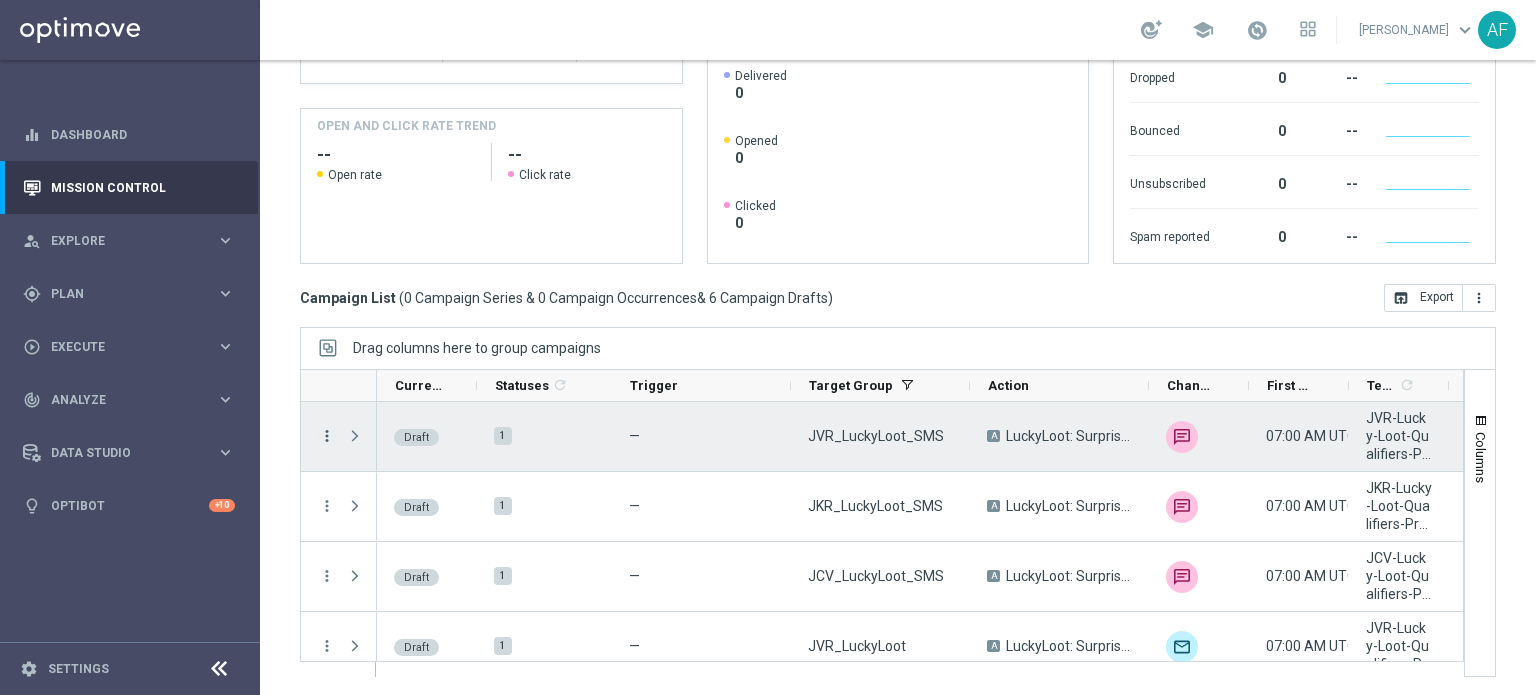 click on "more_vert" at bounding box center (327, 436) 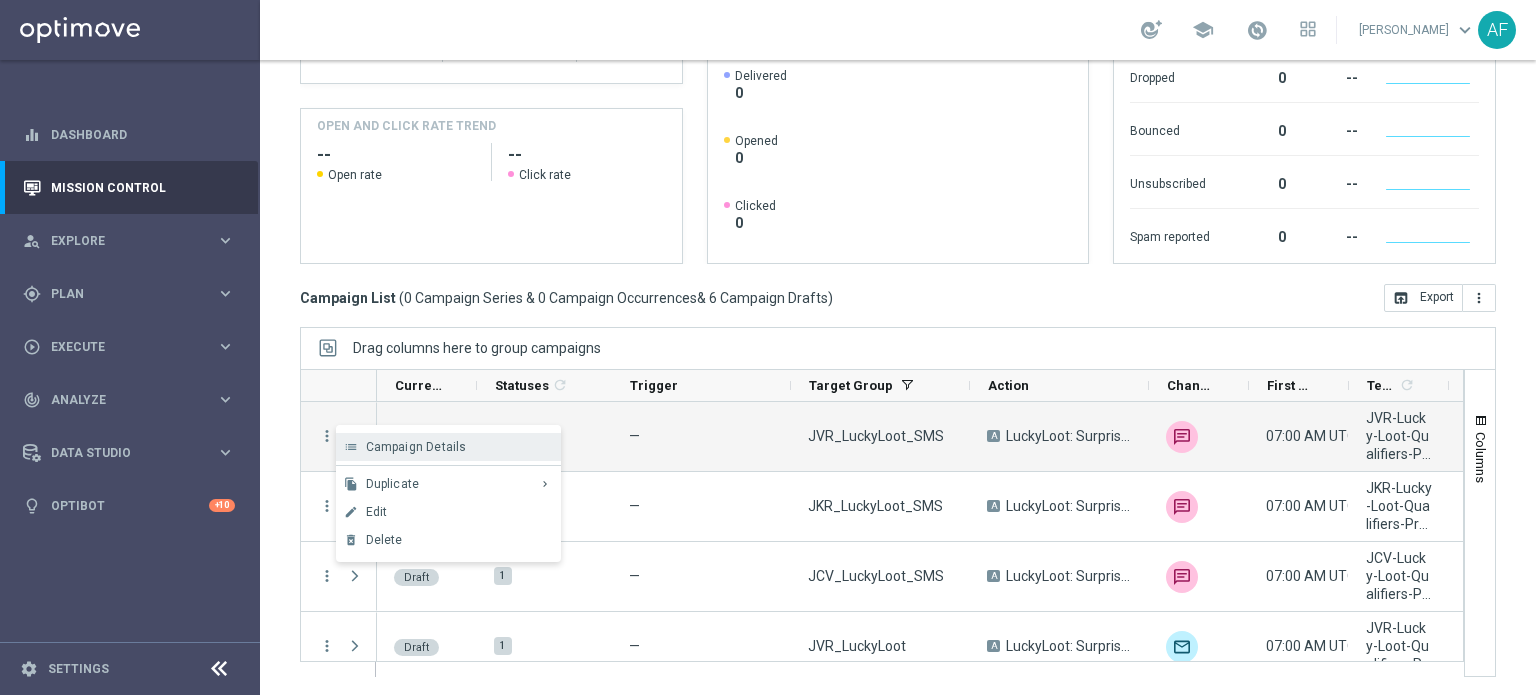 click on "Campaign Details" at bounding box center [416, 447] 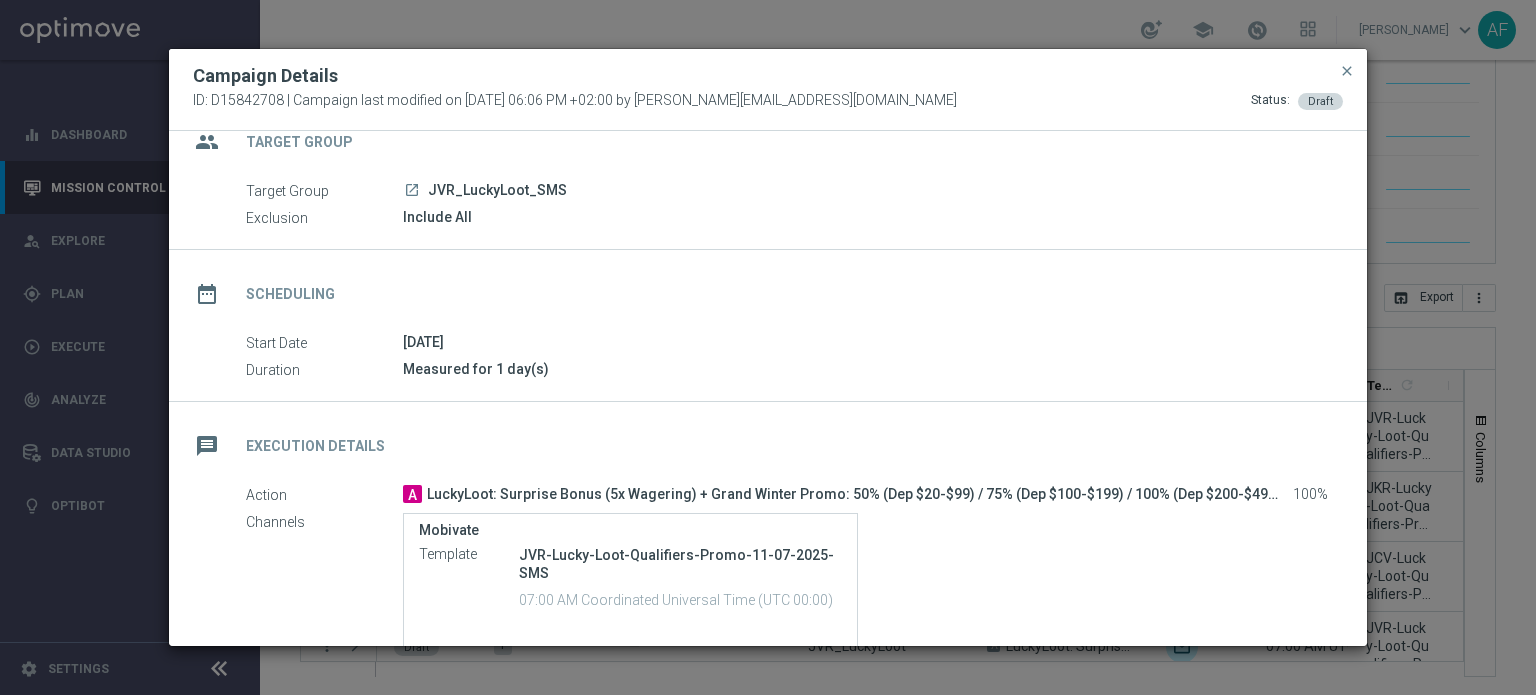 scroll, scrollTop: 0, scrollLeft: 0, axis: both 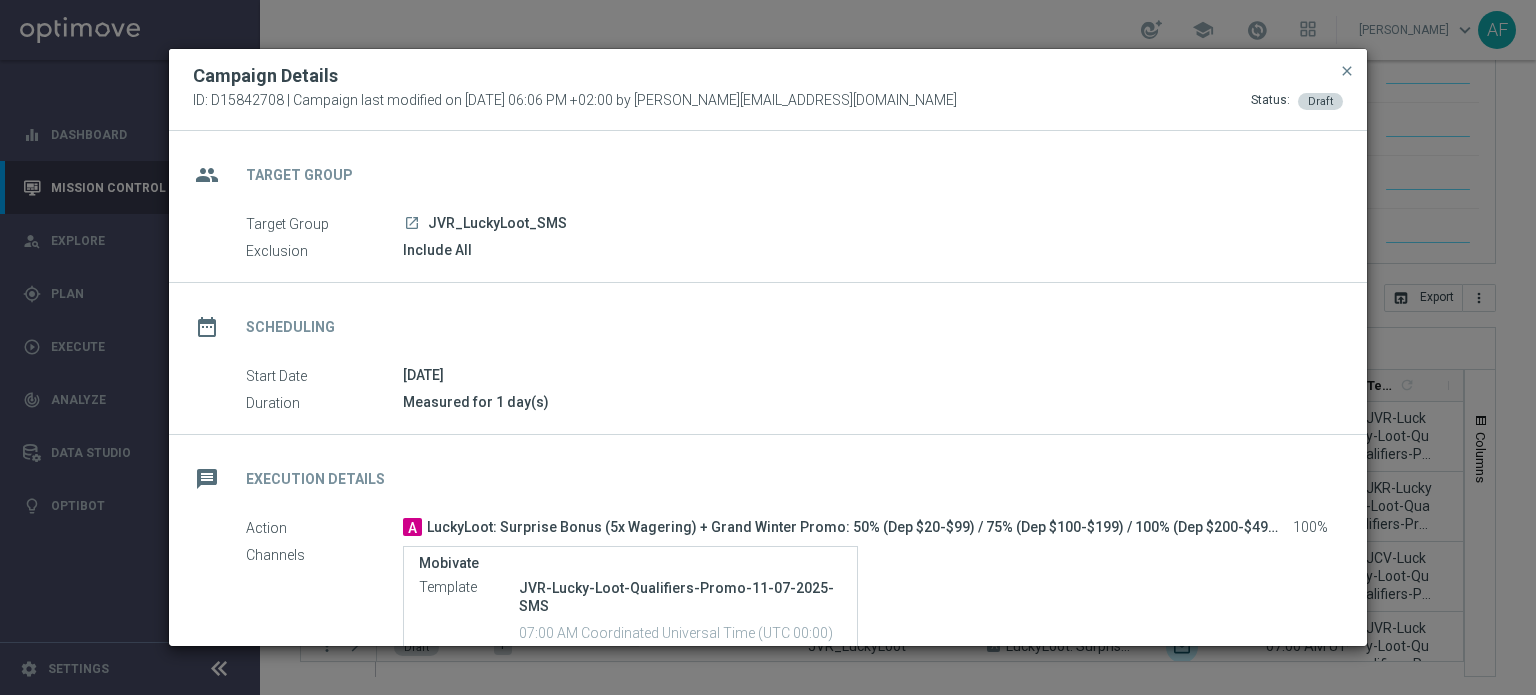 click on "launch" 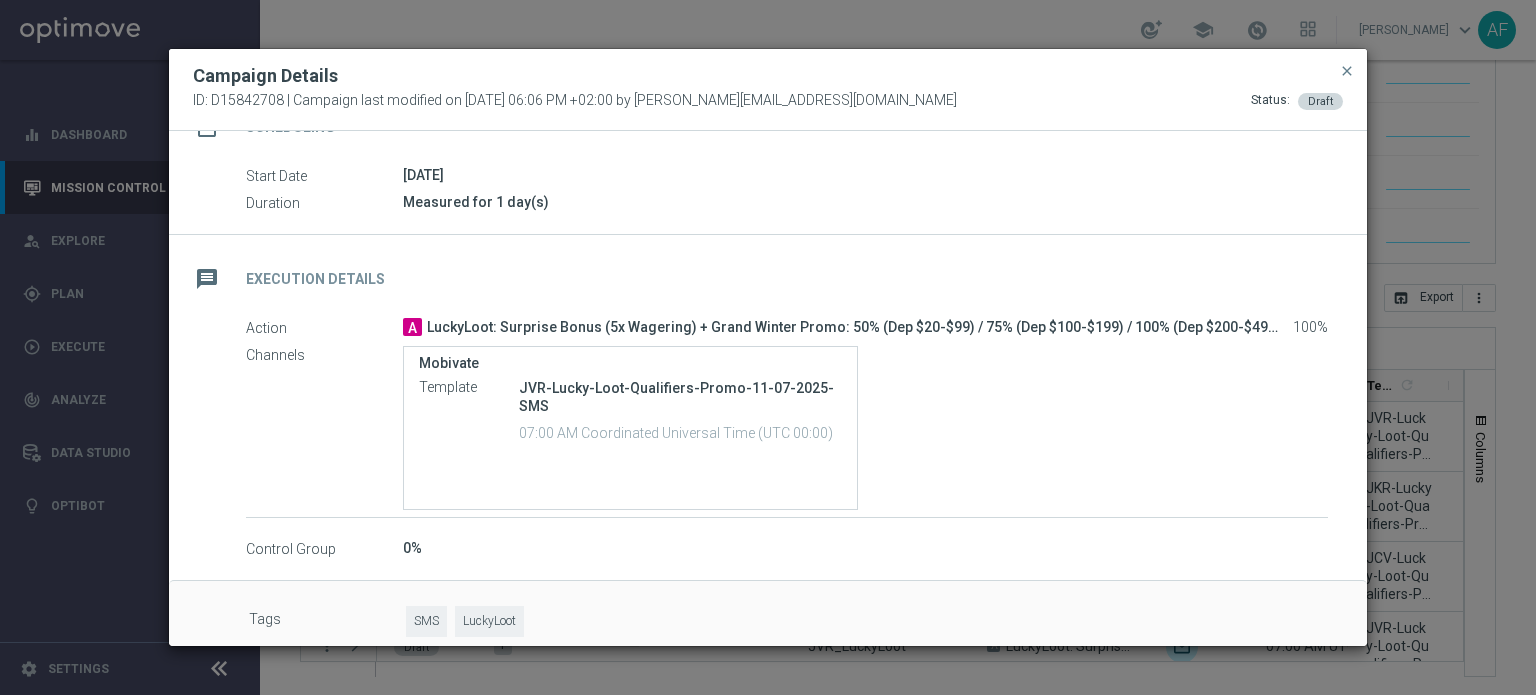 scroll, scrollTop: 220, scrollLeft: 0, axis: vertical 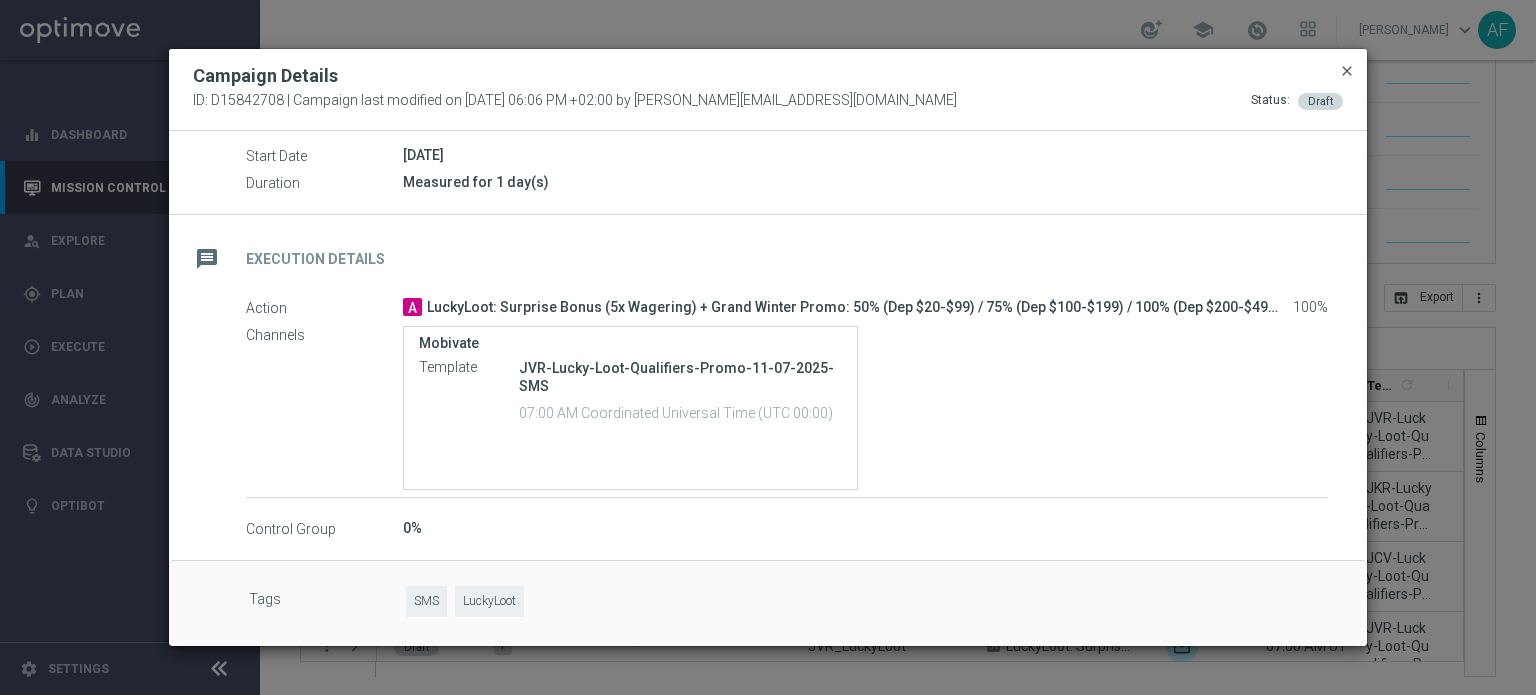 click on "close" 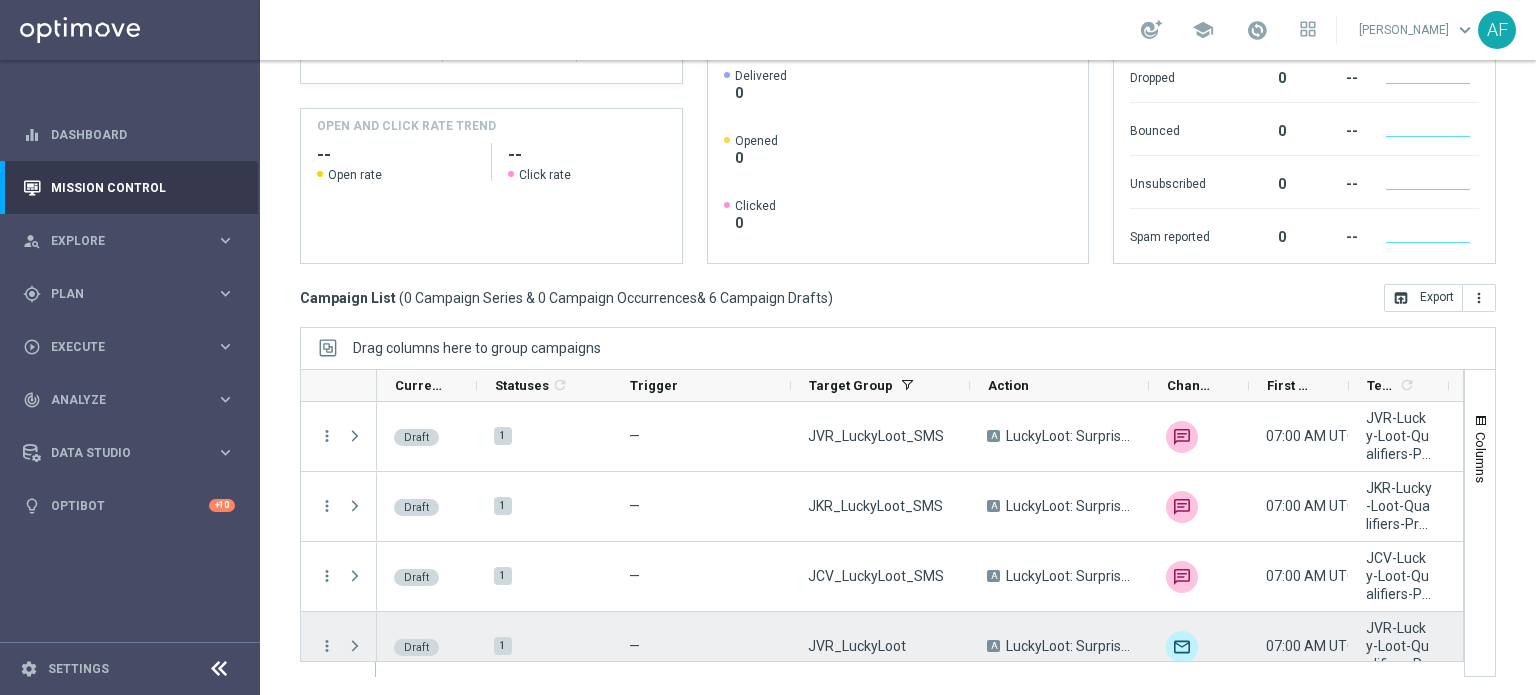 scroll, scrollTop: 160, scrollLeft: 0, axis: vertical 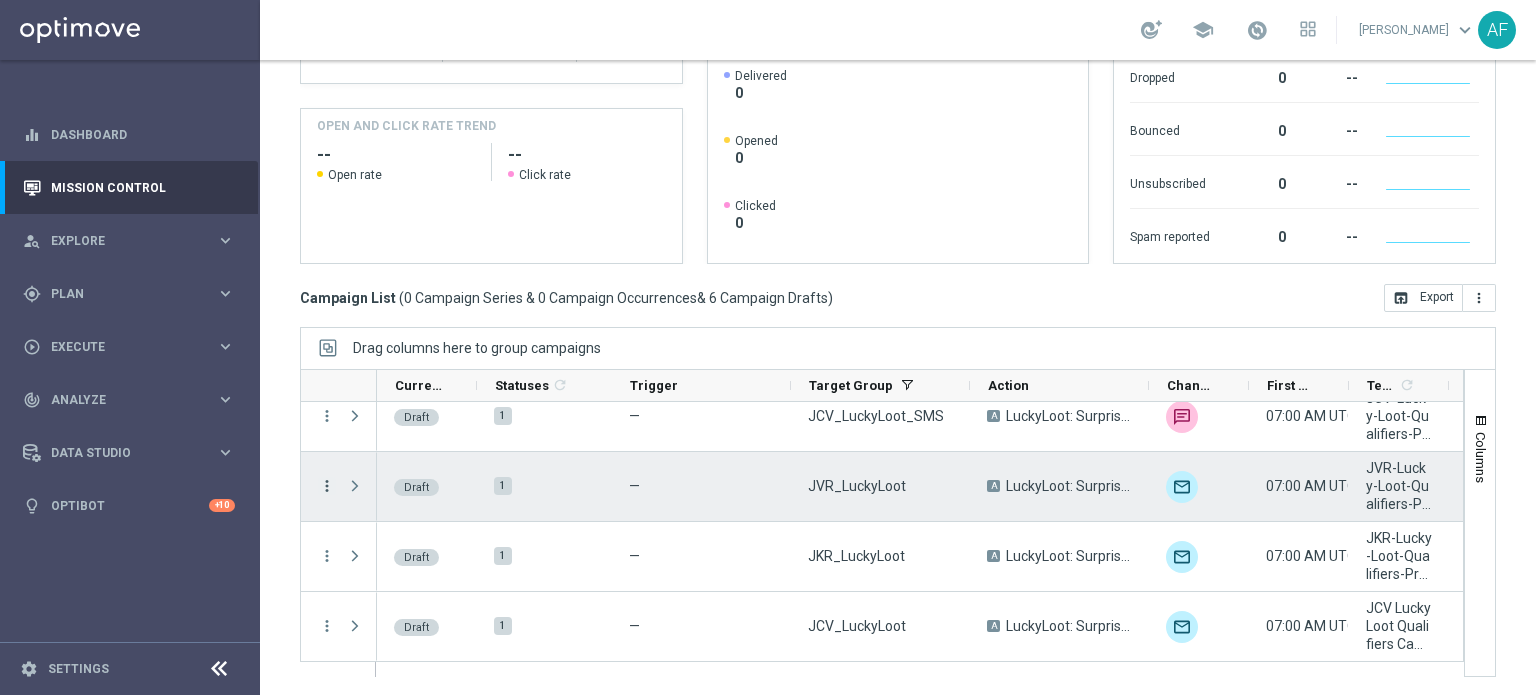click on "more_vert" at bounding box center [327, 486] 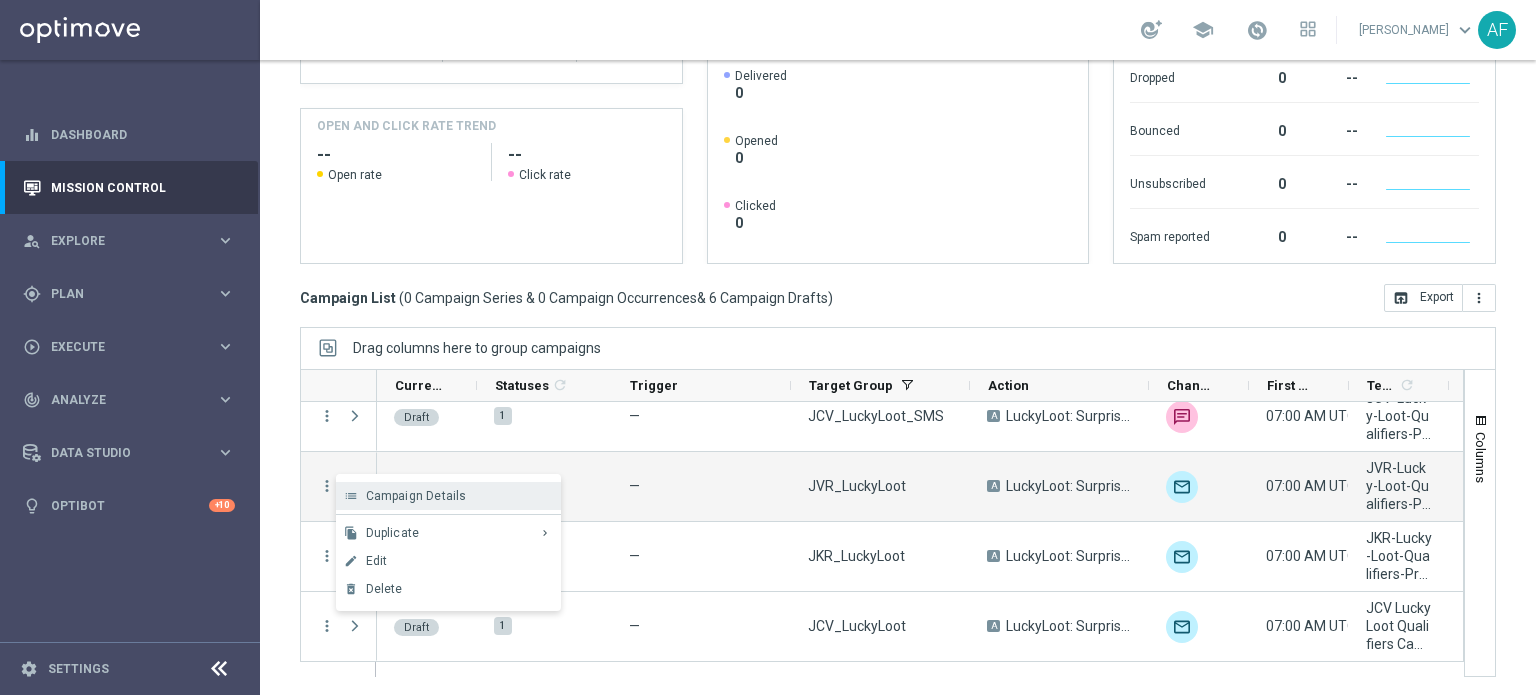 click on "Campaign Details" at bounding box center [416, 496] 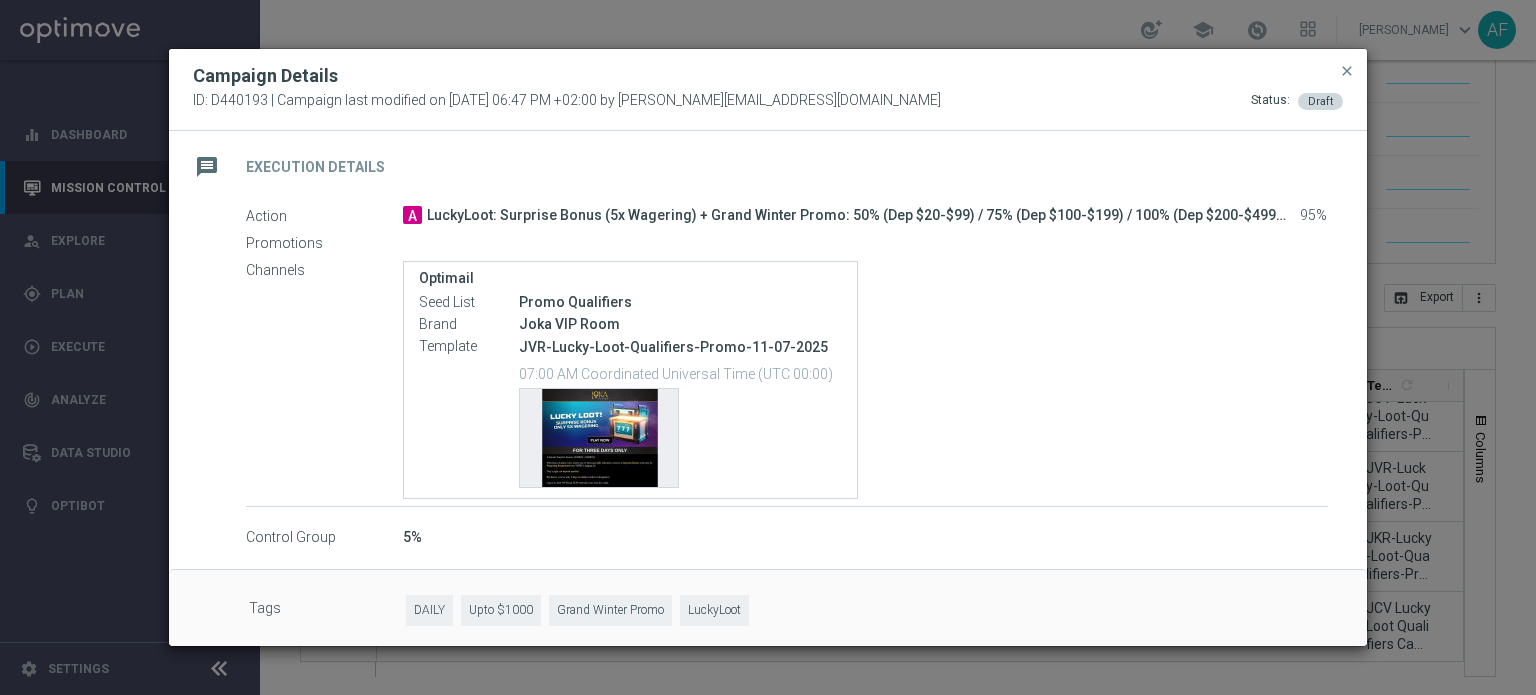 scroll, scrollTop: 320, scrollLeft: 0, axis: vertical 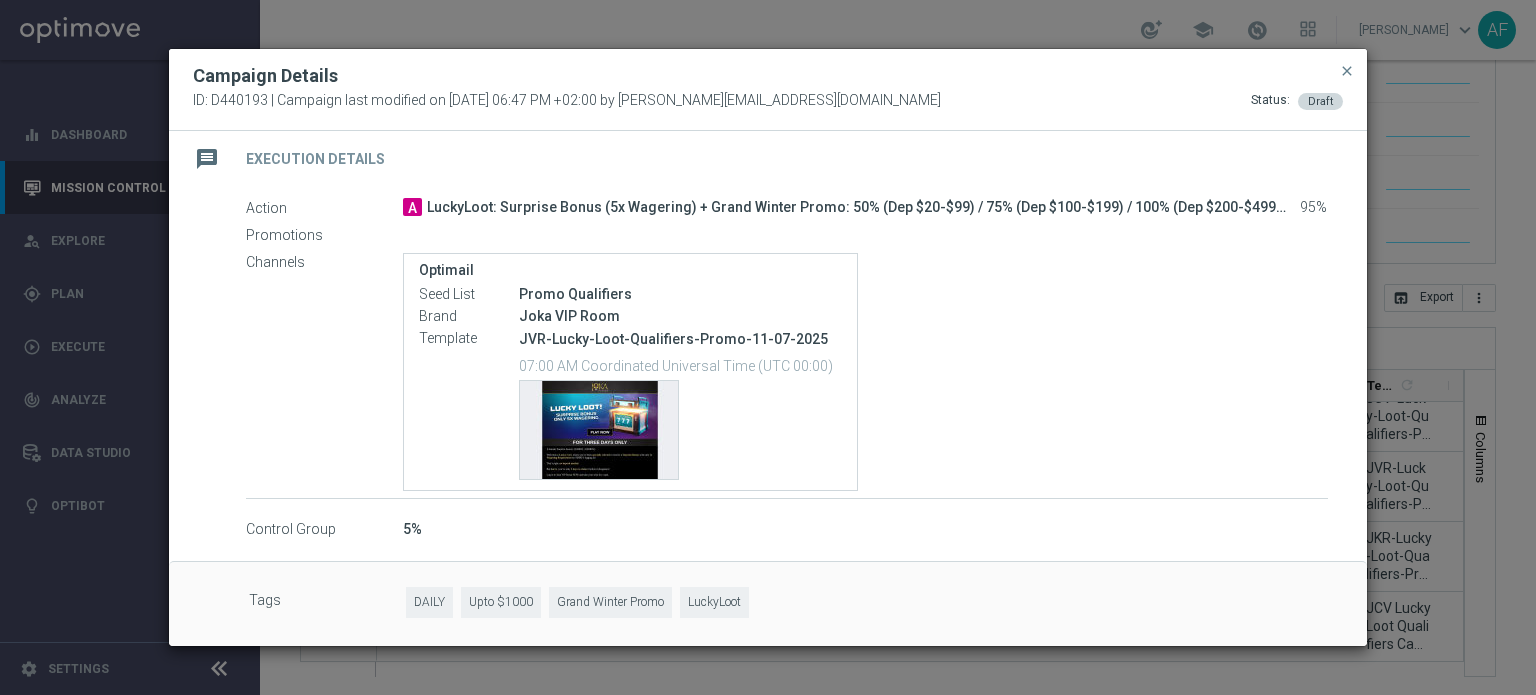 click on "close" 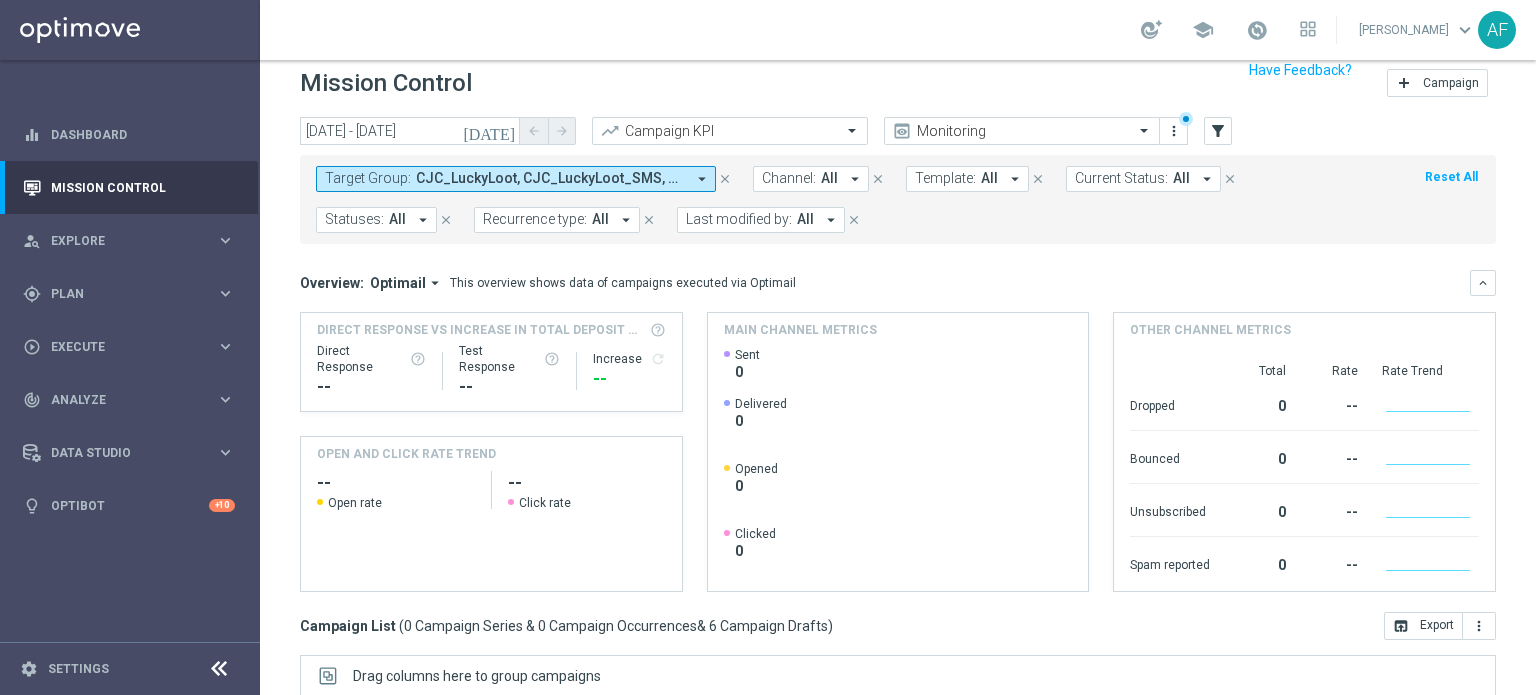 scroll, scrollTop: 0, scrollLeft: 0, axis: both 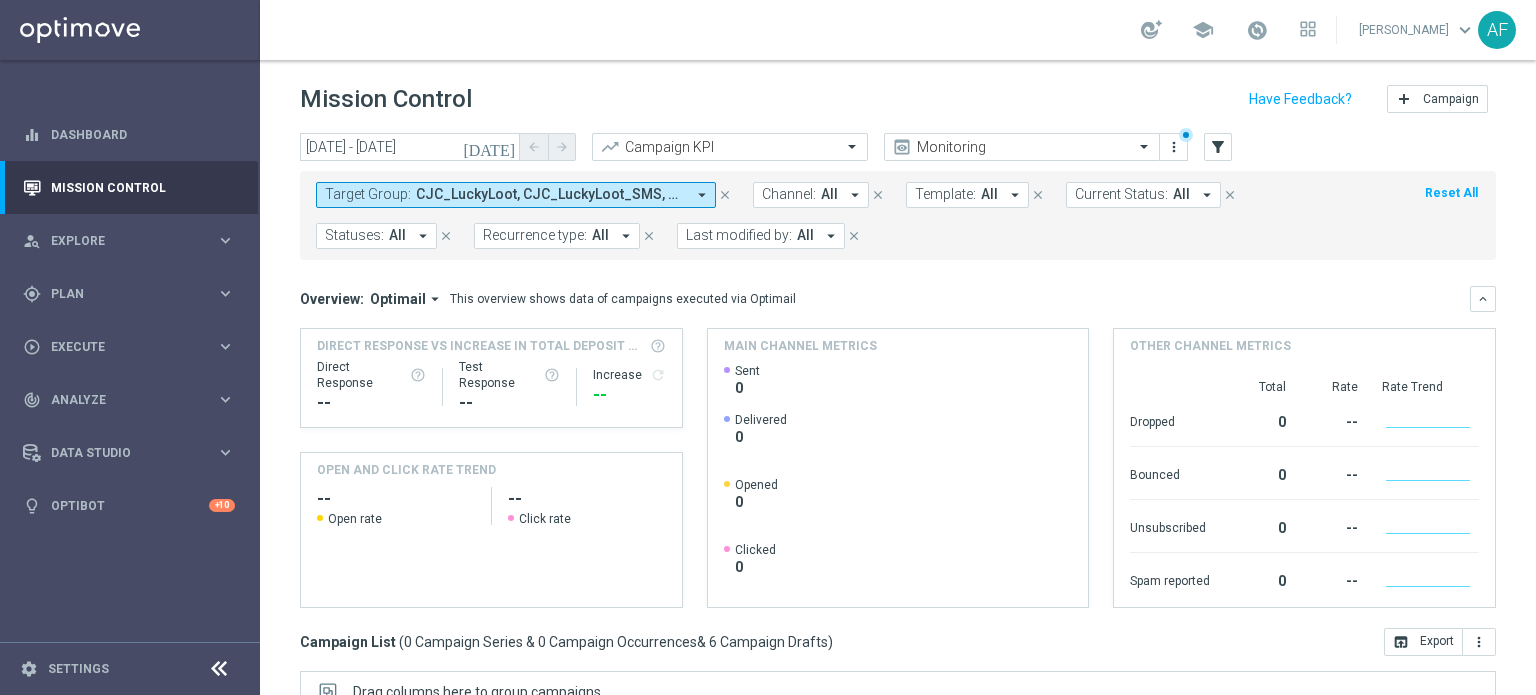 click on "CJC_LuckyLoot, CJC_LuckyLoot_SMS, Duplicate_Test_LuckyLoot, JCV_LuckyLoot, JCV_LuckyLoot_SMS, JKR_LuckyLoot, JKR_LuckyLoot_SMS, JVR_LuckyLoot, JVR_LuckyLoot_SMS, LuckyLoot Qualifiers, Test_LuckyLoot" at bounding box center [550, 194] 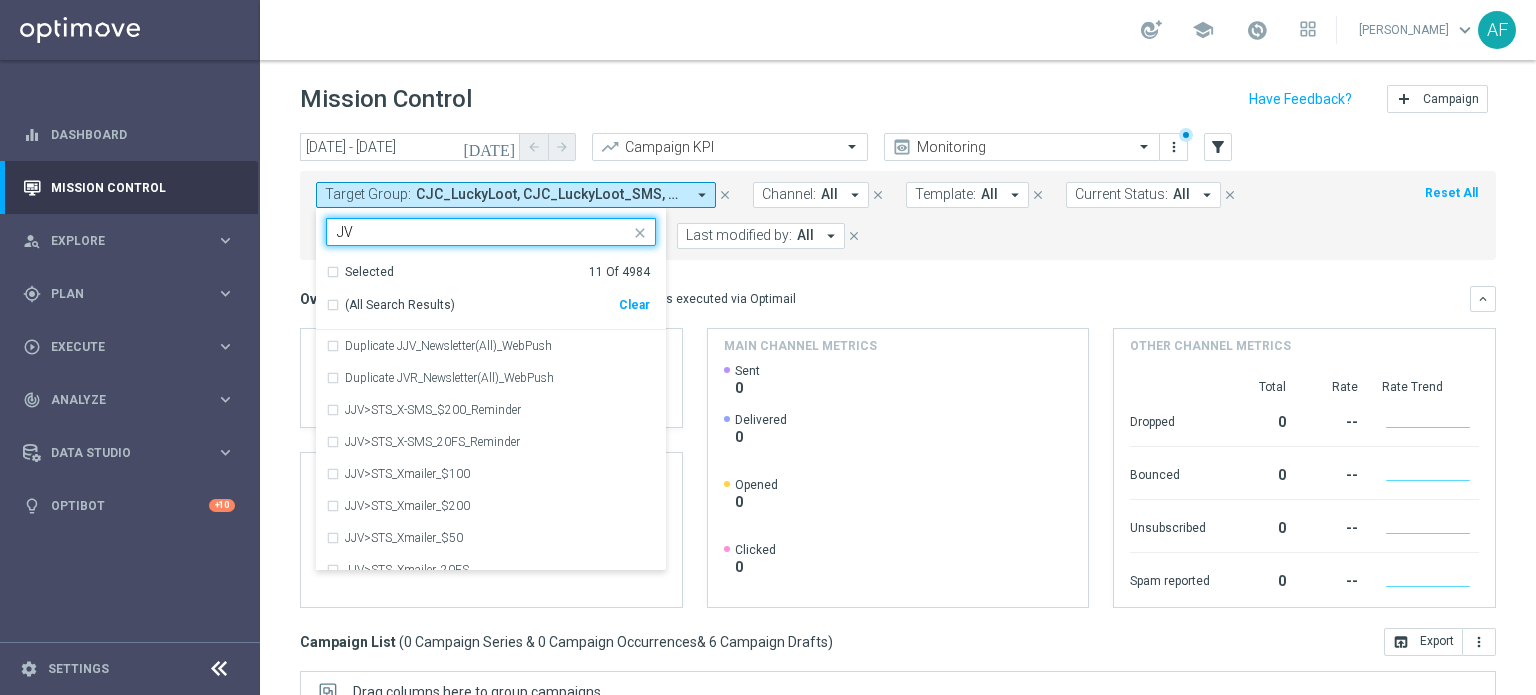type on "J" 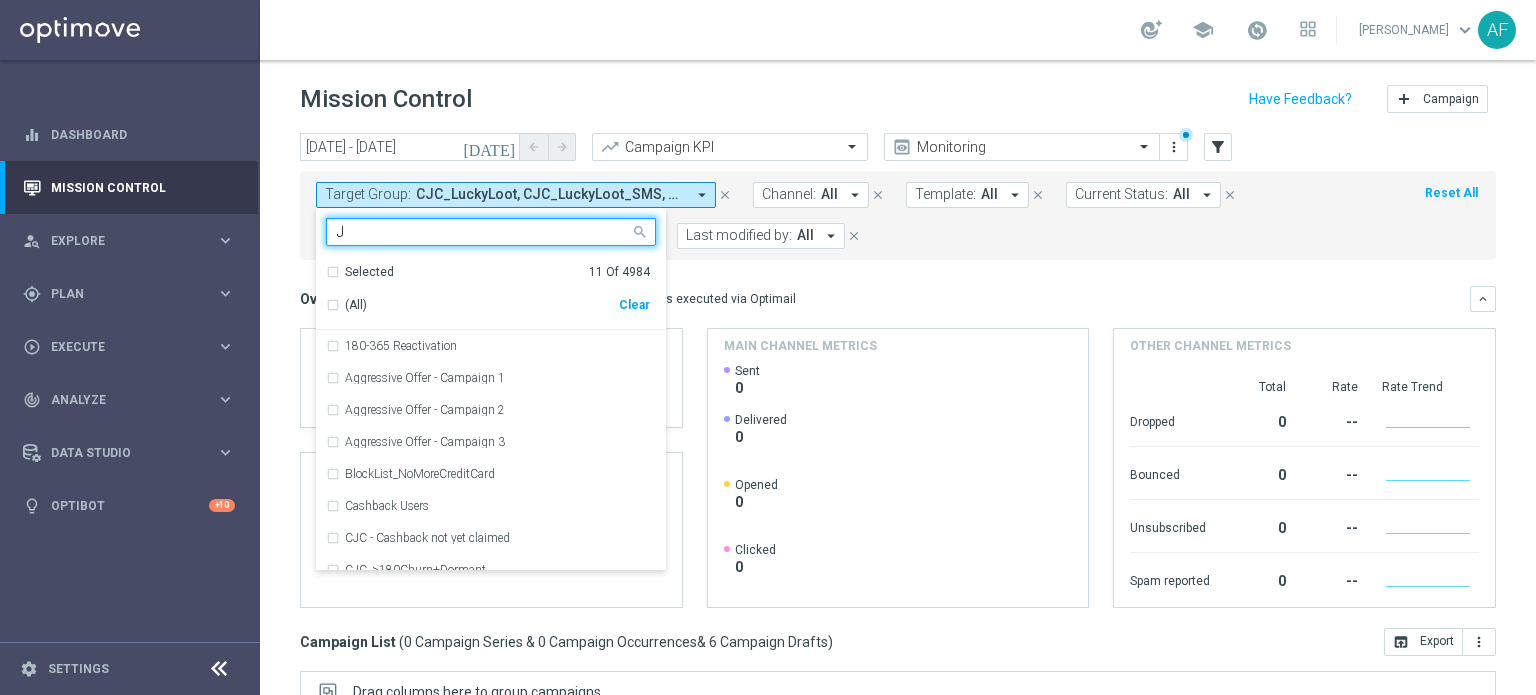 type 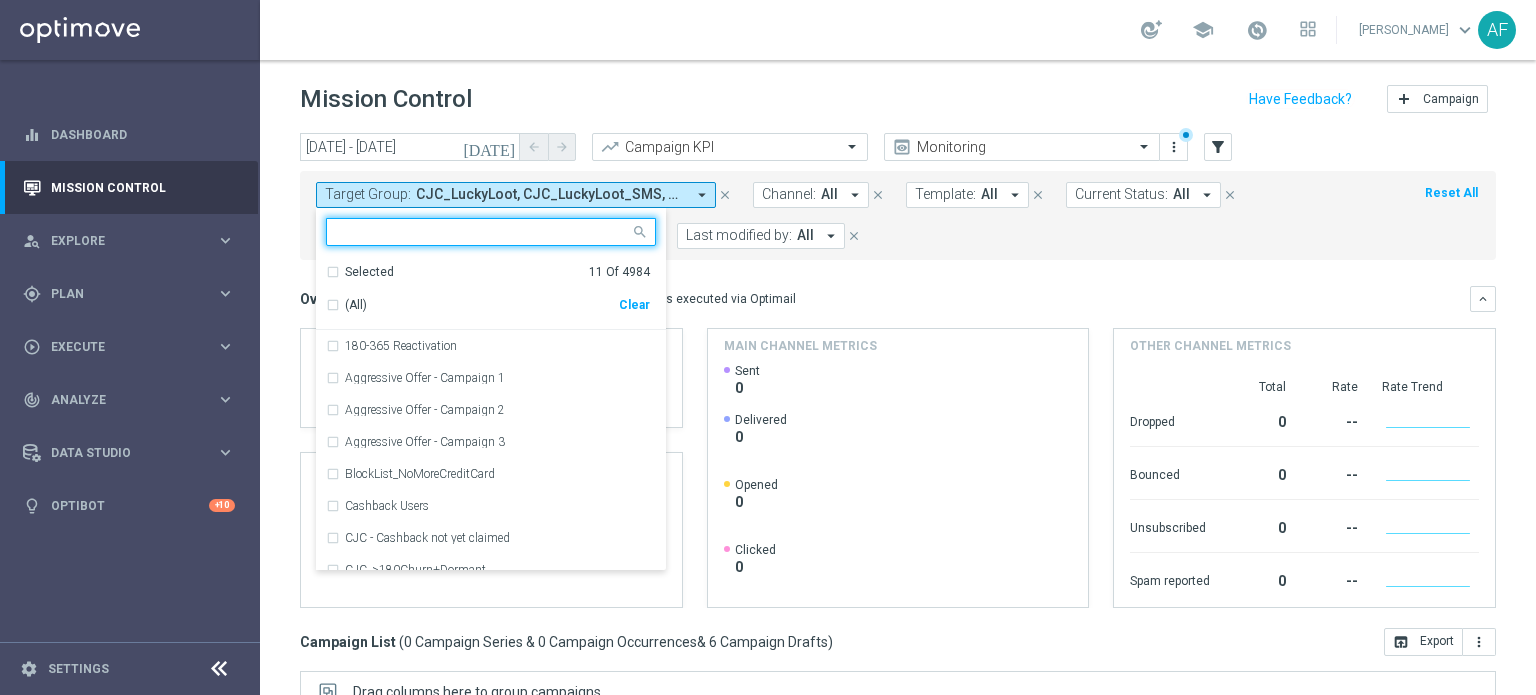 click on "Overview:
Optimail
arrow_drop_down
This overview shows data of campaigns executed via Optimail" 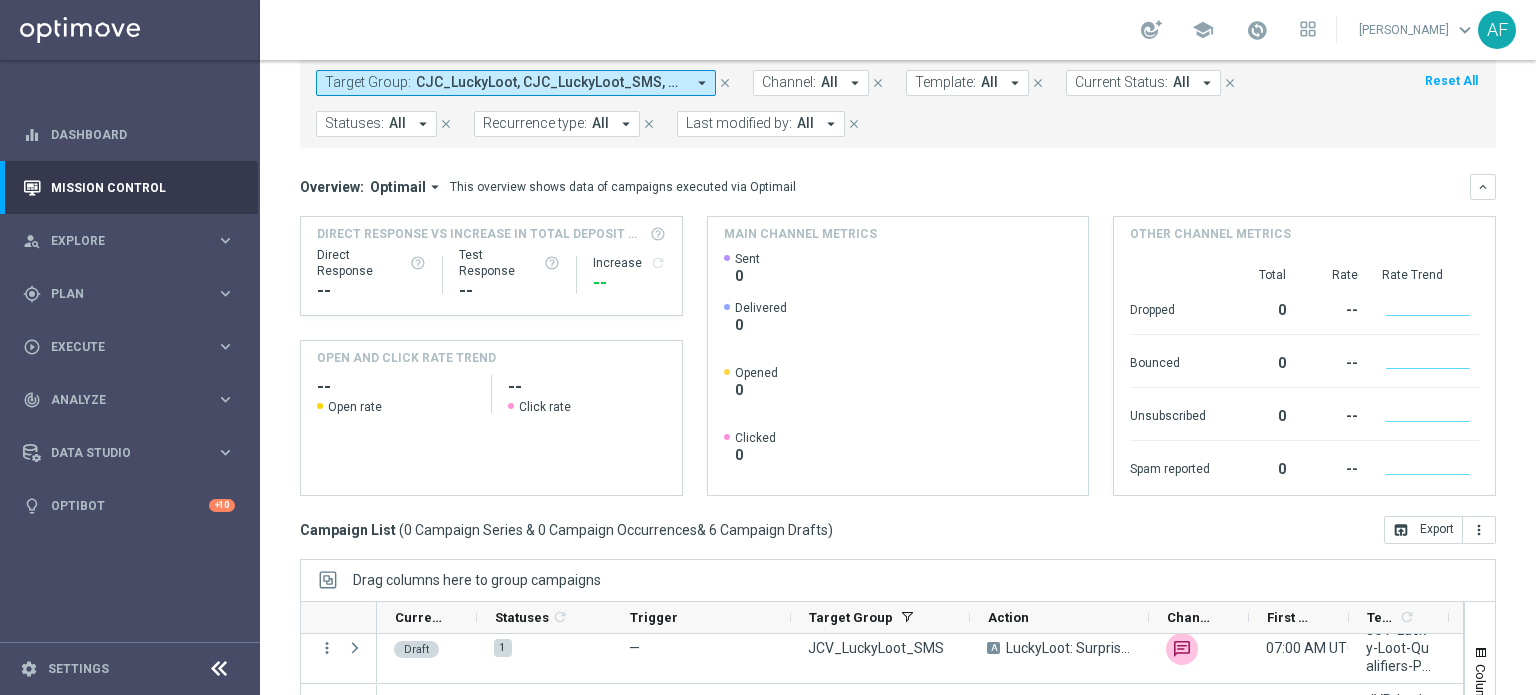 scroll, scrollTop: 0, scrollLeft: 0, axis: both 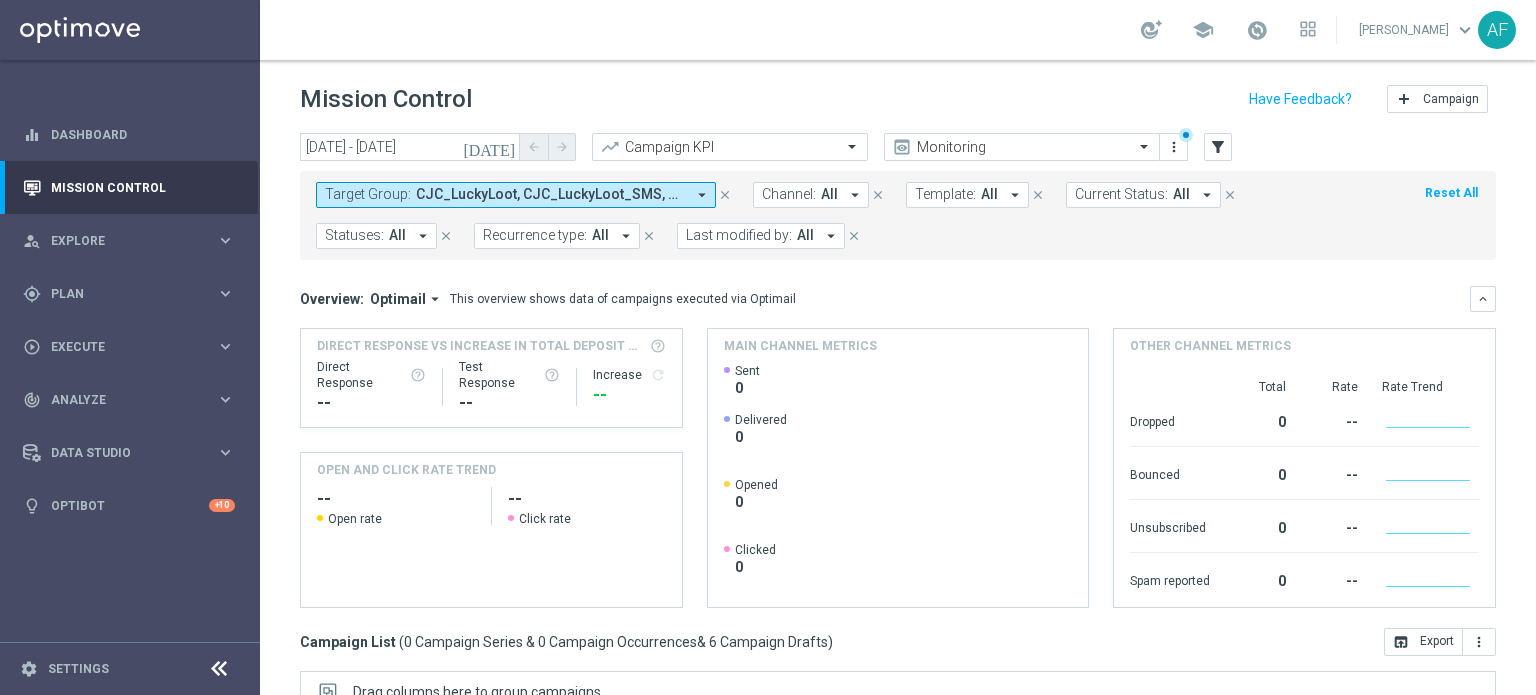 click on "CJC_LuckyLoot, CJC_LuckyLoot_SMS, Duplicate_Test_LuckyLoot, JCV_LuckyLoot, JCV_LuckyLoot_SMS, JKR_LuckyLoot, JKR_LuckyLoot_SMS, JVR_LuckyLoot, JVR_LuckyLoot_SMS, LuckyLoot Qualifiers, Test_LuckyLoot" at bounding box center (550, 194) 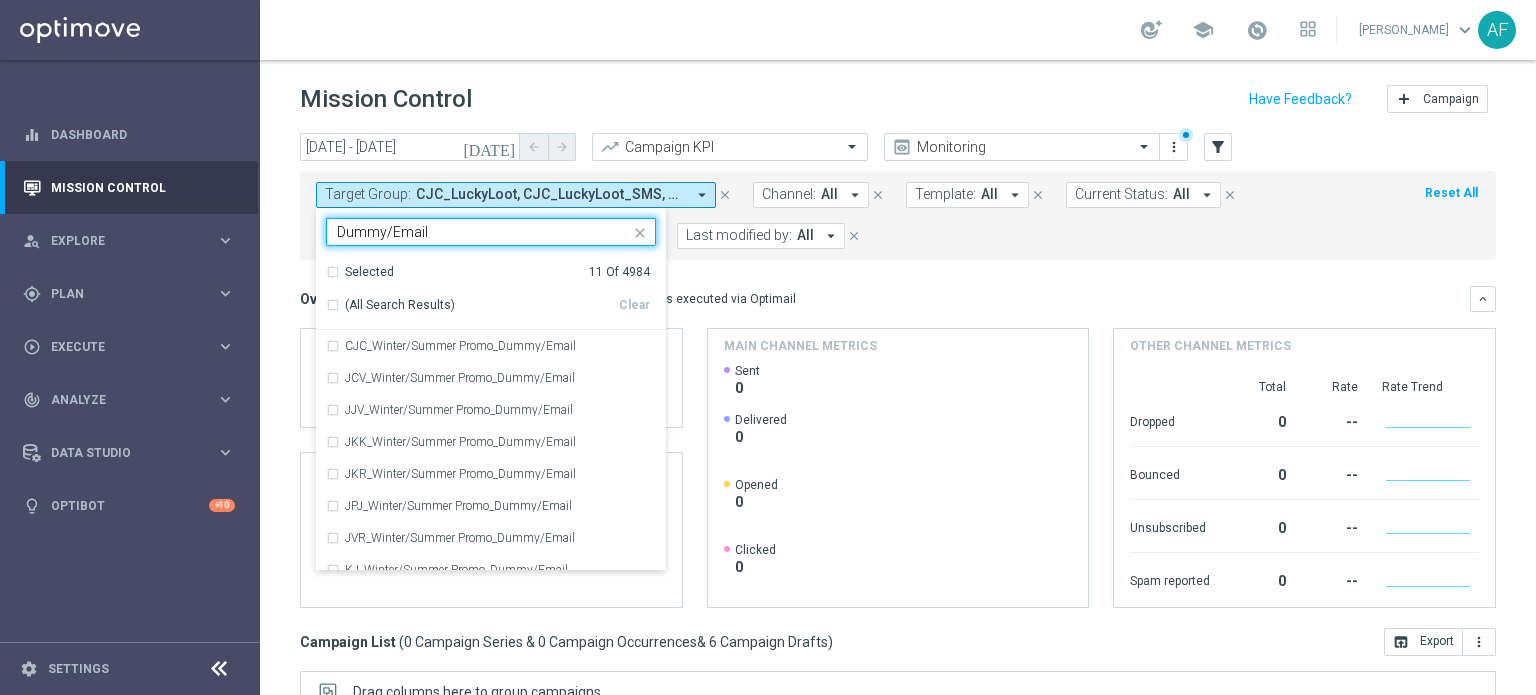 click on "(All Search Results)" at bounding box center (400, 305) 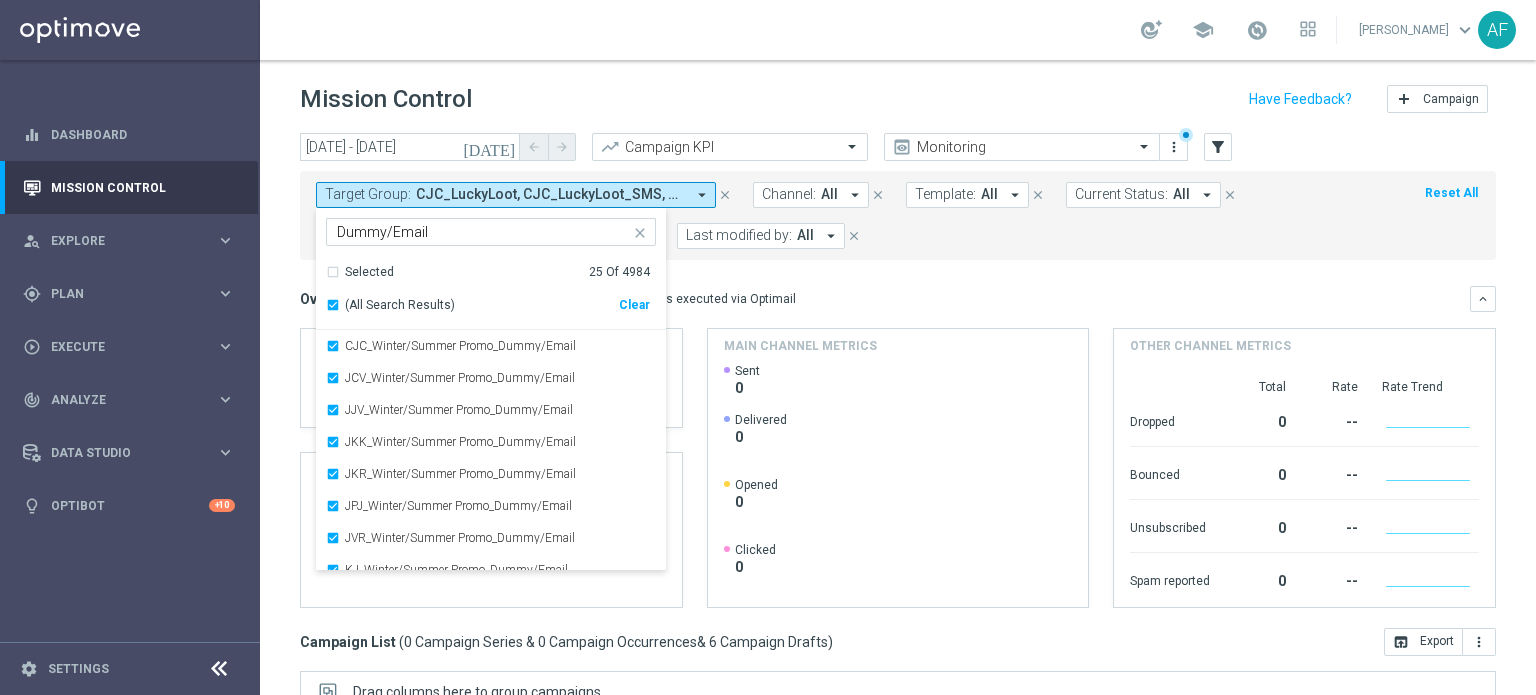 click on "Dummy/Email" at bounding box center [483, 232] 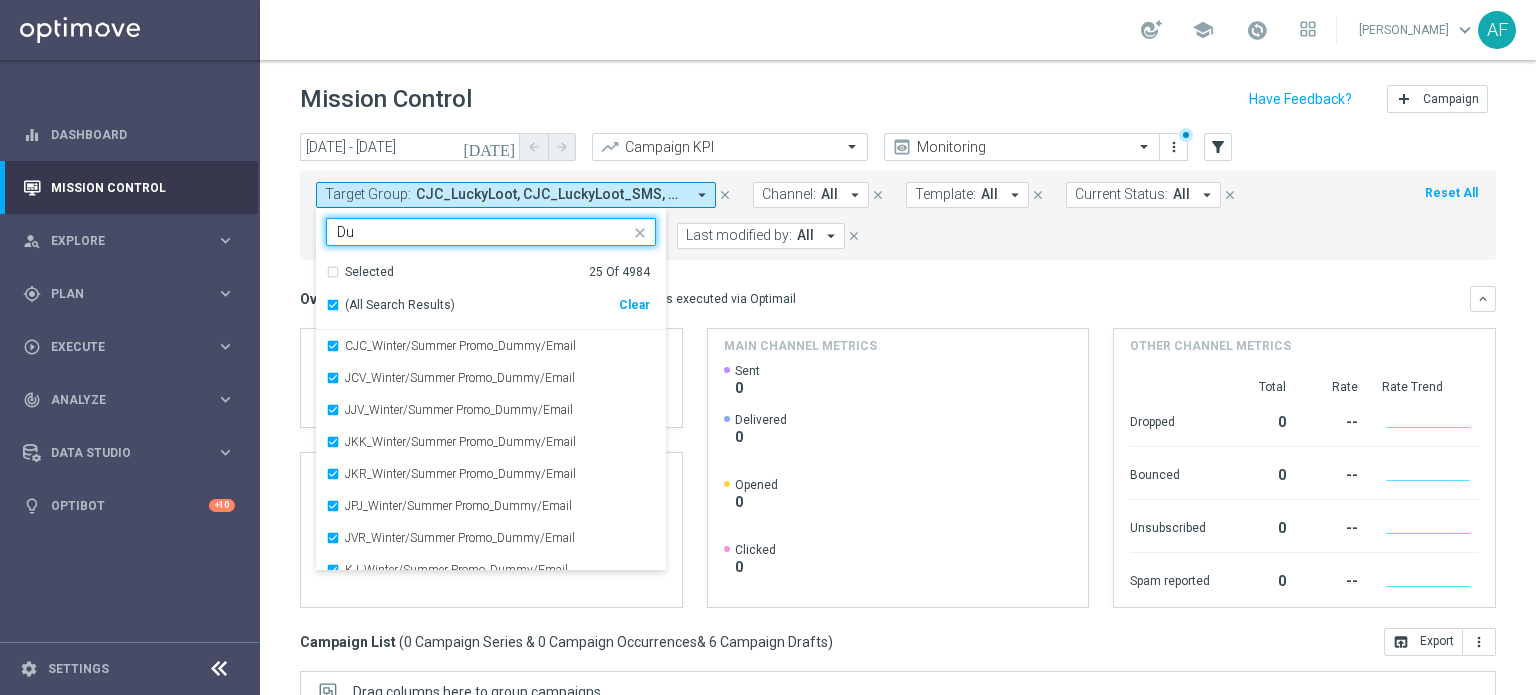 type on "D" 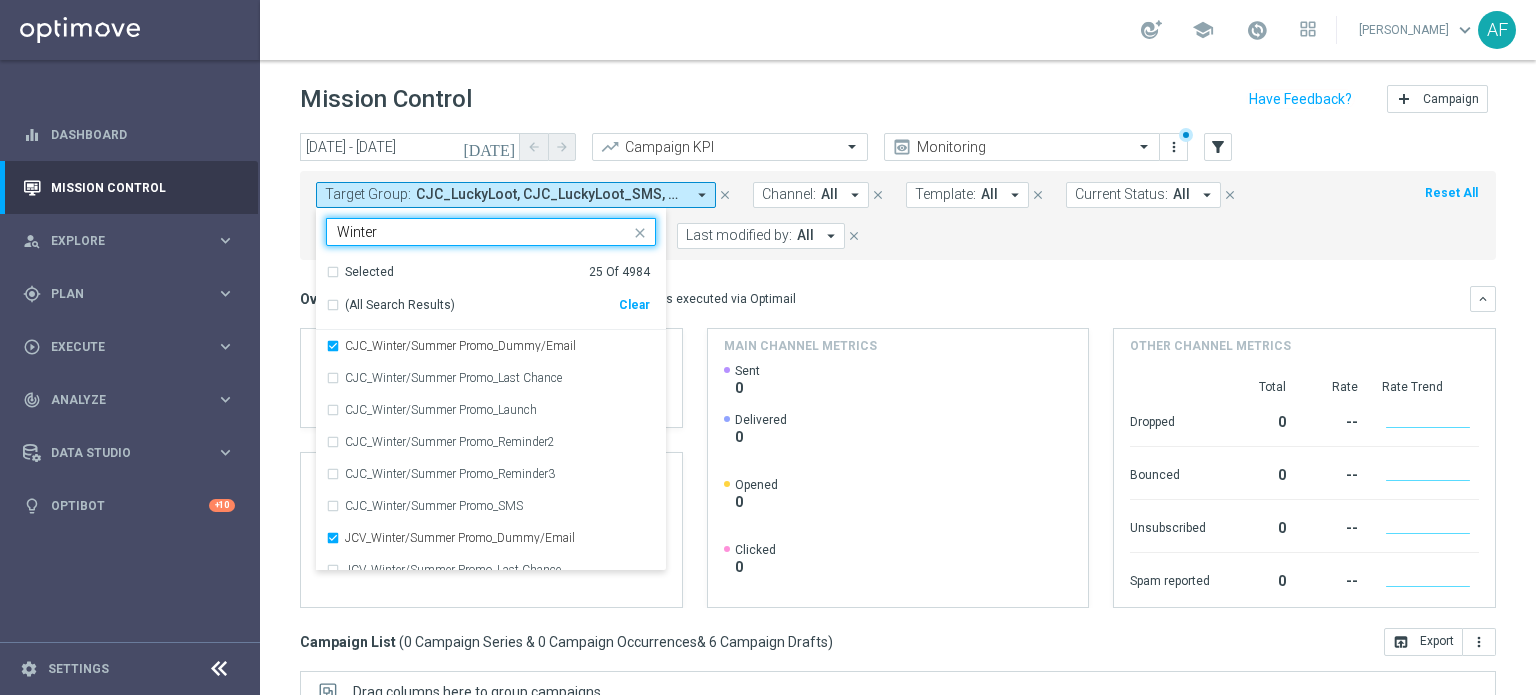 click on "(All Search Results)" at bounding box center [400, 305] 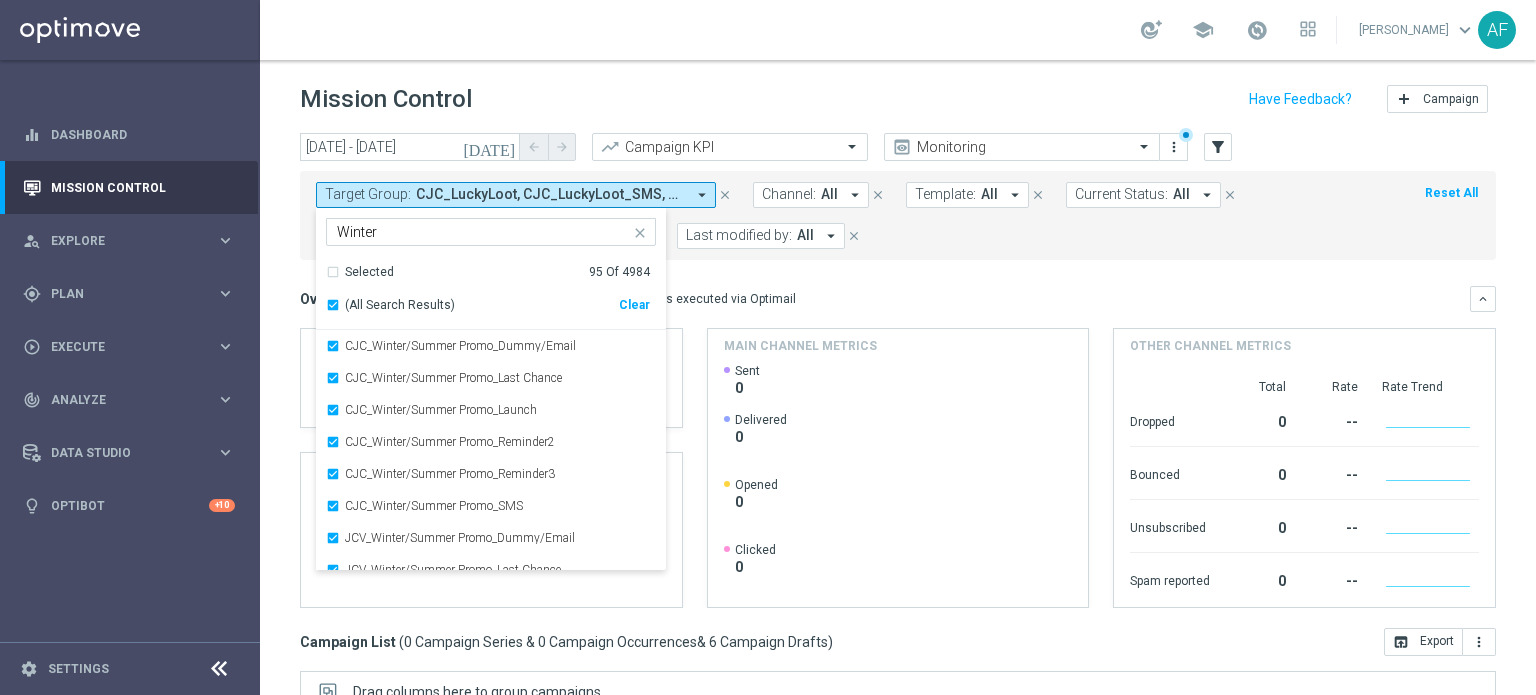 click on "Overview:
Optimail
arrow_drop_down
This overview shows data of campaigns executed via Optimail
keyboard_arrow_down
Direct Response VS Increase In Total Deposit Amount
Direct Response
--
Test Response" 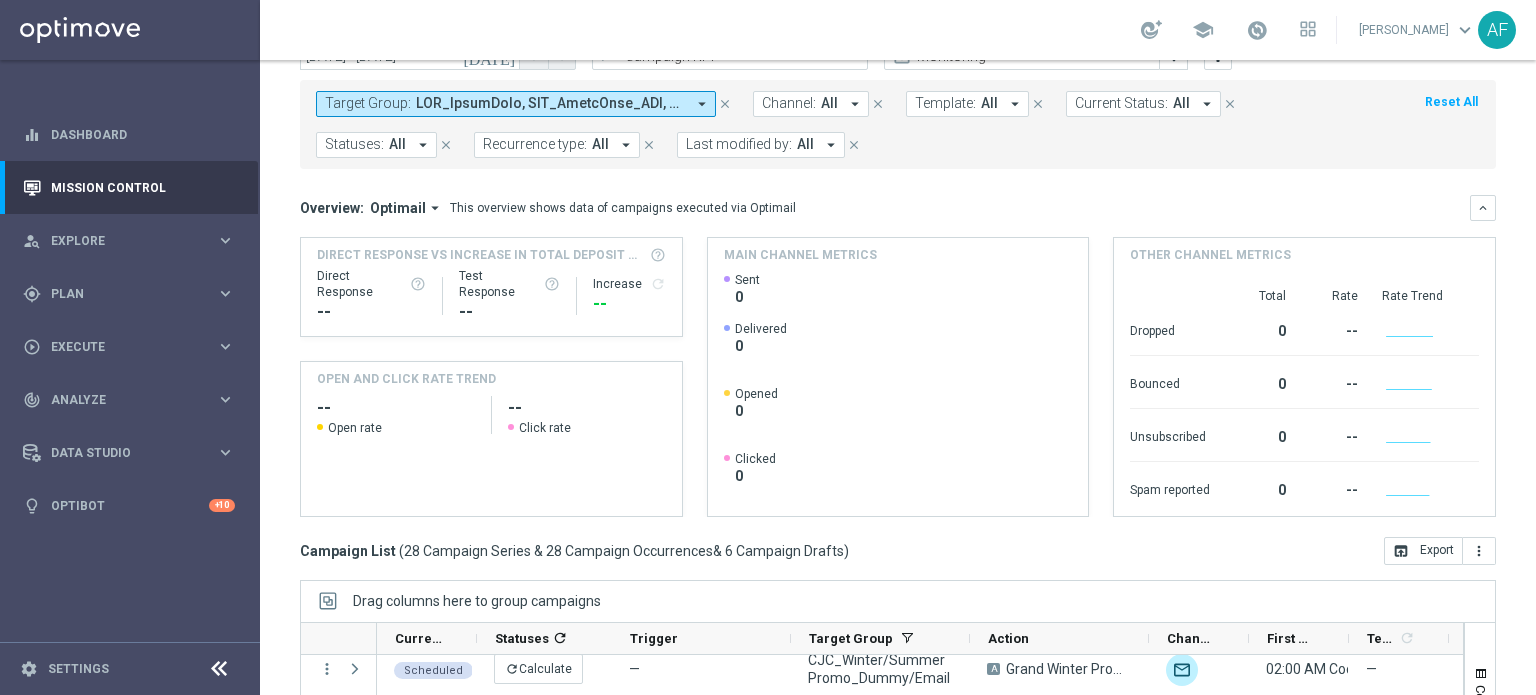 scroll, scrollTop: 300, scrollLeft: 0, axis: vertical 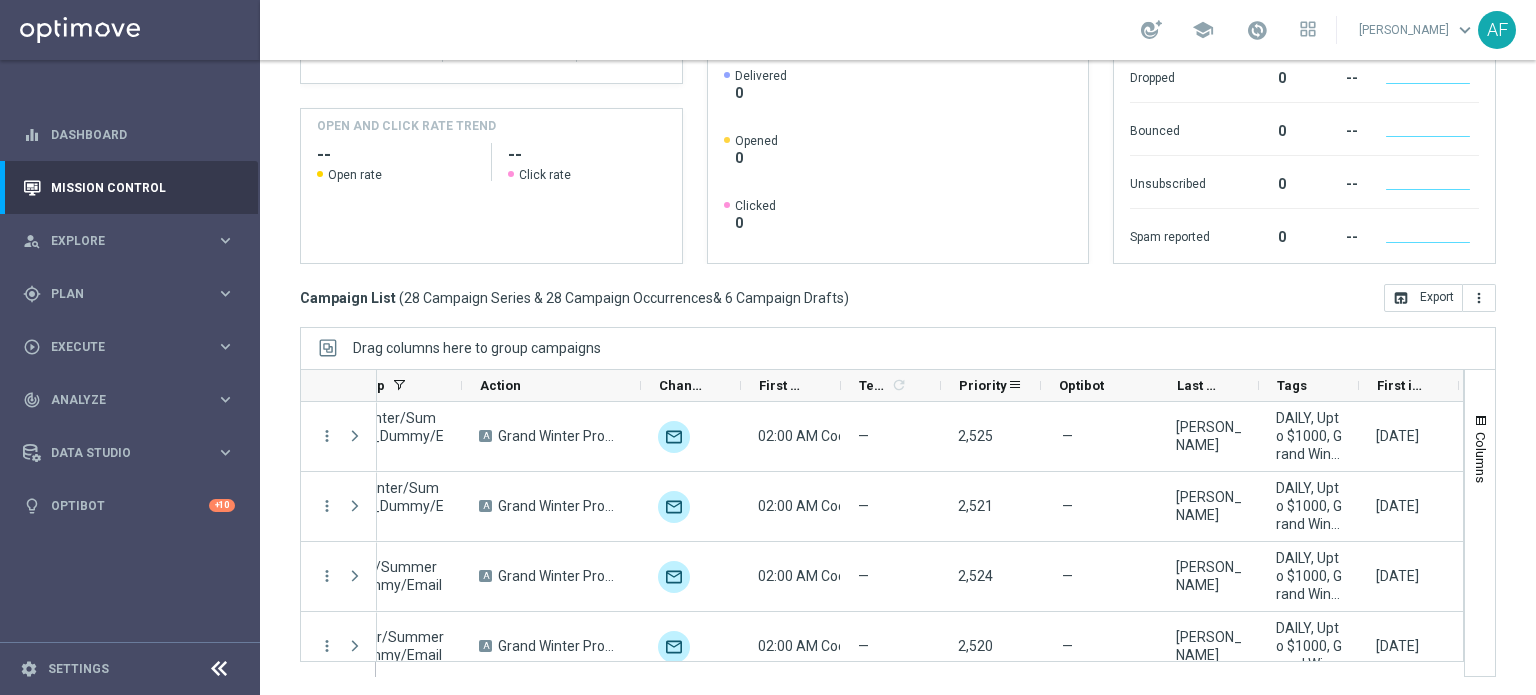 click on "Priority" at bounding box center (983, 385) 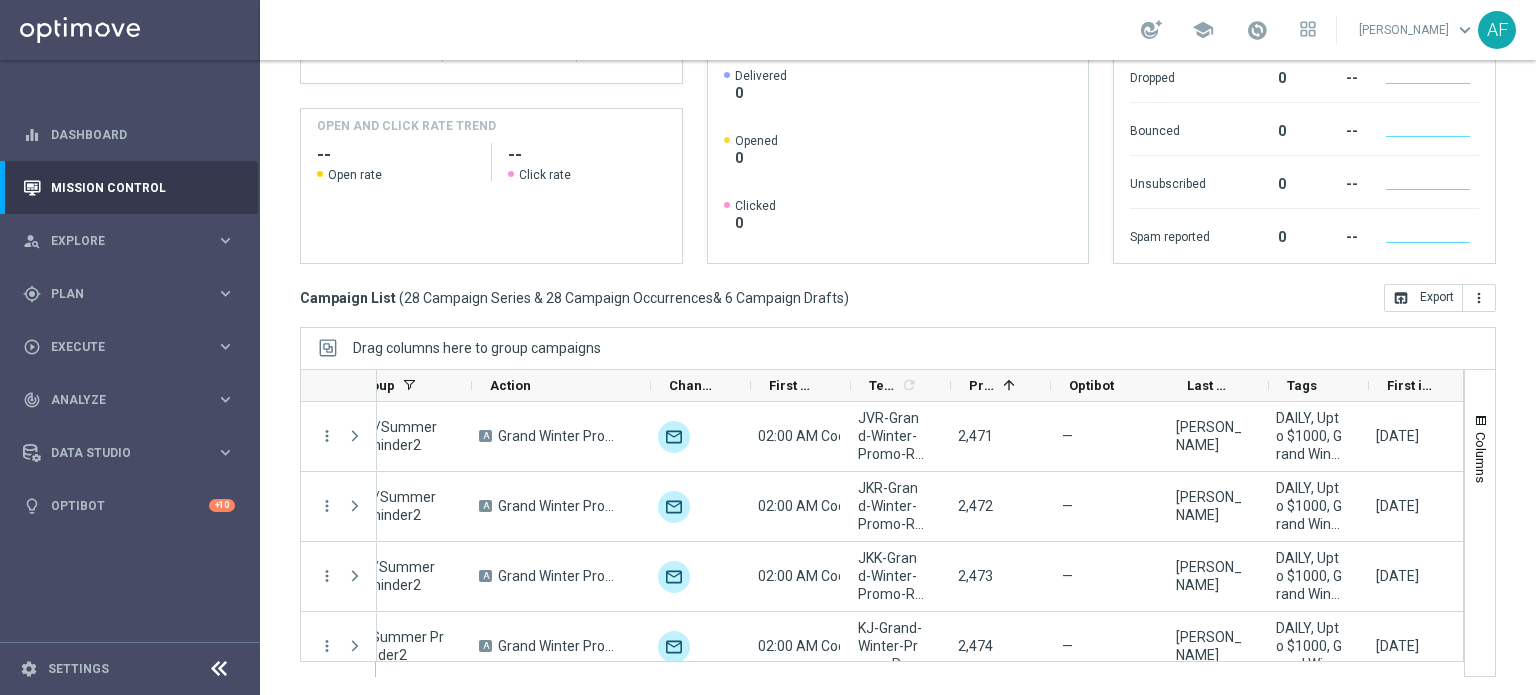 scroll, scrollTop: 0, scrollLeft: 475, axis: horizontal 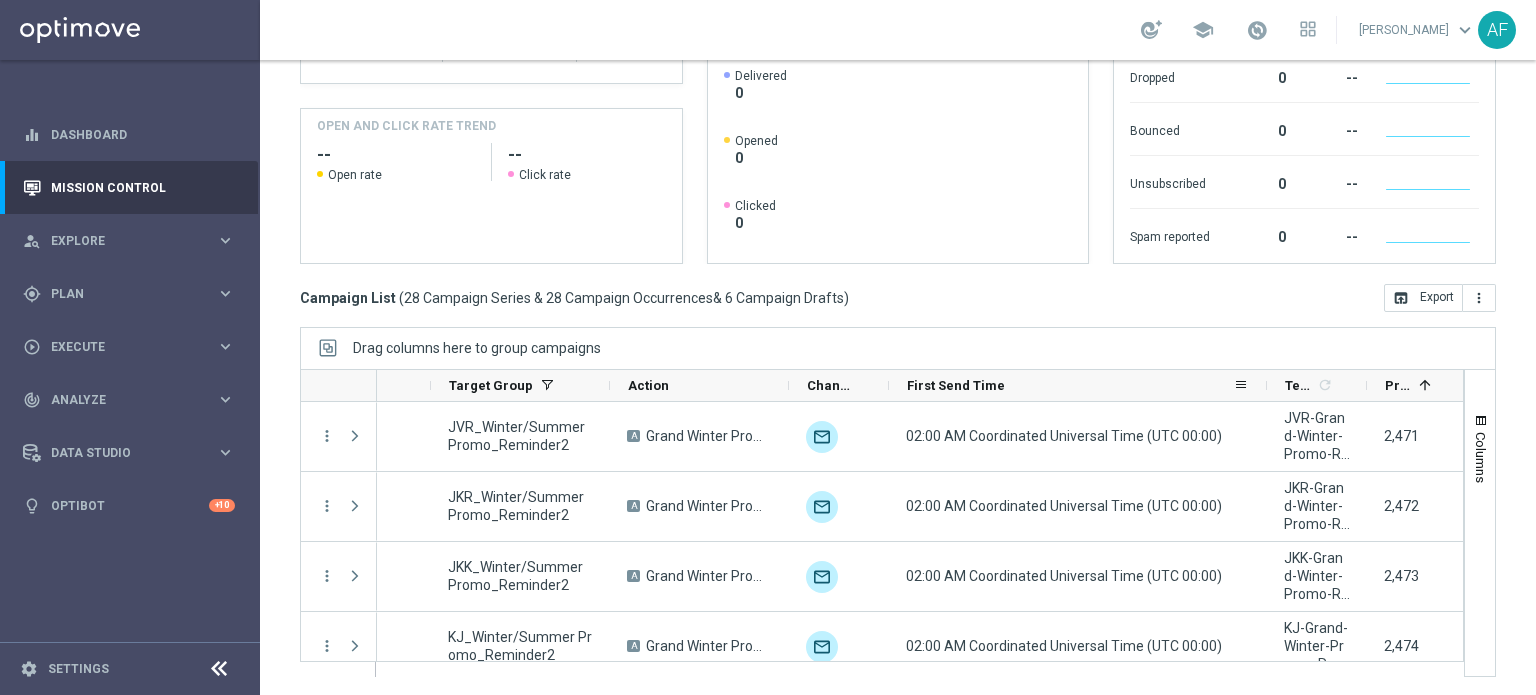 drag, startPoint x: 986, startPoint y: 391, endPoint x: 1268, endPoint y: 395, distance: 282.02838 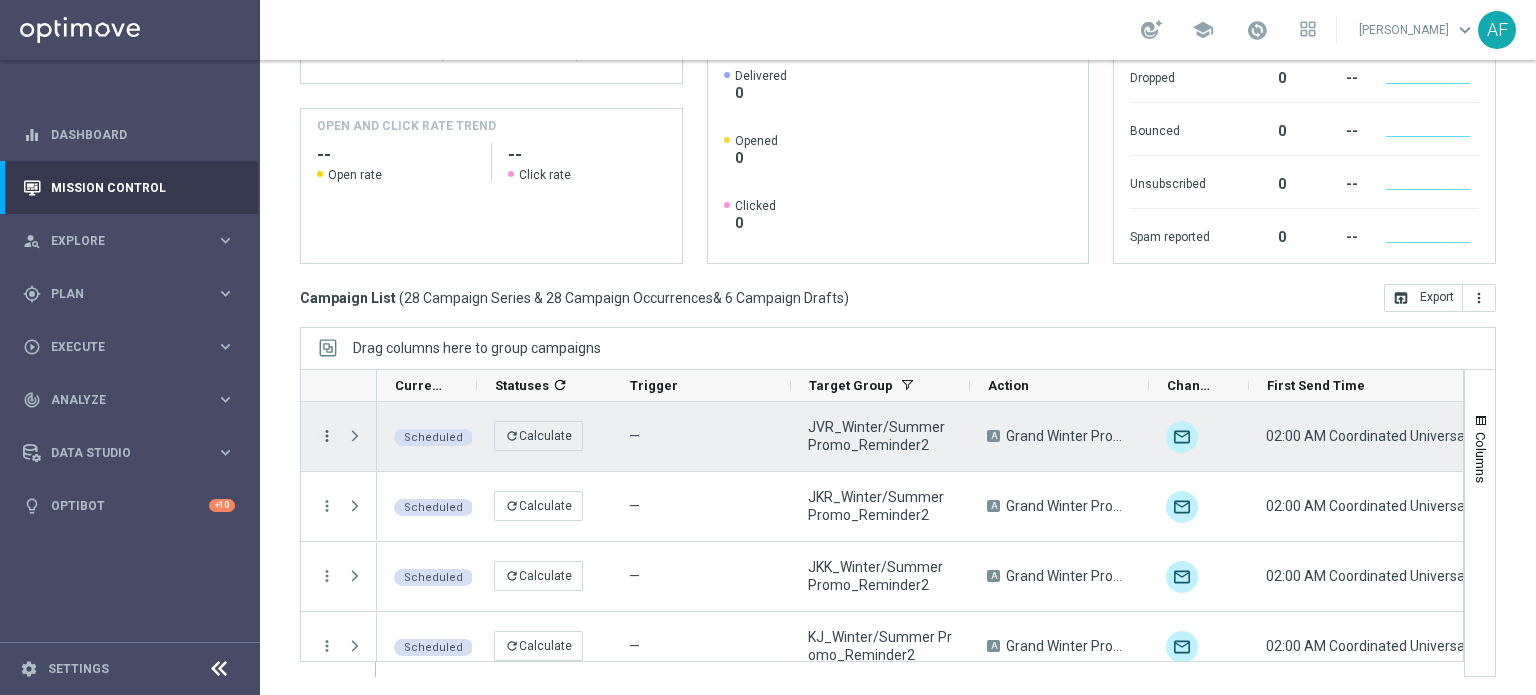 click on "more_vert" at bounding box center [327, 436] 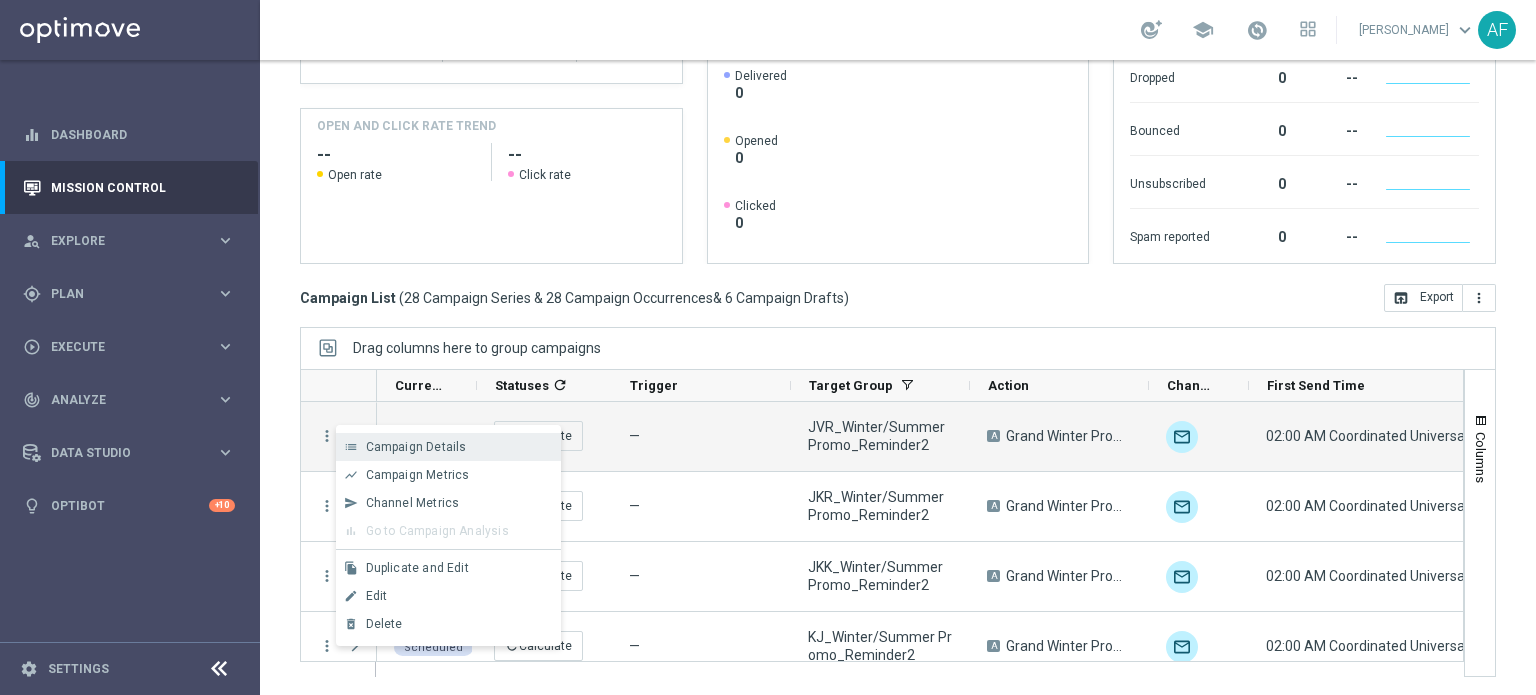 click on "list
Campaign Details" at bounding box center [448, 447] 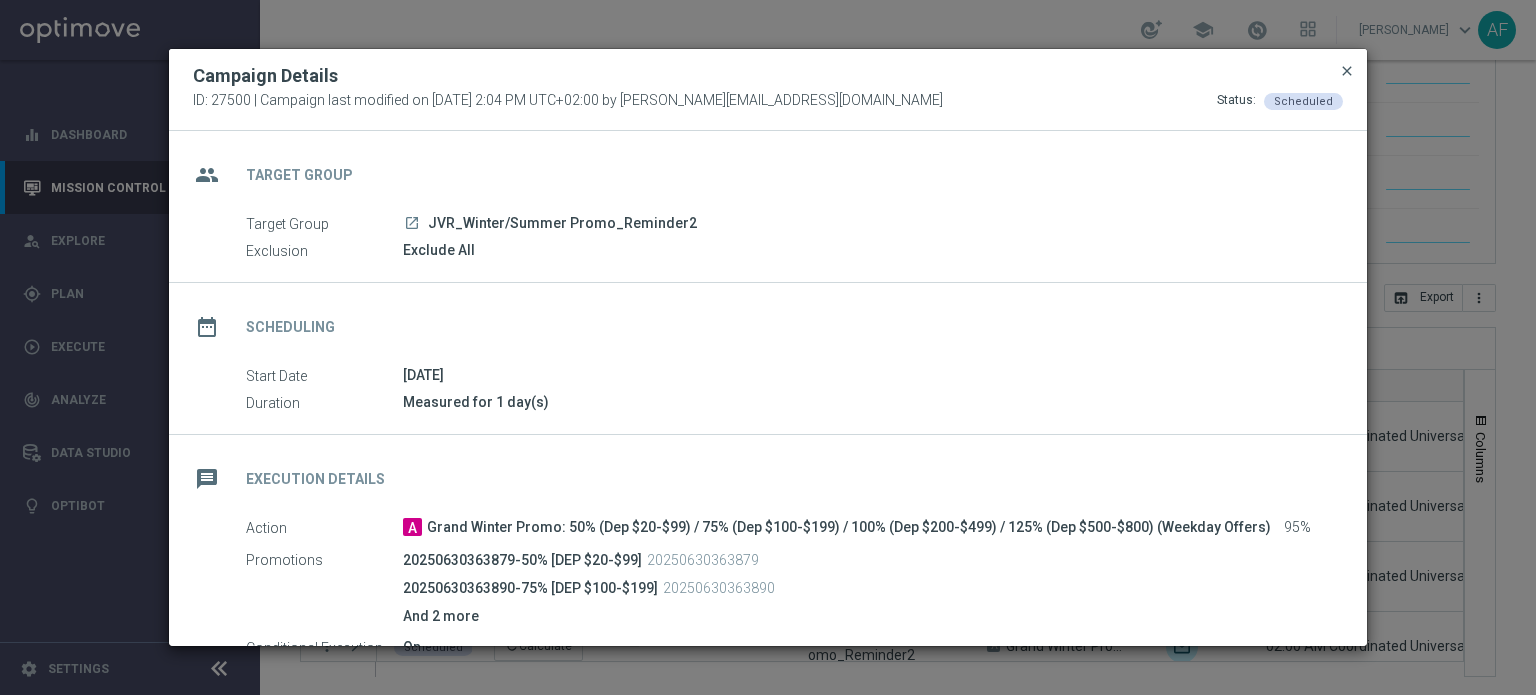 click on "close" 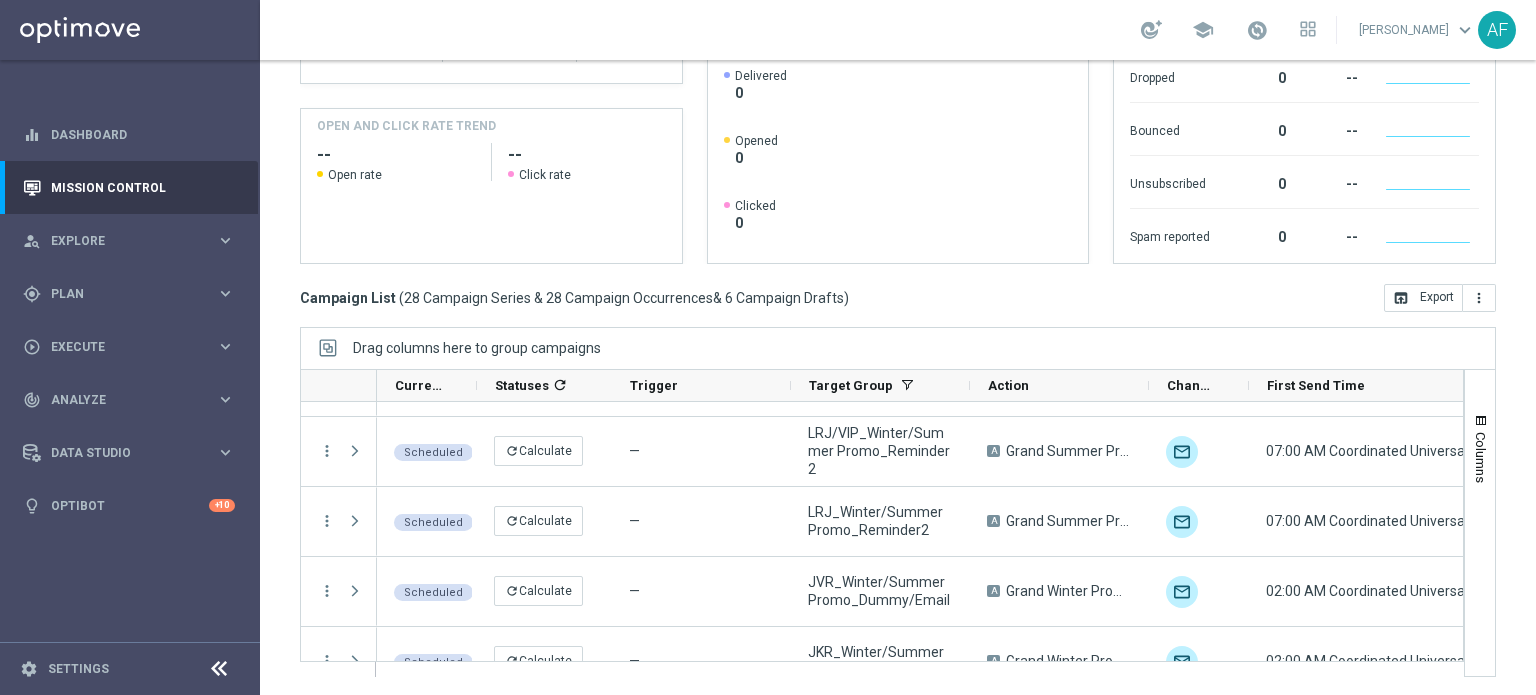 scroll, scrollTop: 842, scrollLeft: 0, axis: vertical 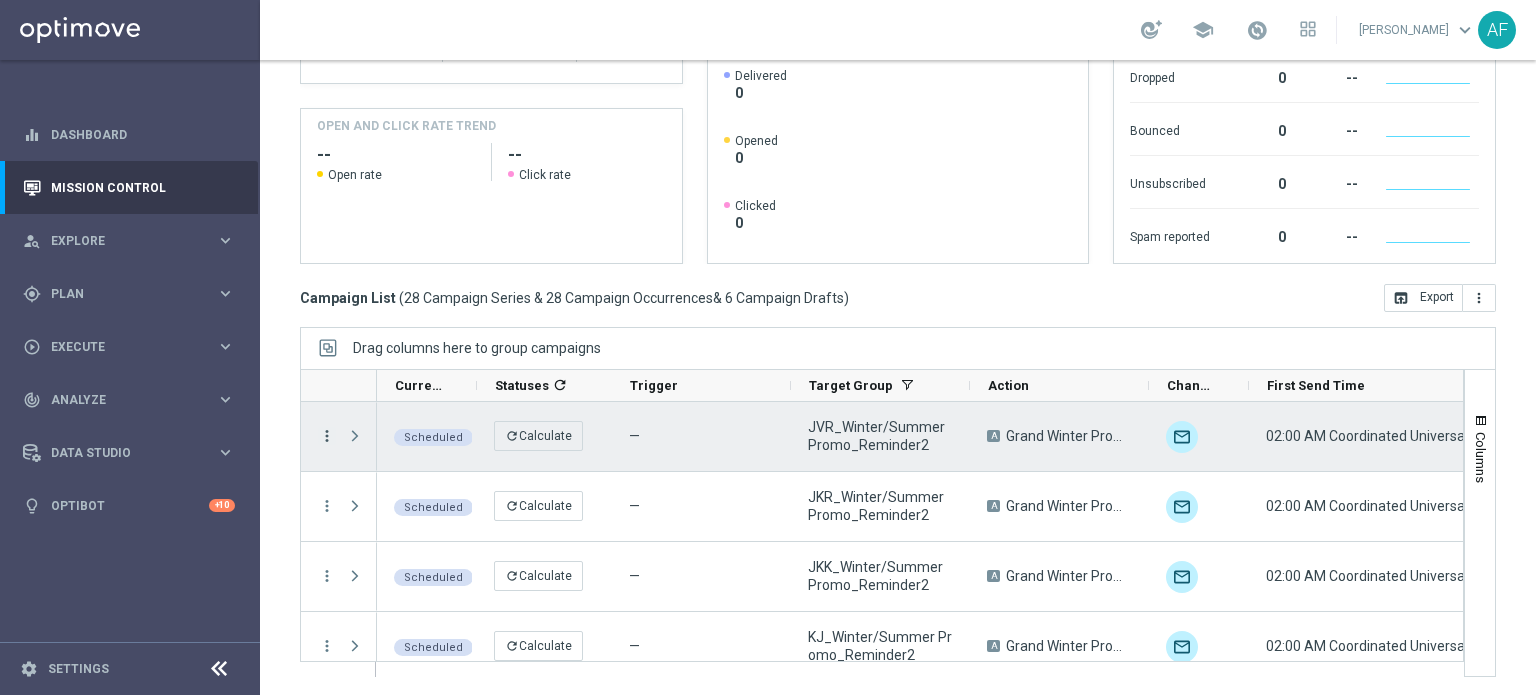 click on "more_vert" at bounding box center (327, 436) 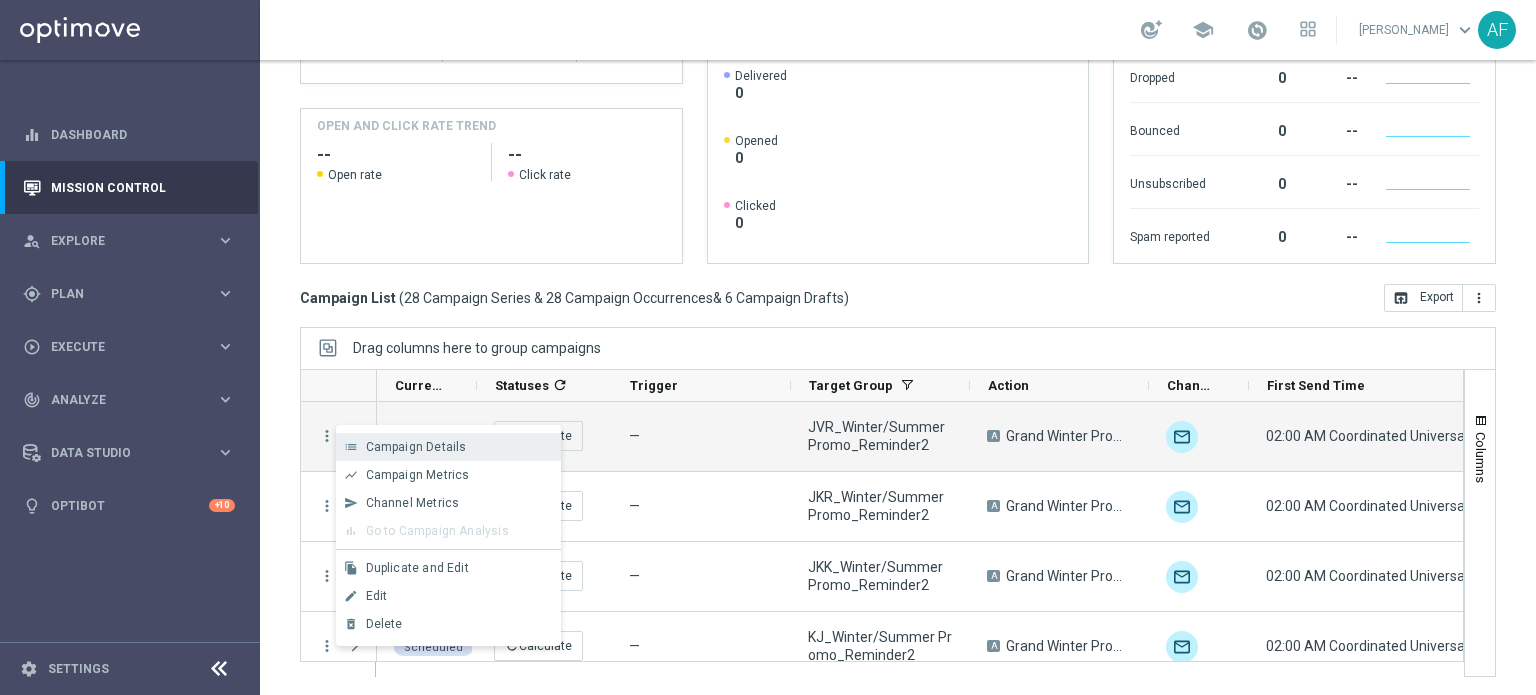 click on "Campaign Details" at bounding box center (416, 447) 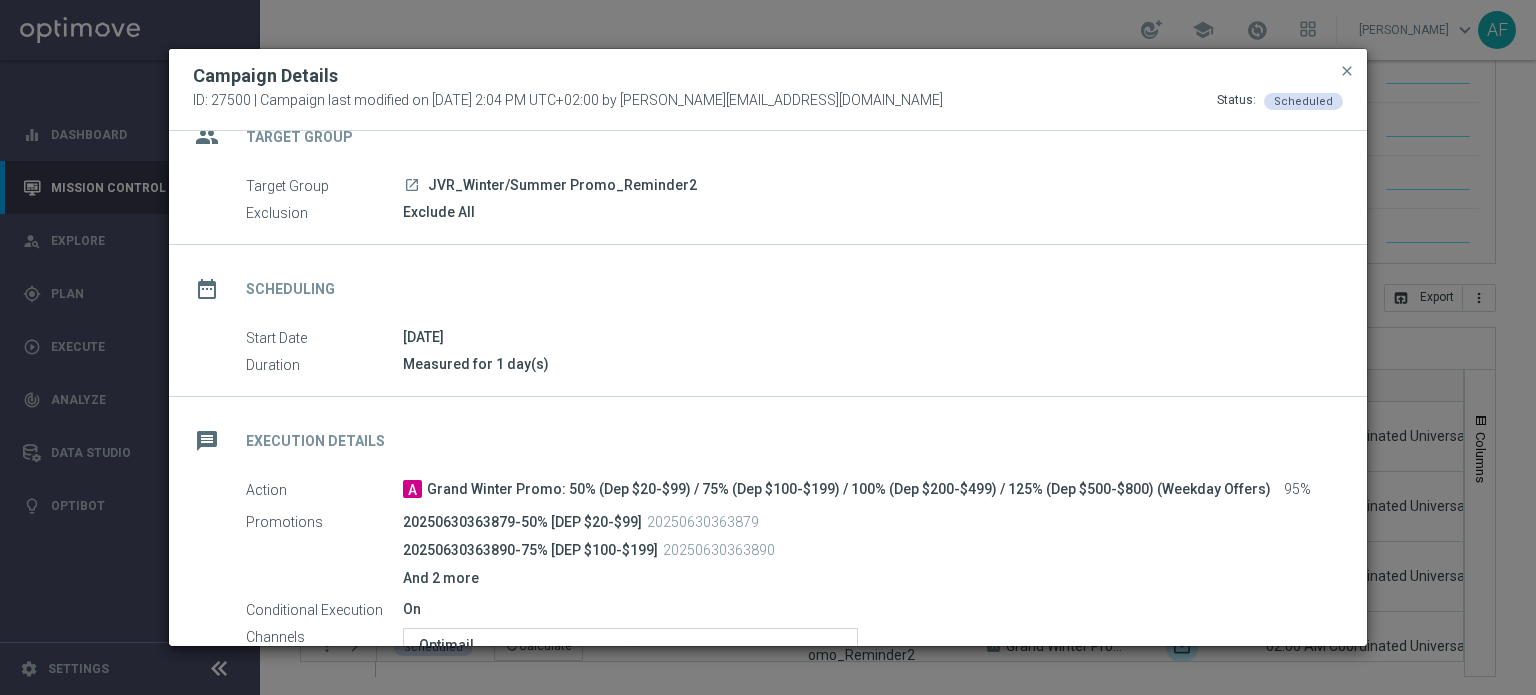 scroll, scrollTop: 12, scrollLeft: 0, axis: vertical 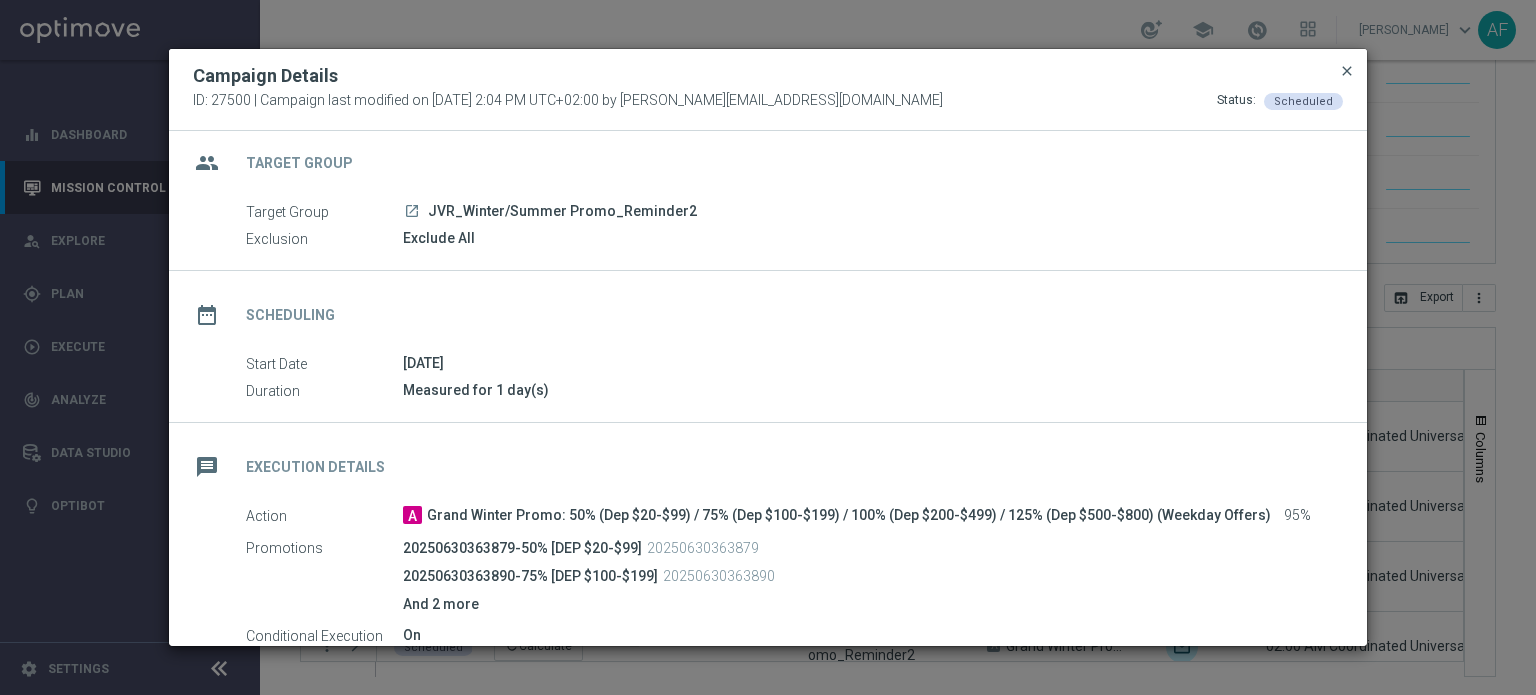 click on "close" 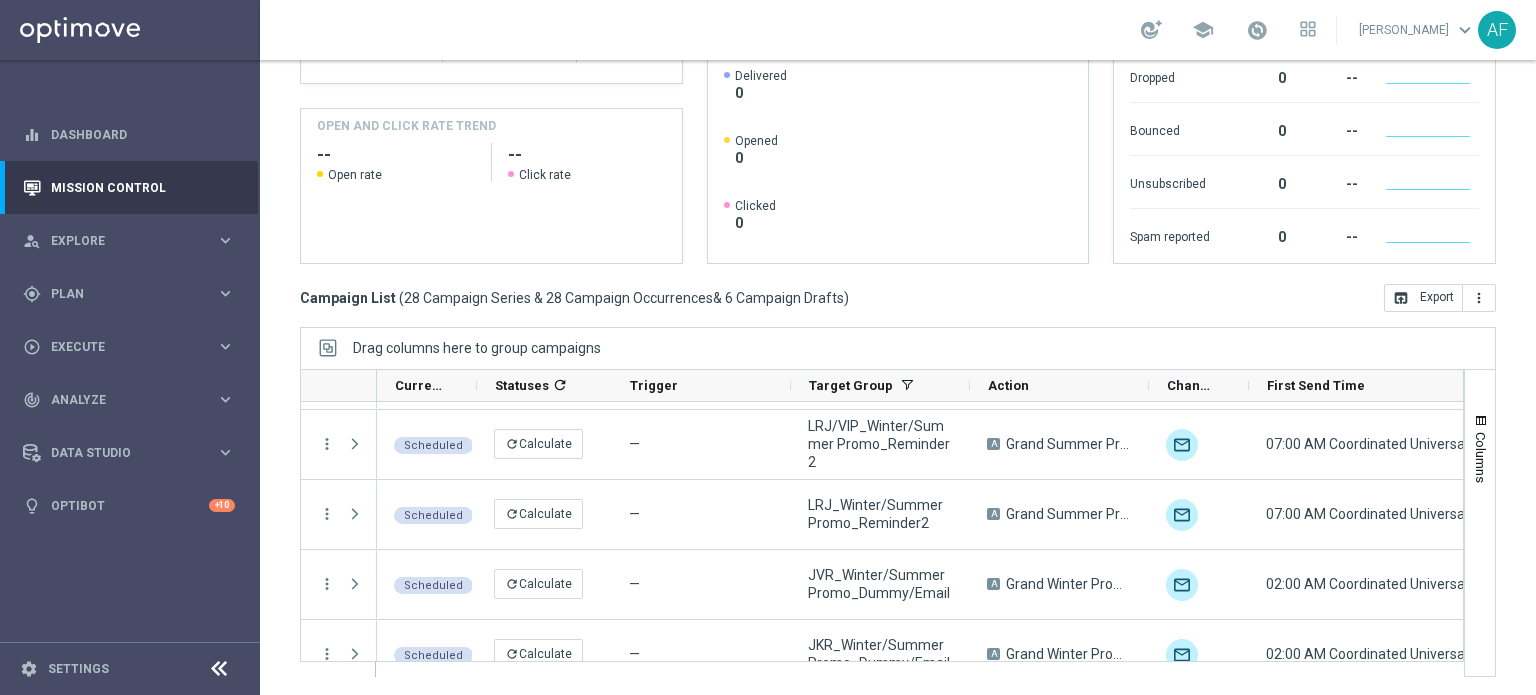 scroll, scrollTop: 840, scrollLeft: 0, axis: vertical 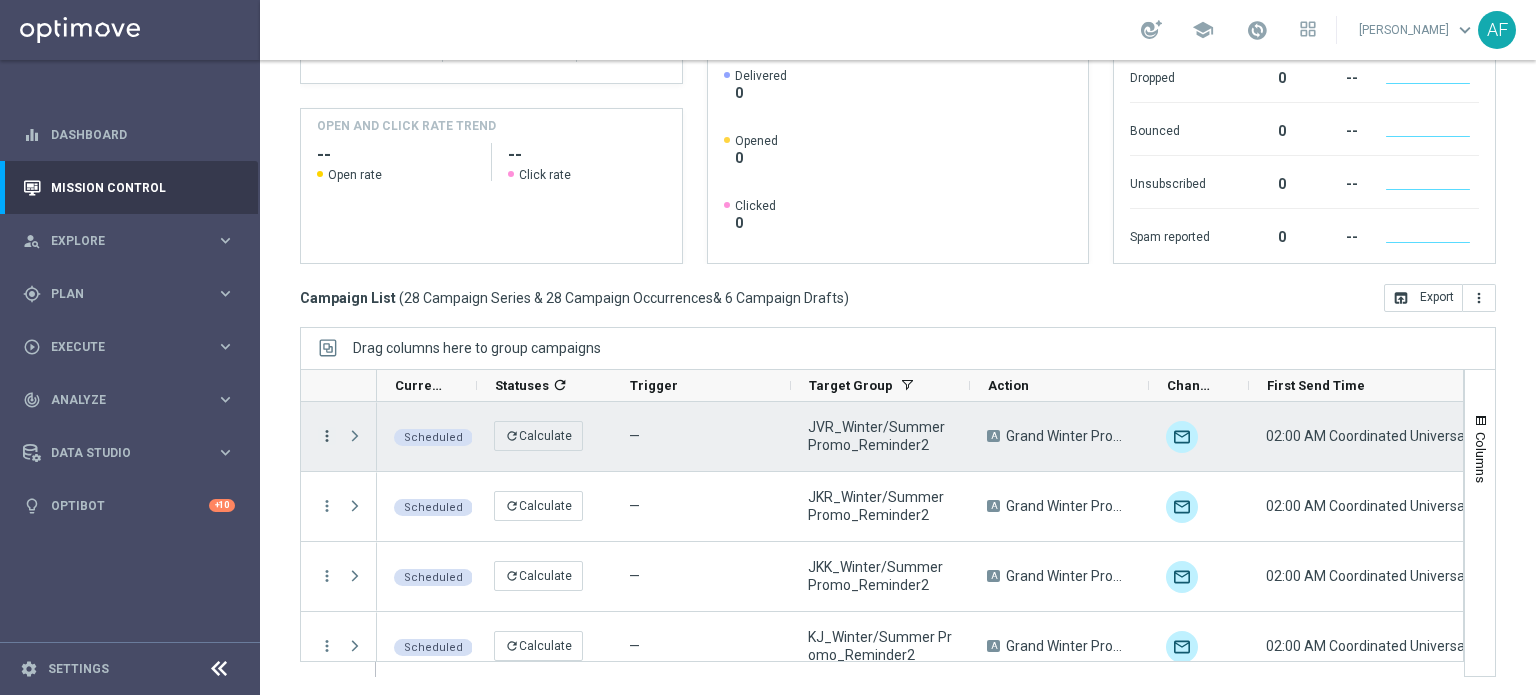 click on "more_vert" at bounding box center [327, 436] 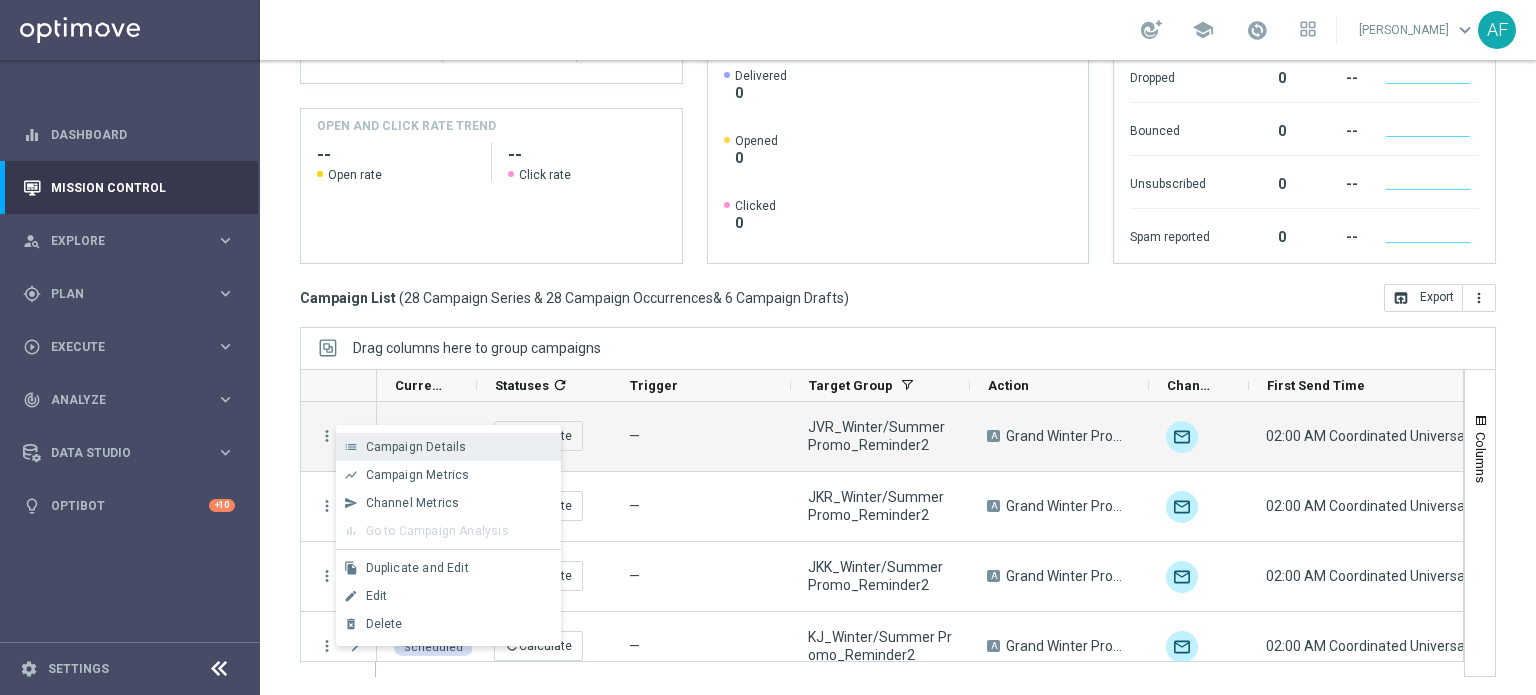click on "Campaign Details" at bounding box center [416, 447] 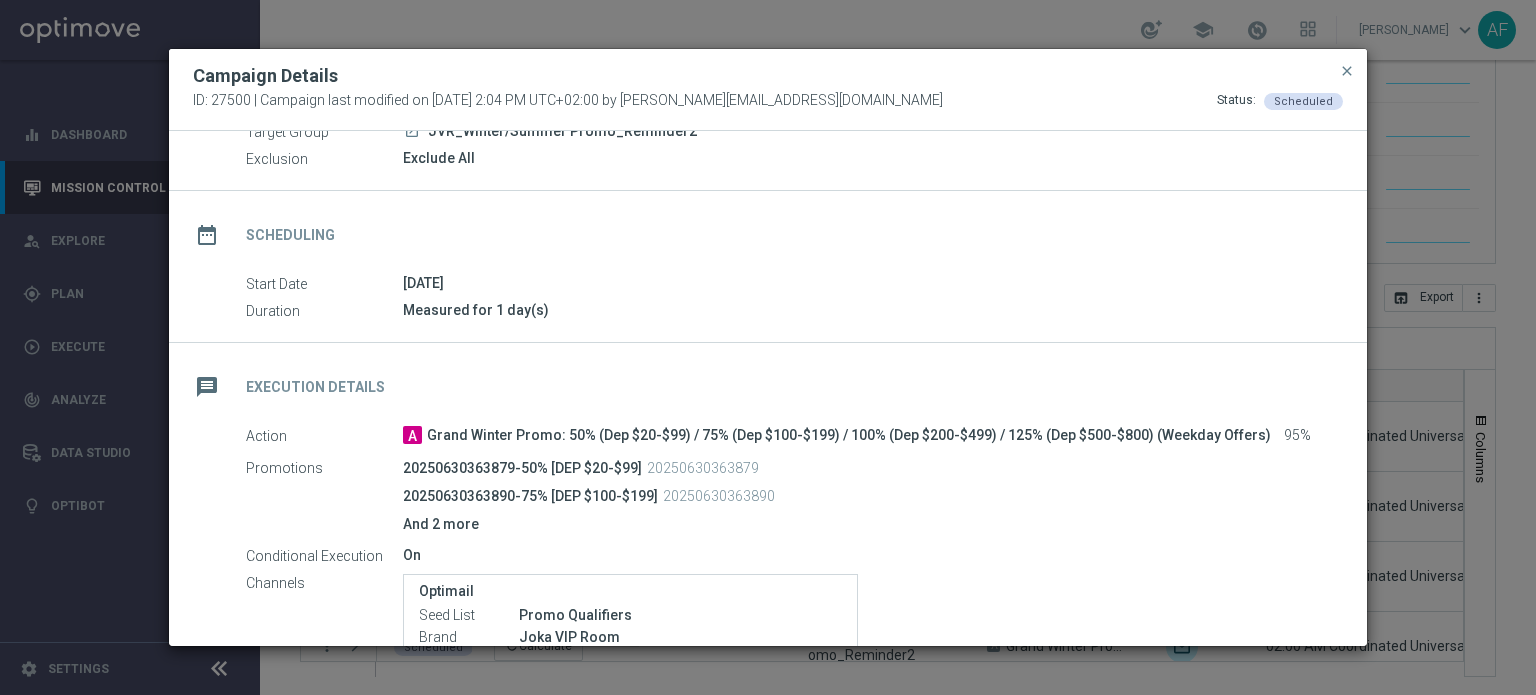 scroll, scrollTop: 300, scrollLeft: 0, axis: vertical 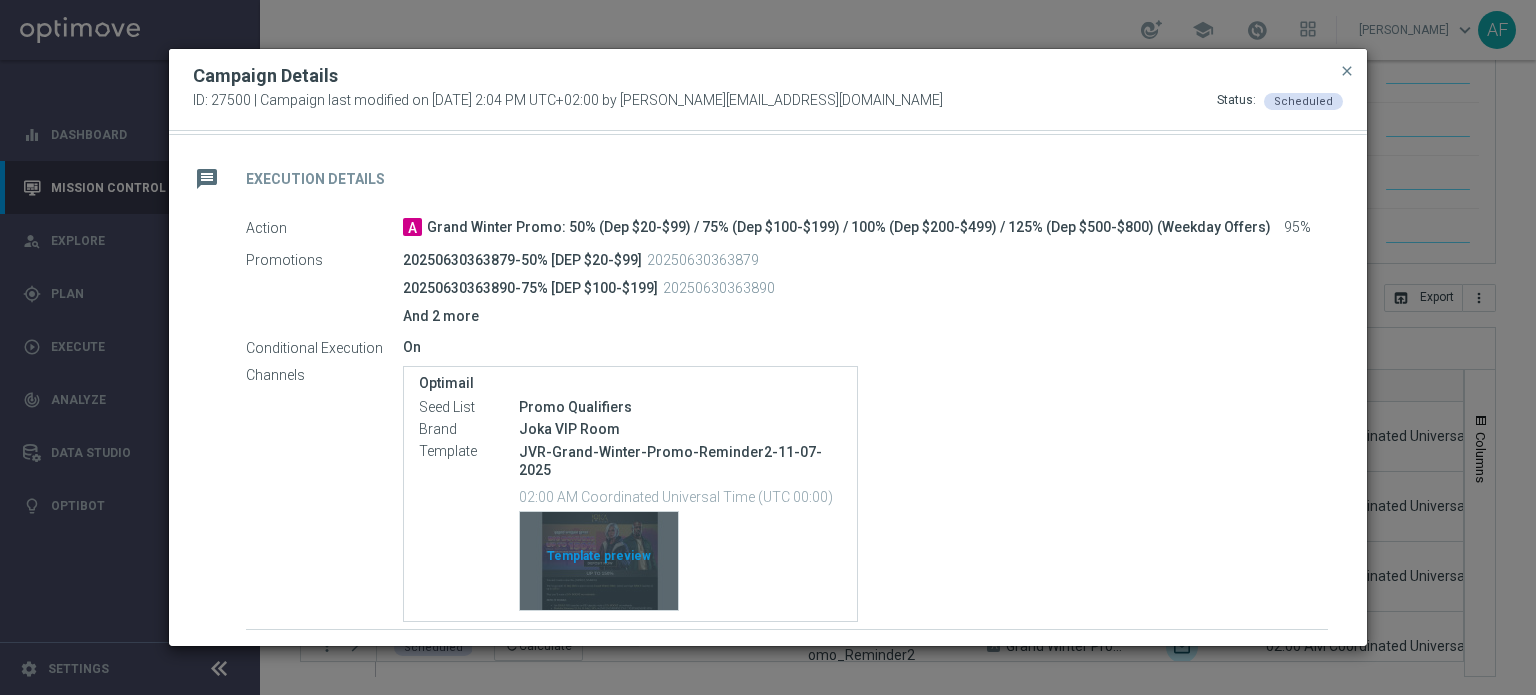 click on "Template preview" 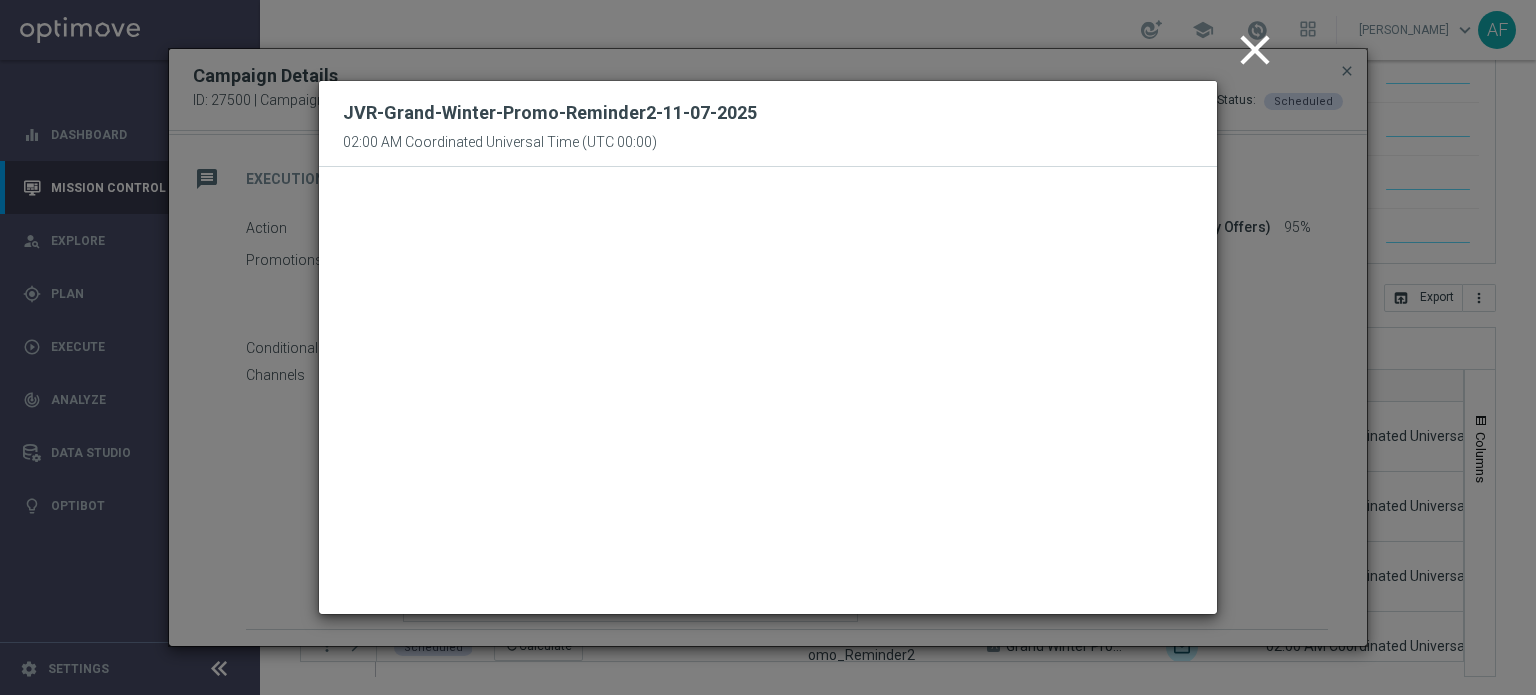 click on "close" 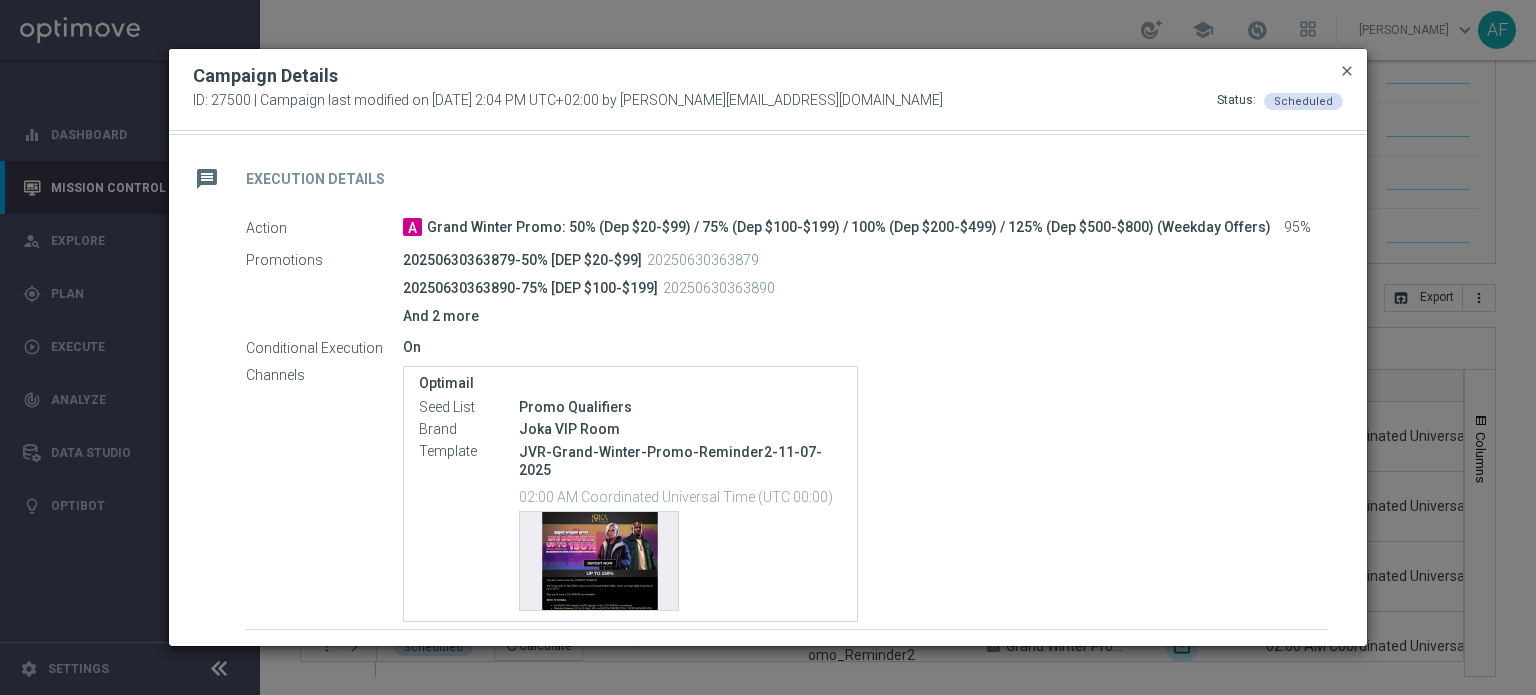 click on "close" 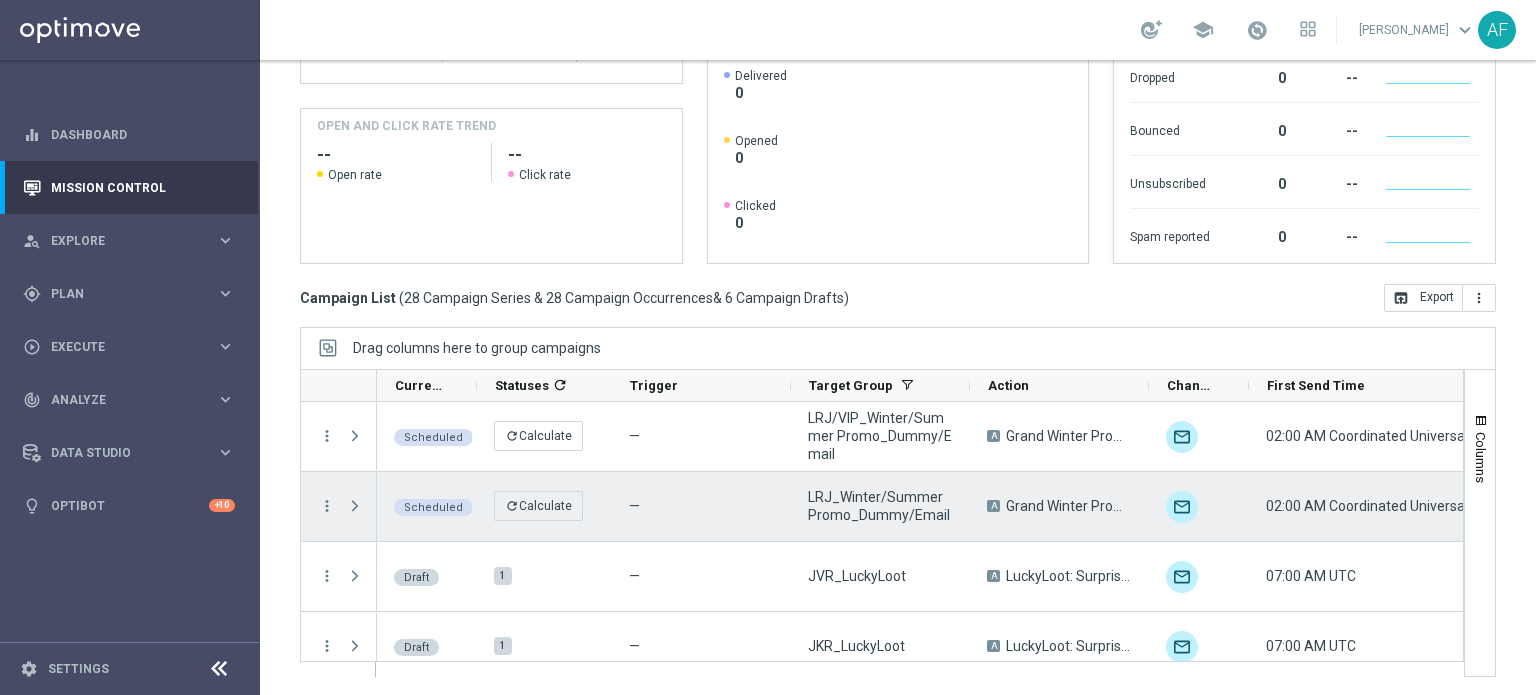 scroll, scrollTop: 1920, scrollLeft: 0, axis: vertical 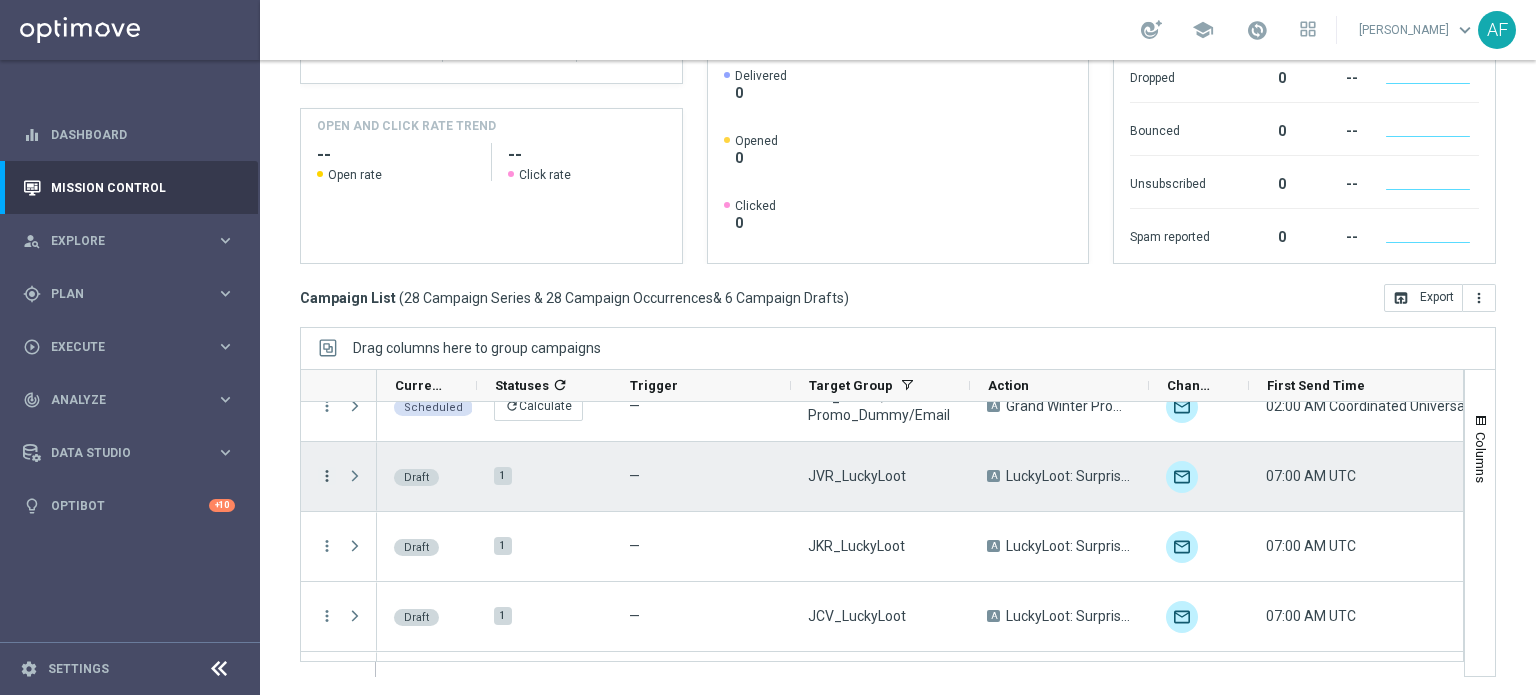 click on "more_vert" at bounding box center [327, 476] 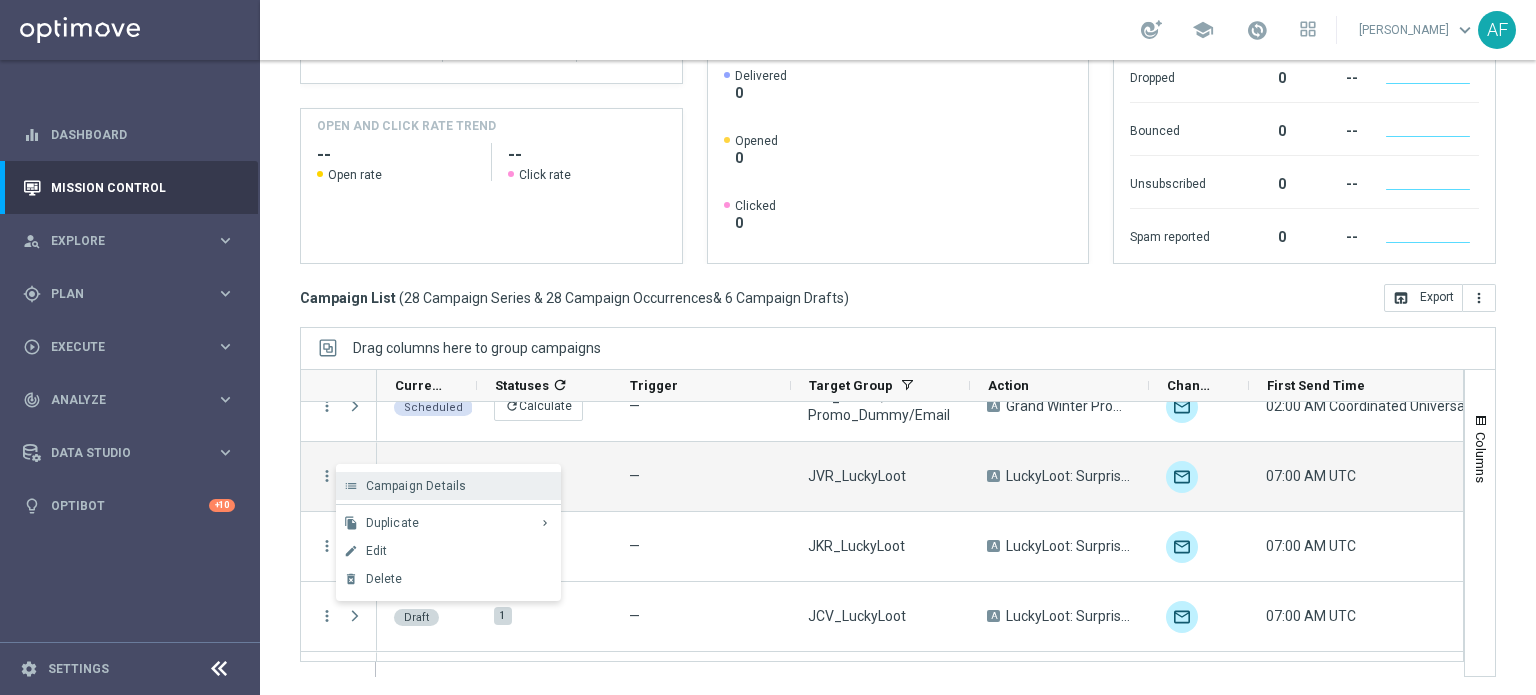 click on "Campaign Details" at bounding box center [416, 486] 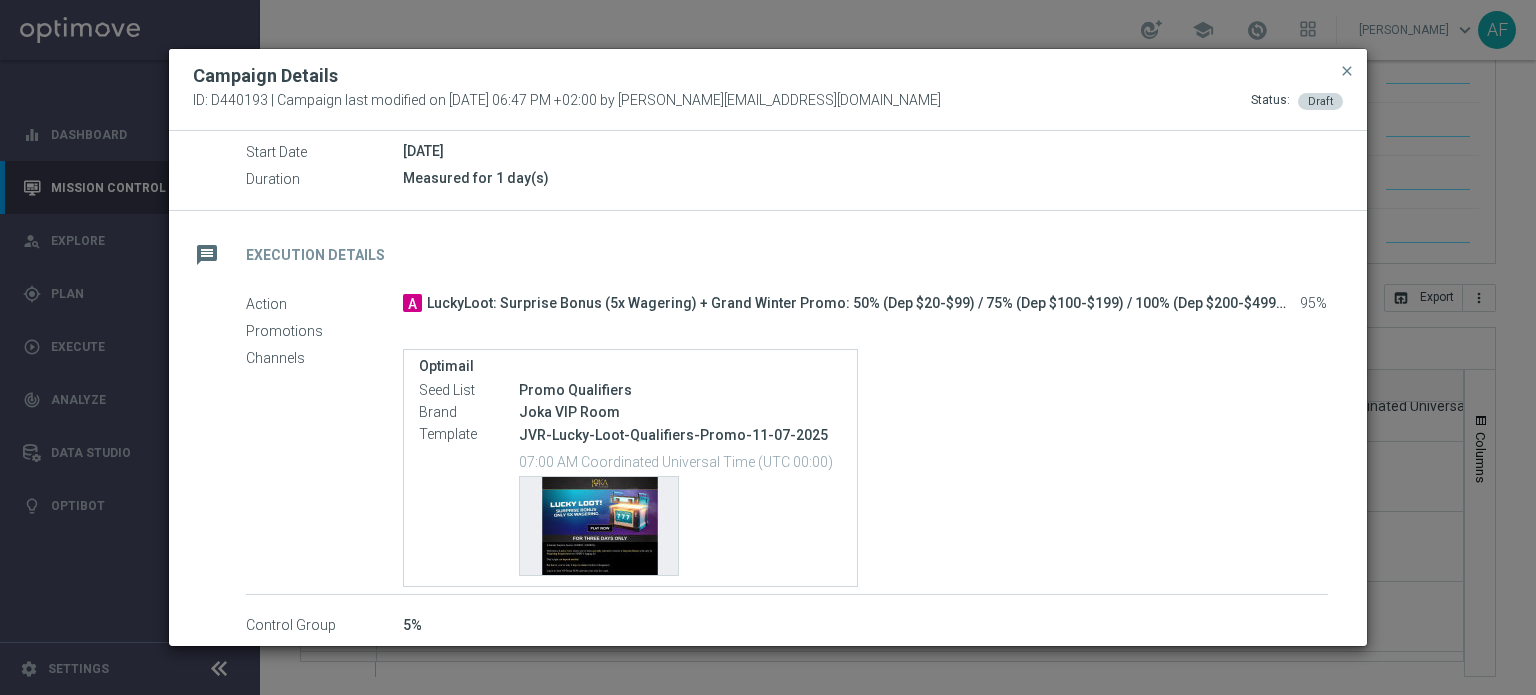 scroll, scrollTop: 300, scrollLeft: 0, axis: vertical 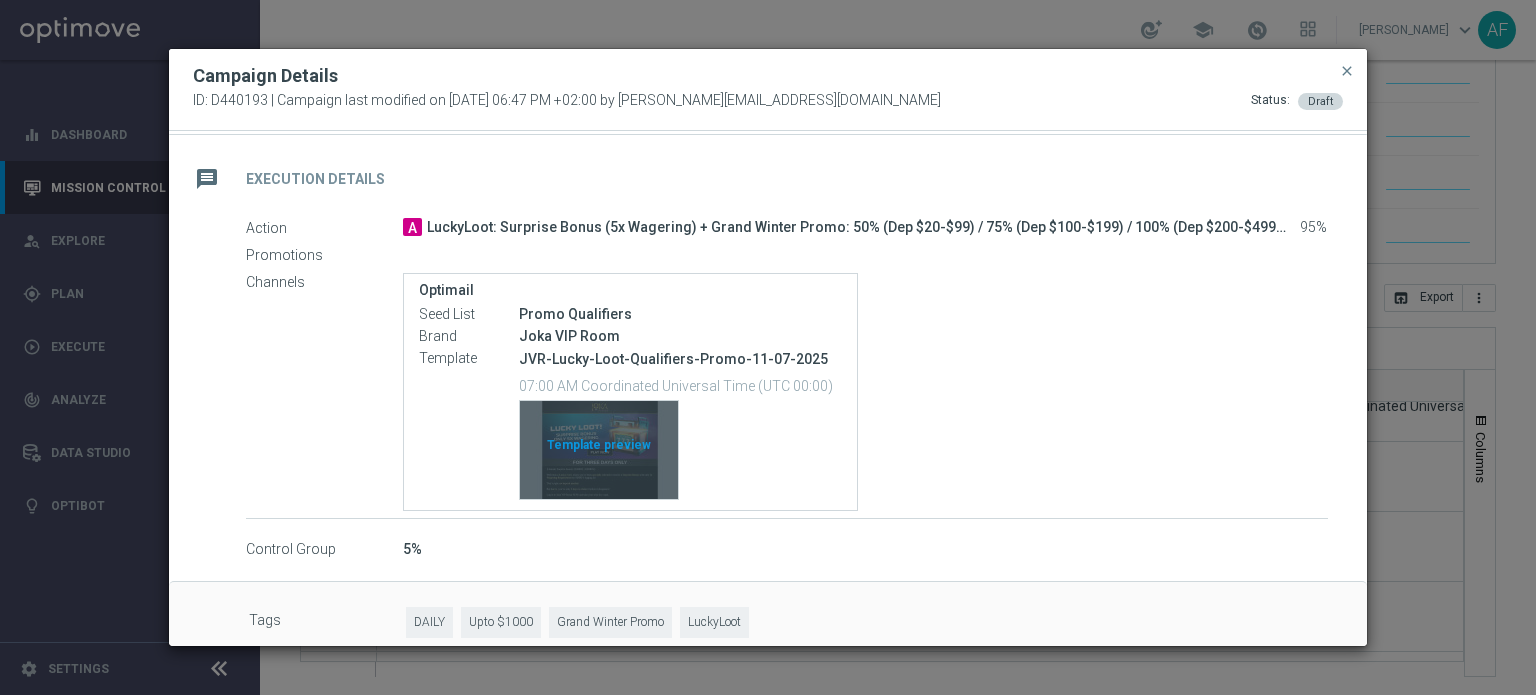 click on "Template preview" 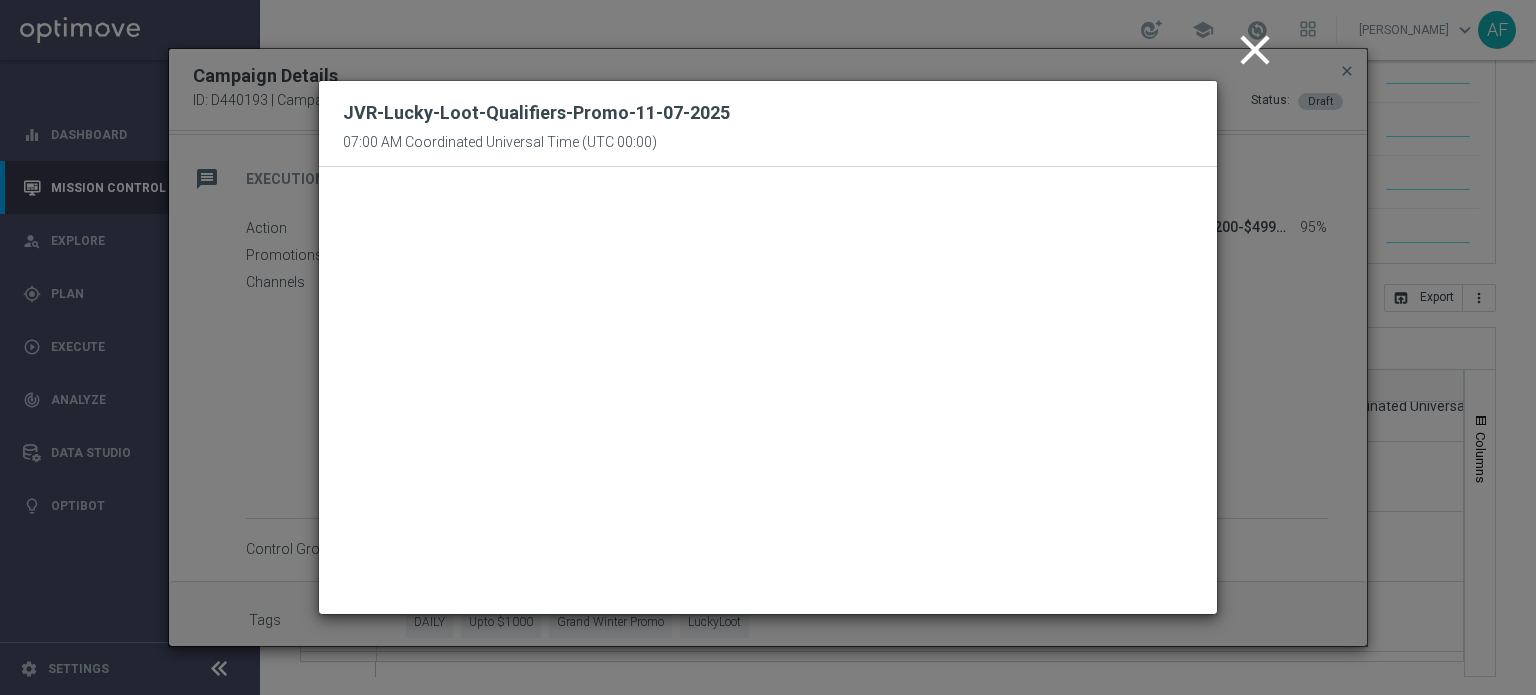 click on "close" 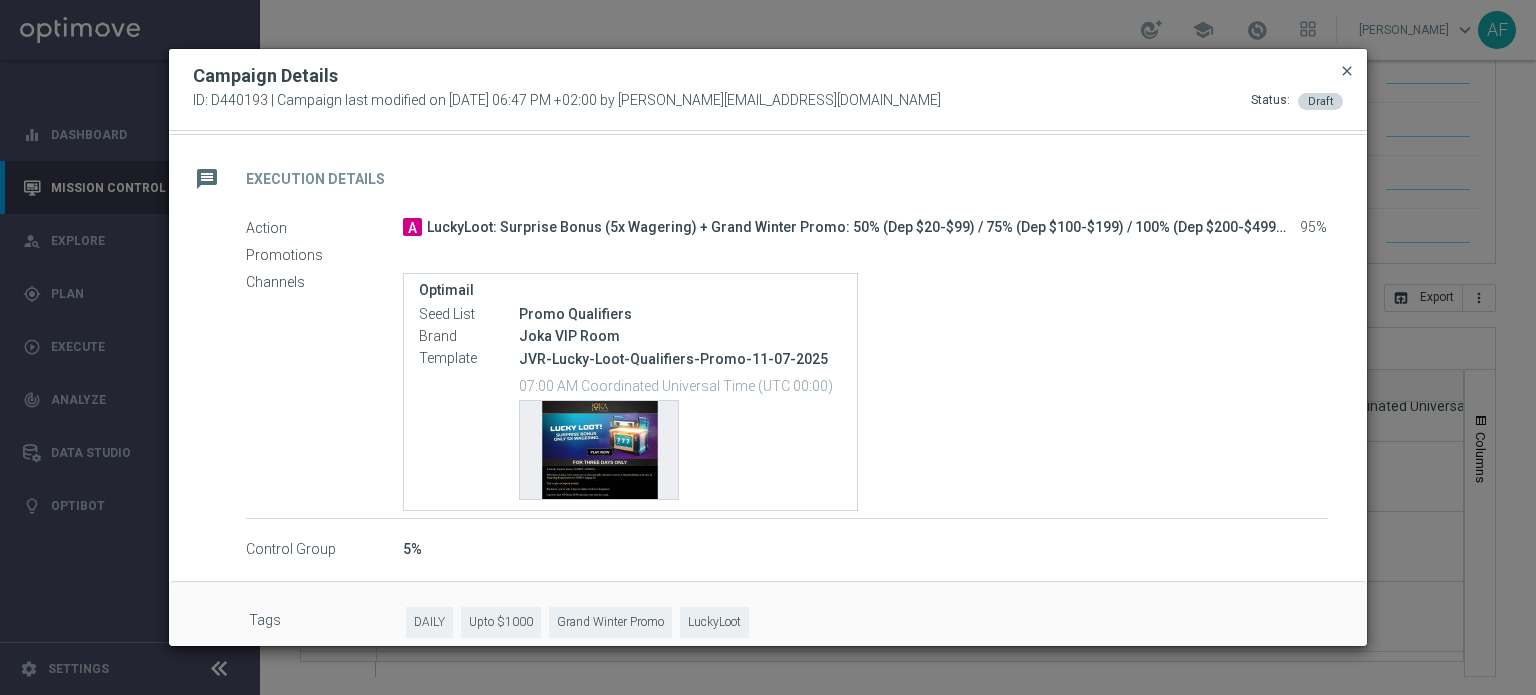 click on "close" 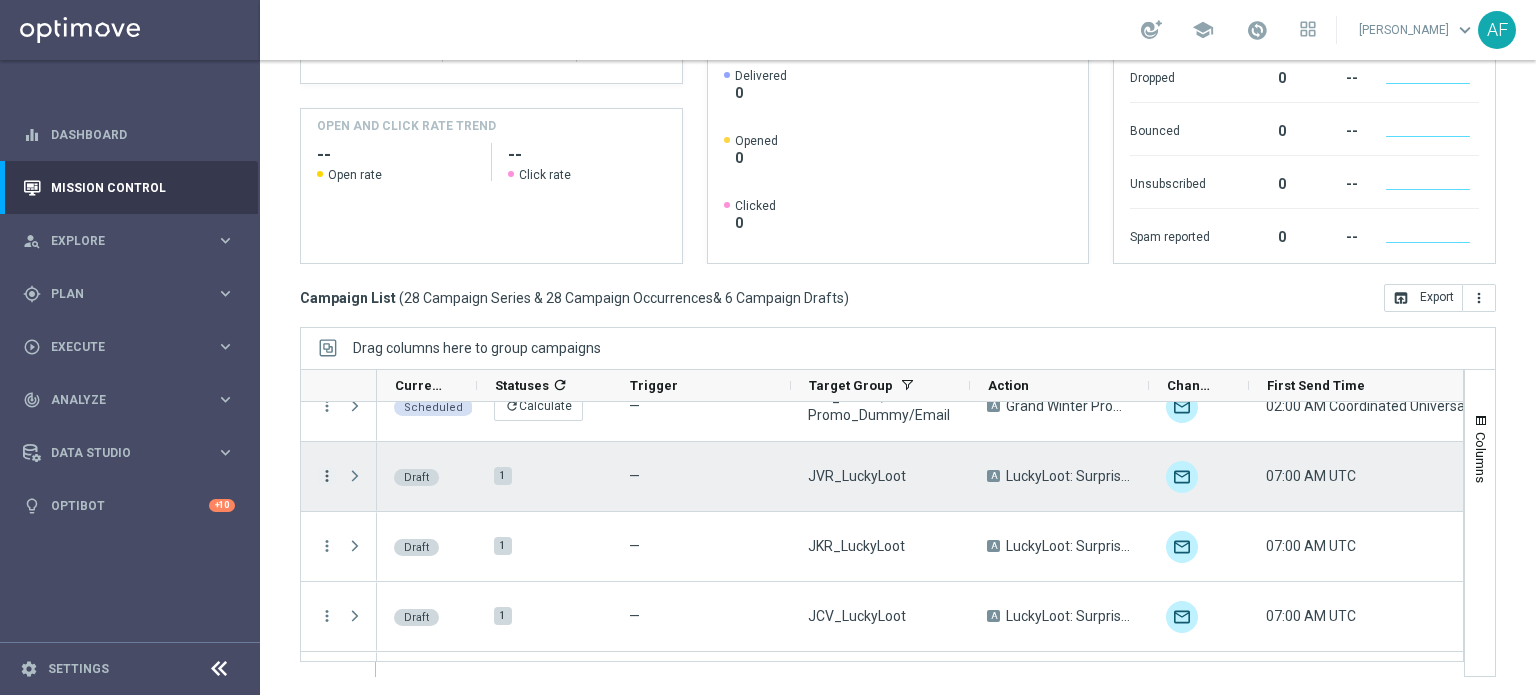 click on "more_vert" at bounding box center [327, 476] 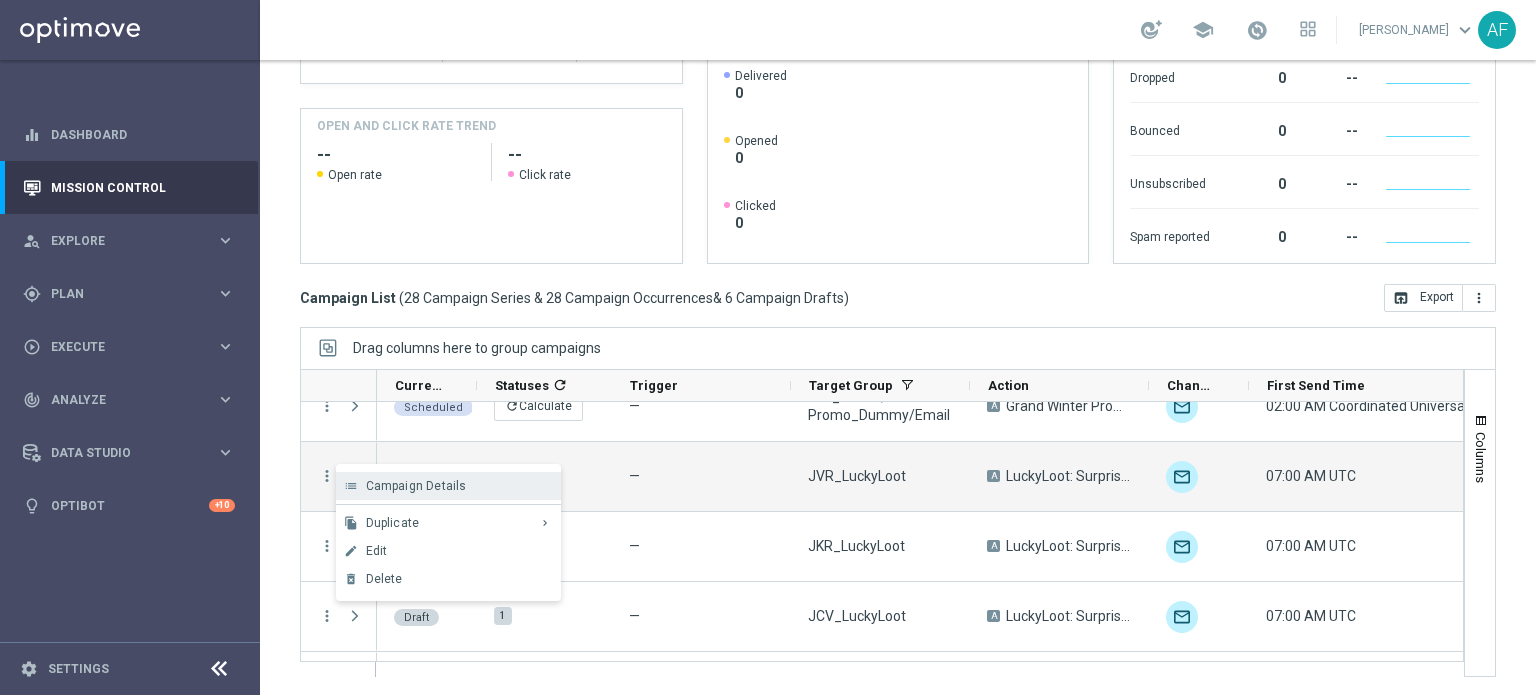 click on "Campaign Details" at bounding box center (416, 486) 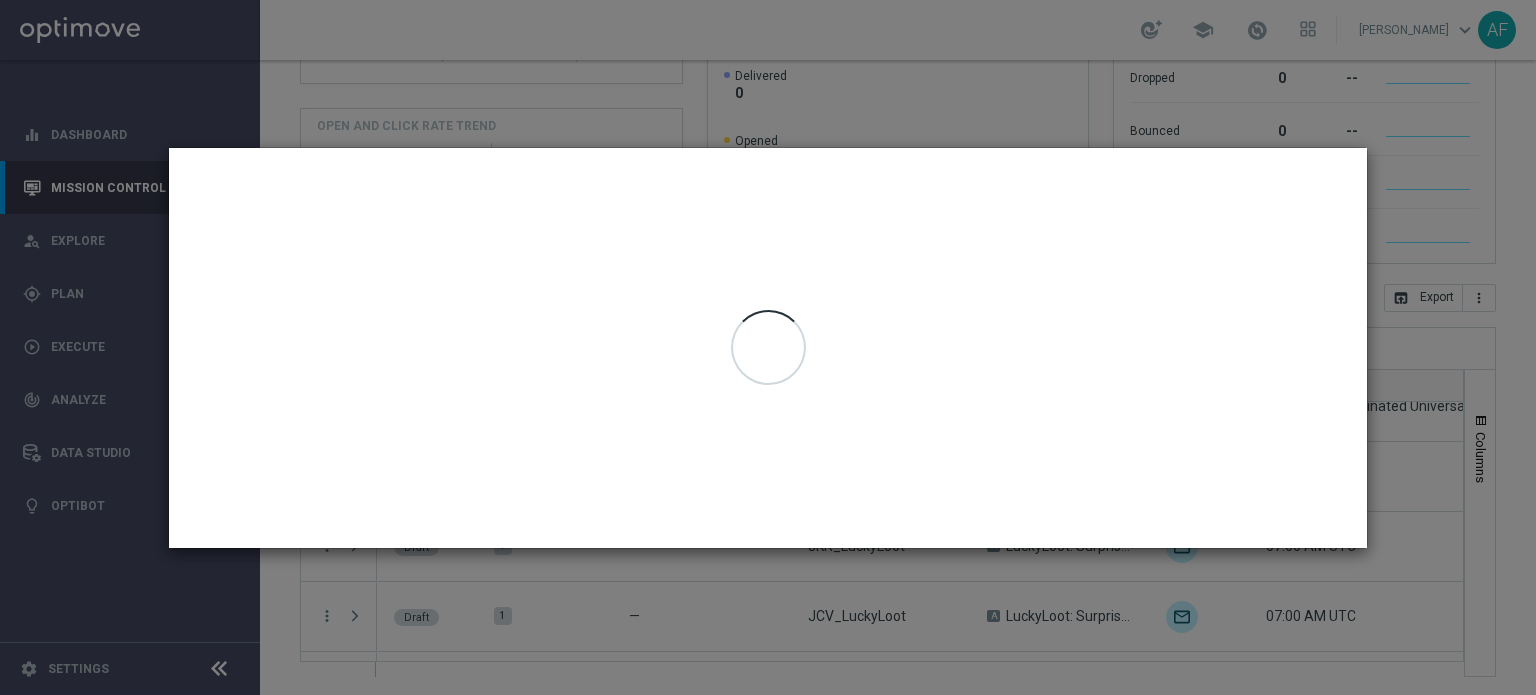click 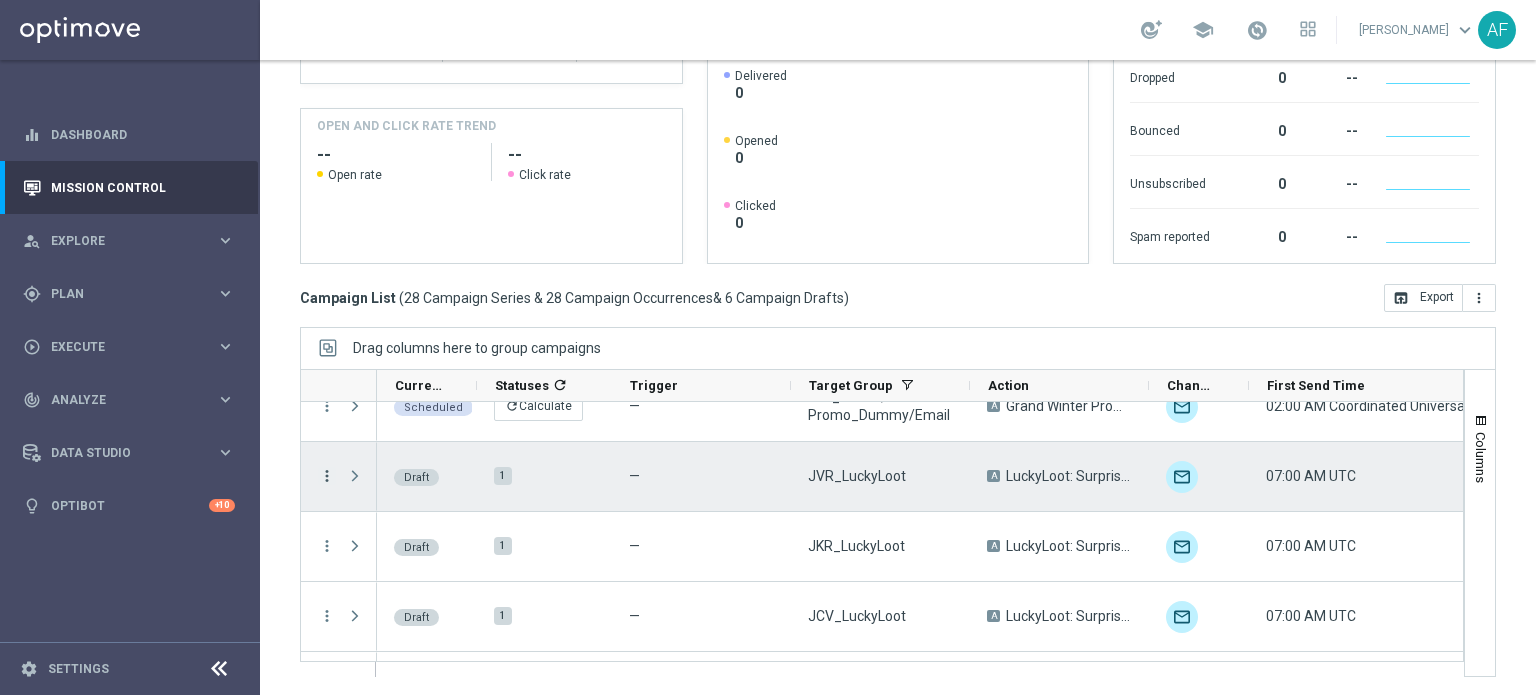 click on "more_vert" at bounding box center (327, 476) 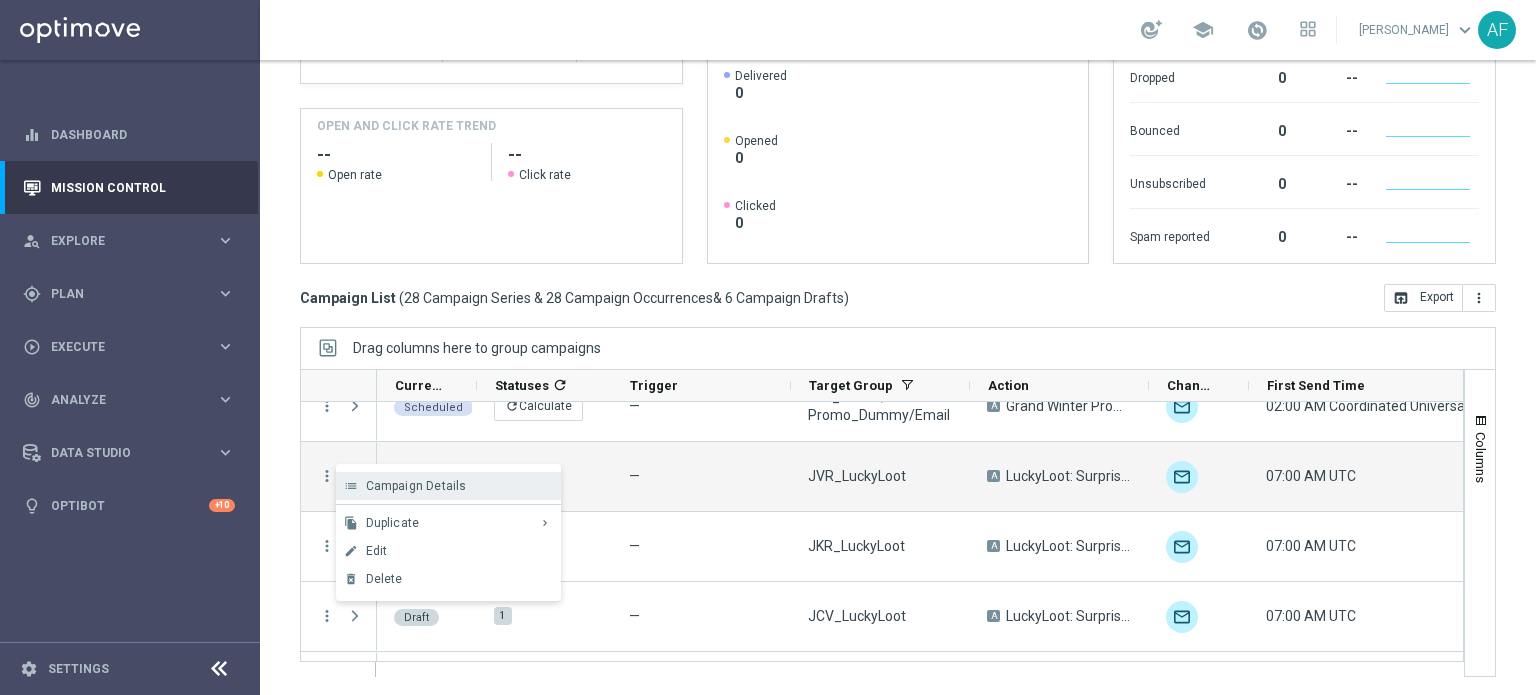 click on "Campaign Details" at bounding box center [416, 486] 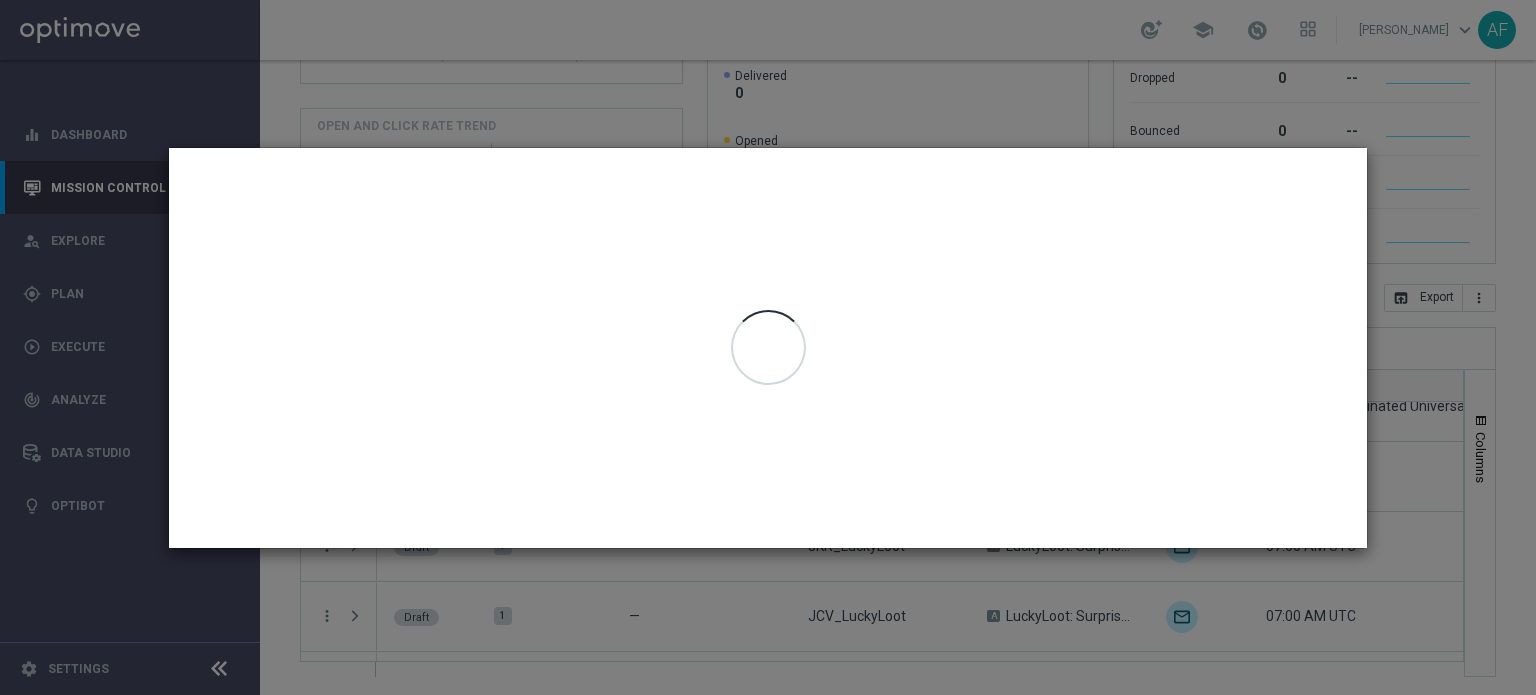 click 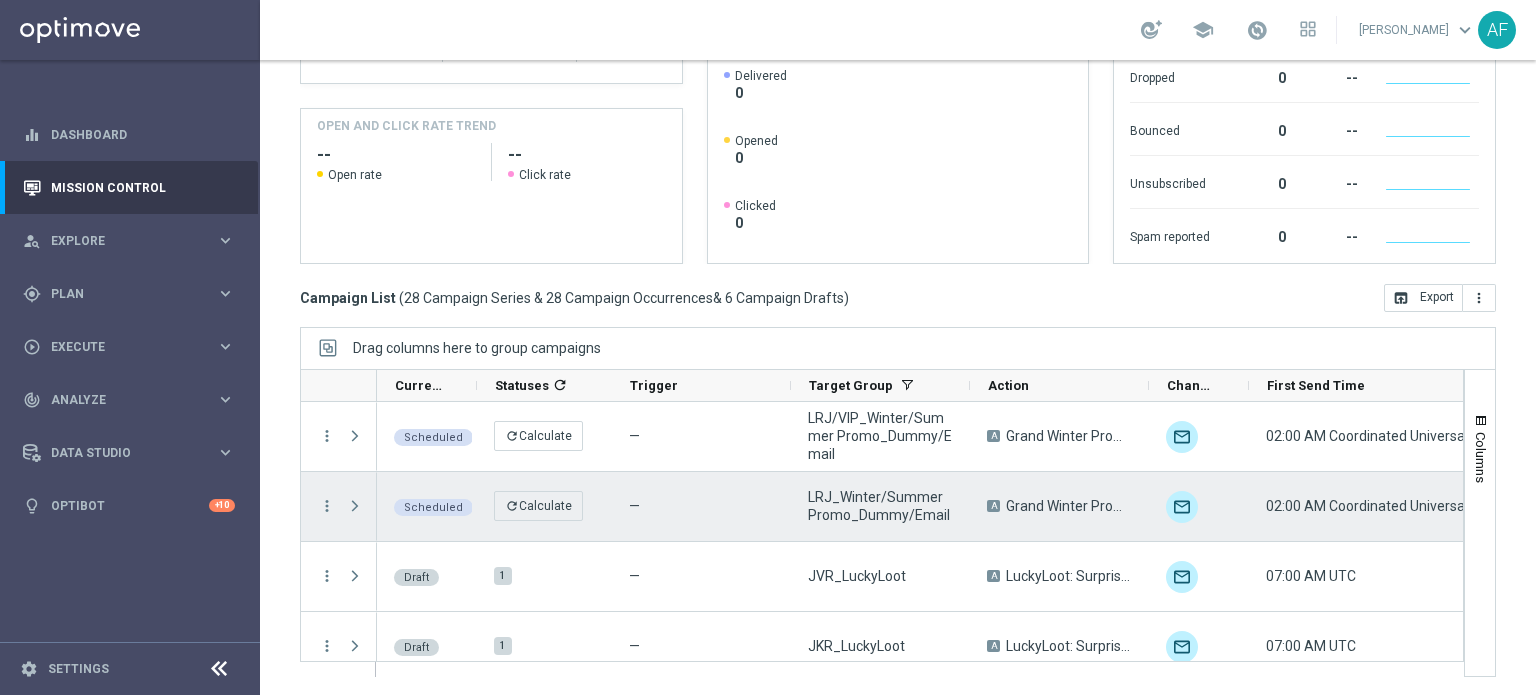 scroll, scrollTop: 1920, scrollLeft: 0, axis: vertical 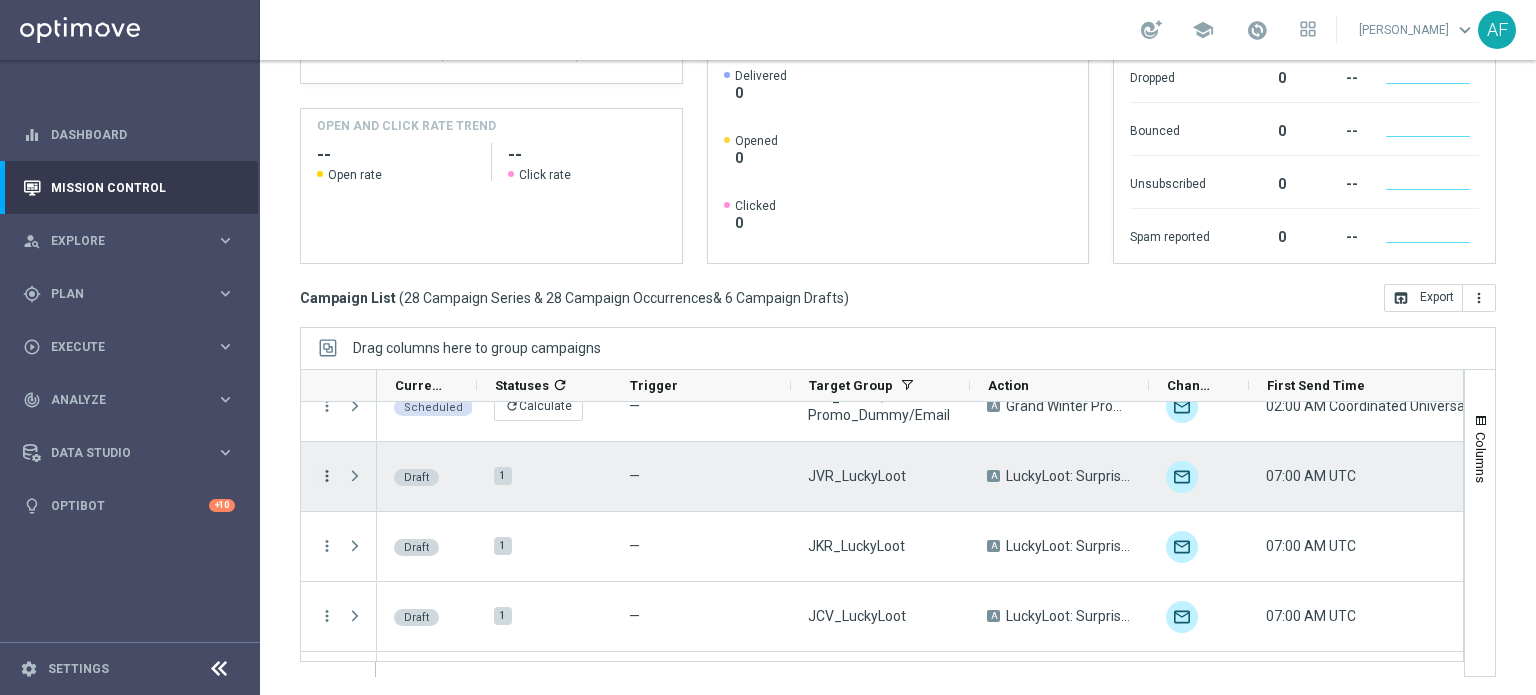 click on "more_vert" at bounding box center [327, 476] 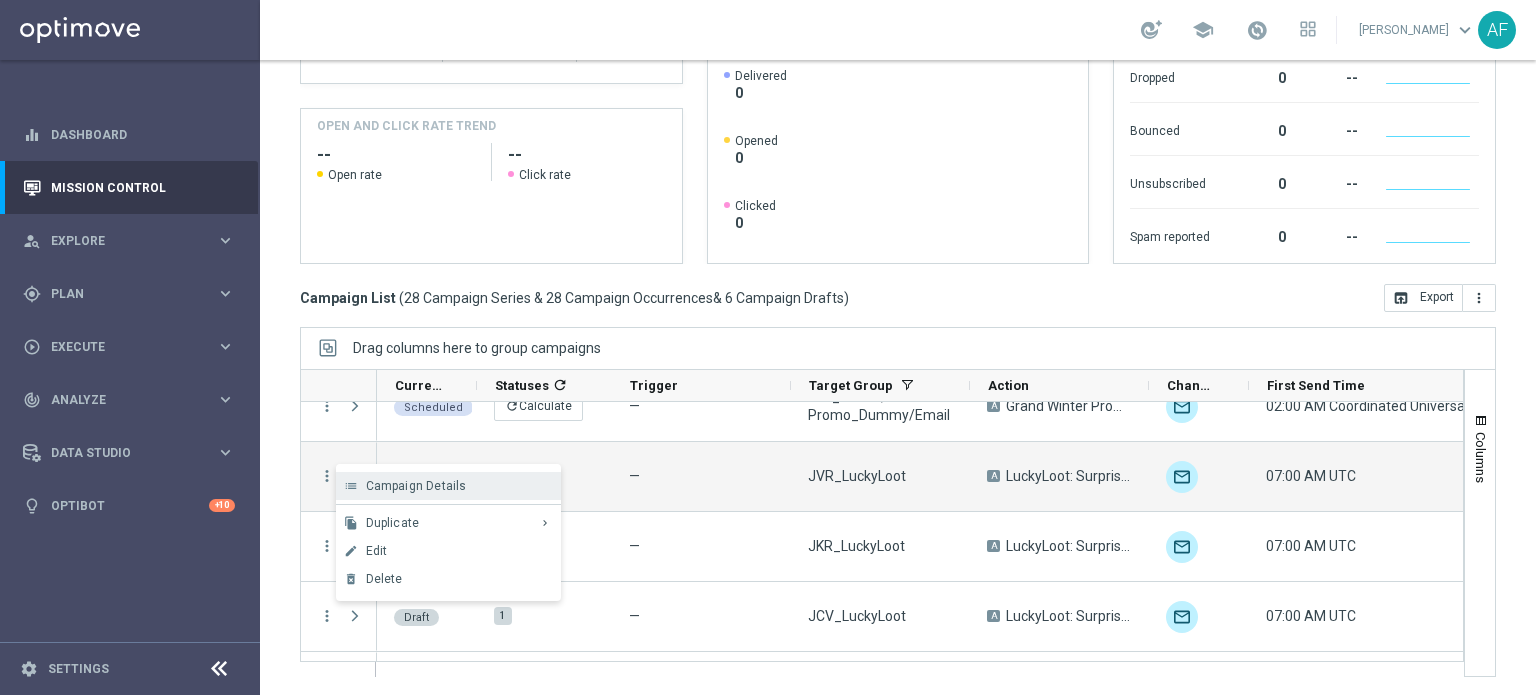 click on "list
Campaign Details" at bounding box center [448, 486] 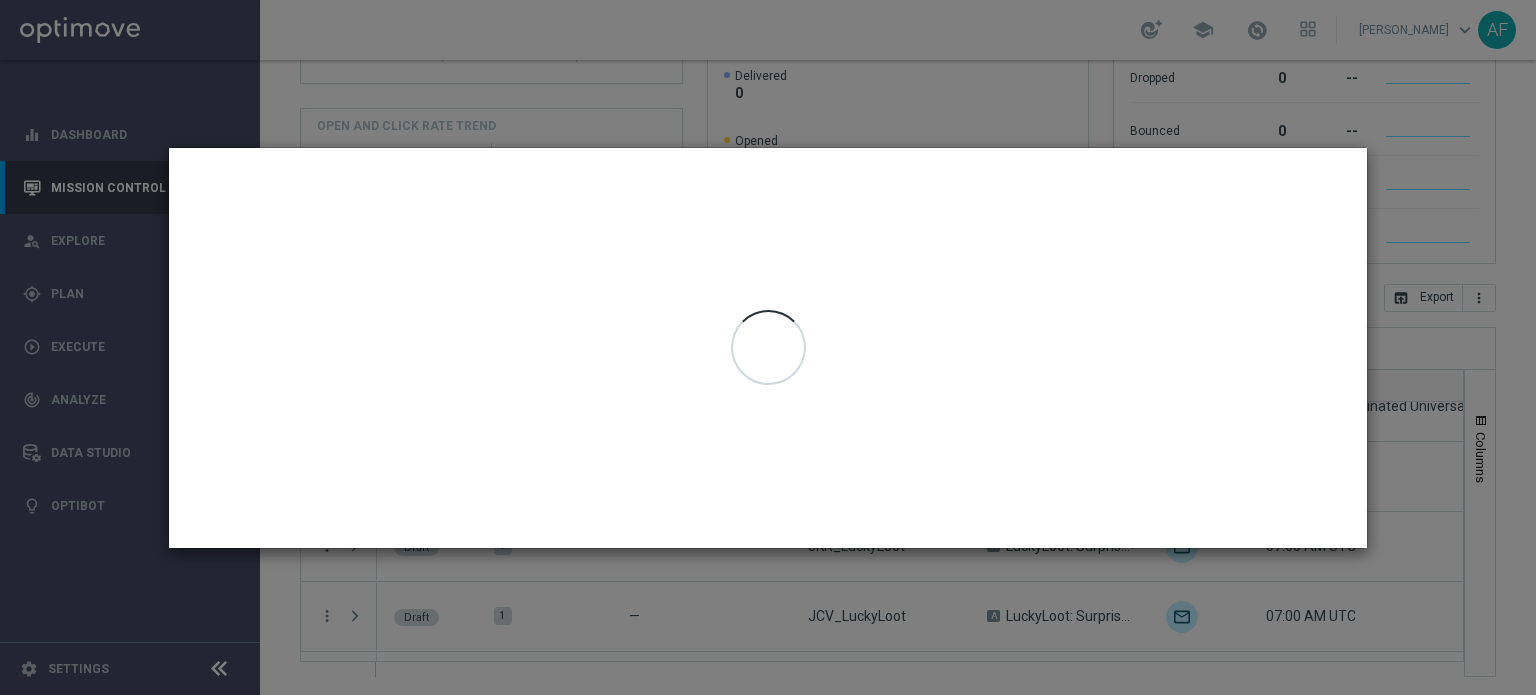 click 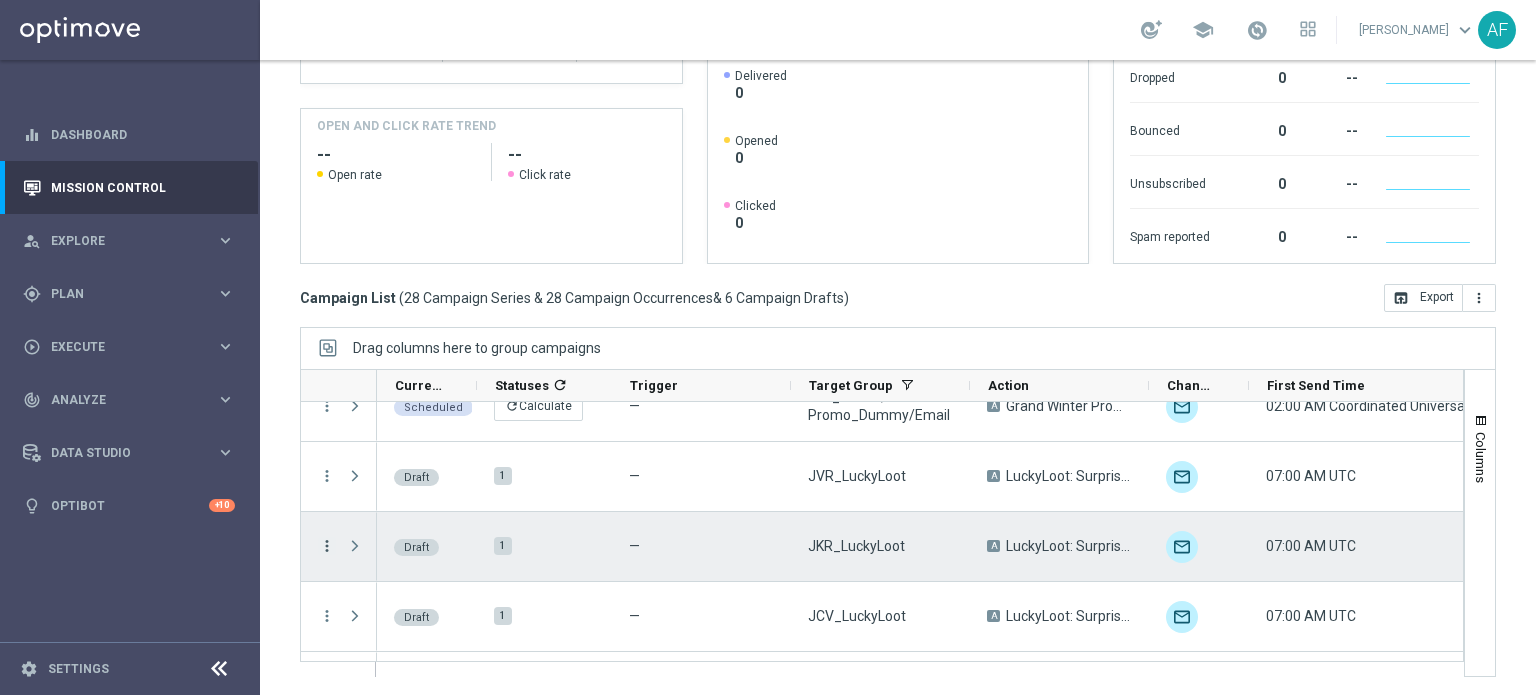 click on "more_vert" at bounding box center (327, 546) 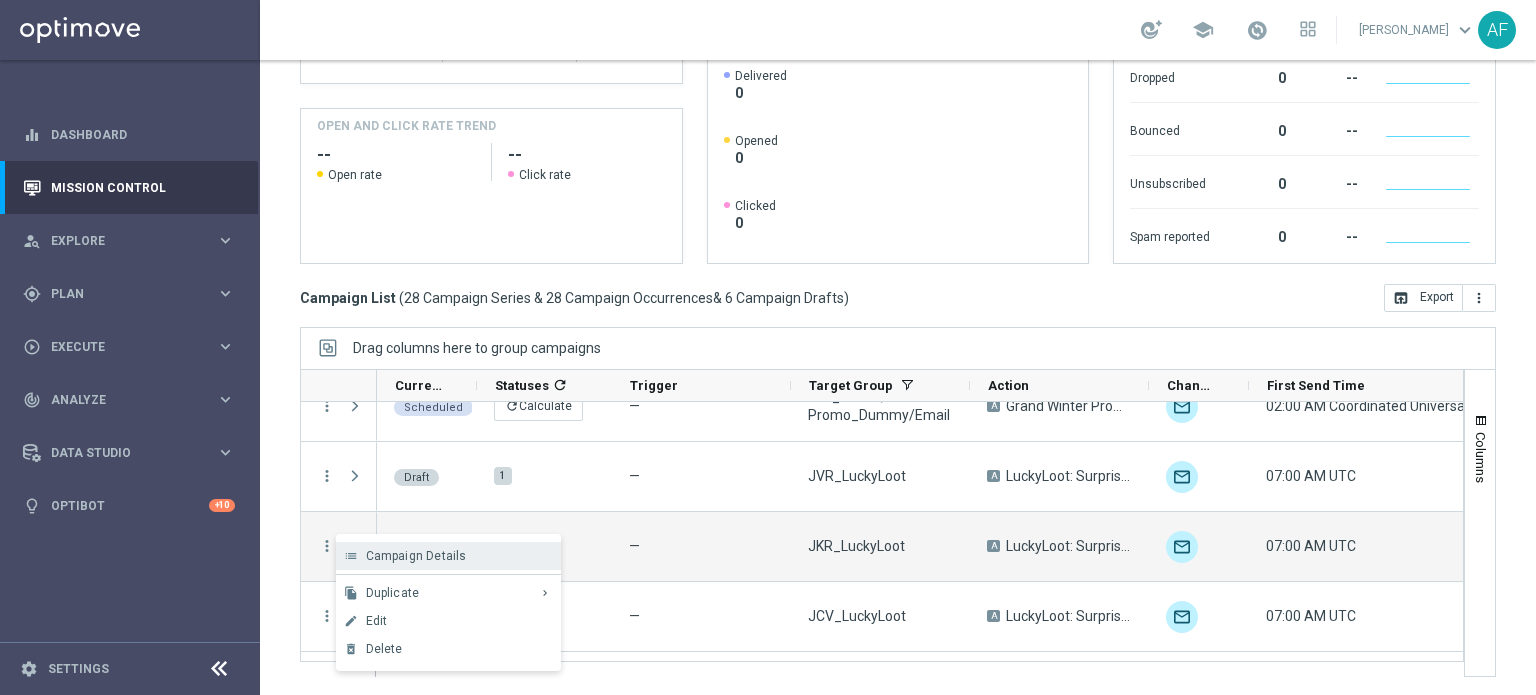 click on "Campaign Details" at bounding box center (416, 556) 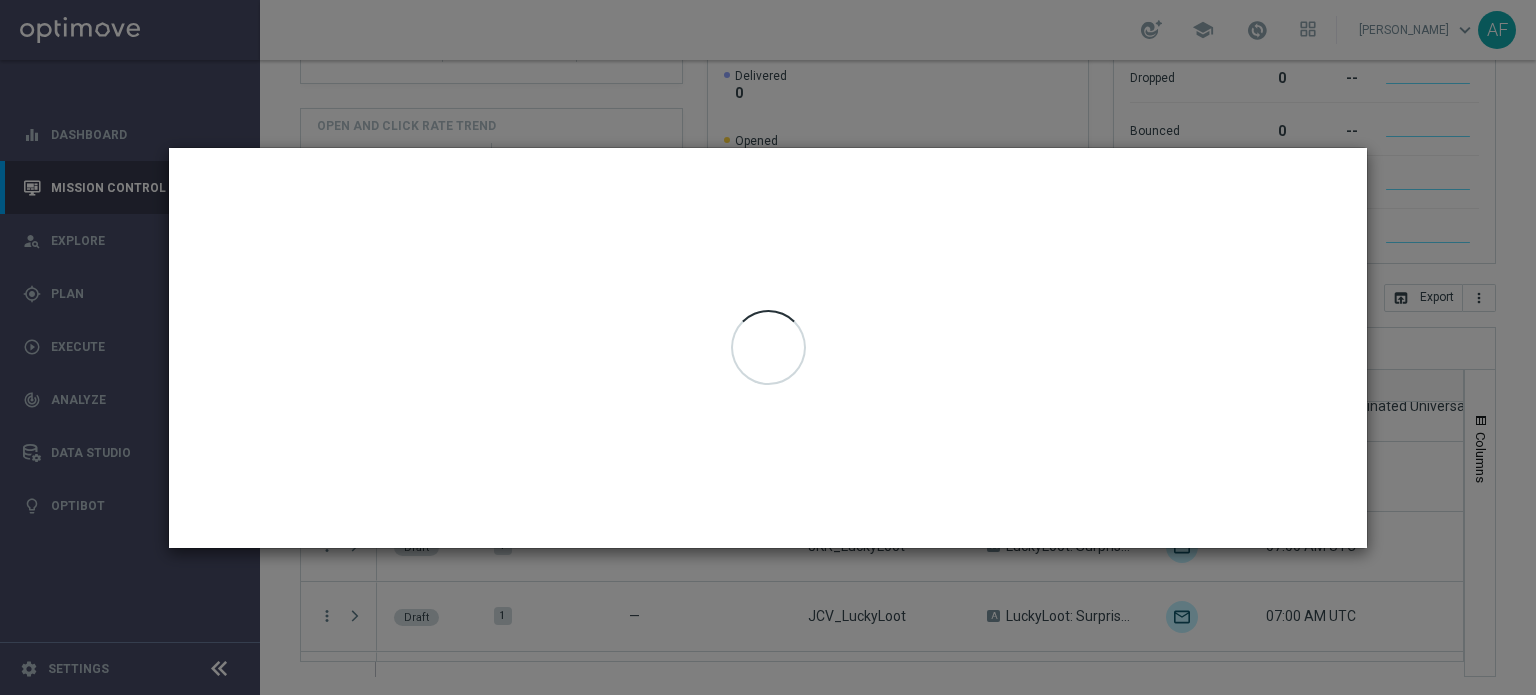 click 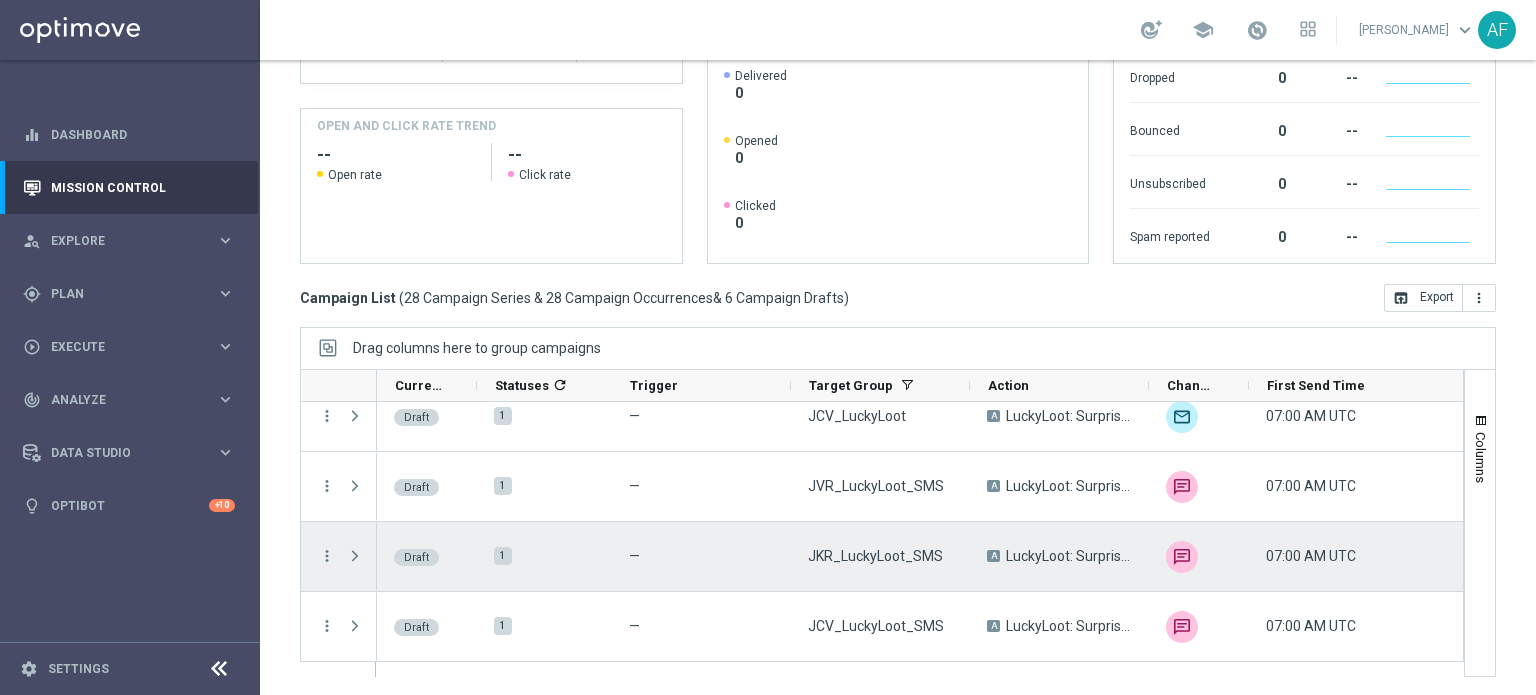 scroll, scrollTop: 2020, scrollLeft: 0, axis: vertical 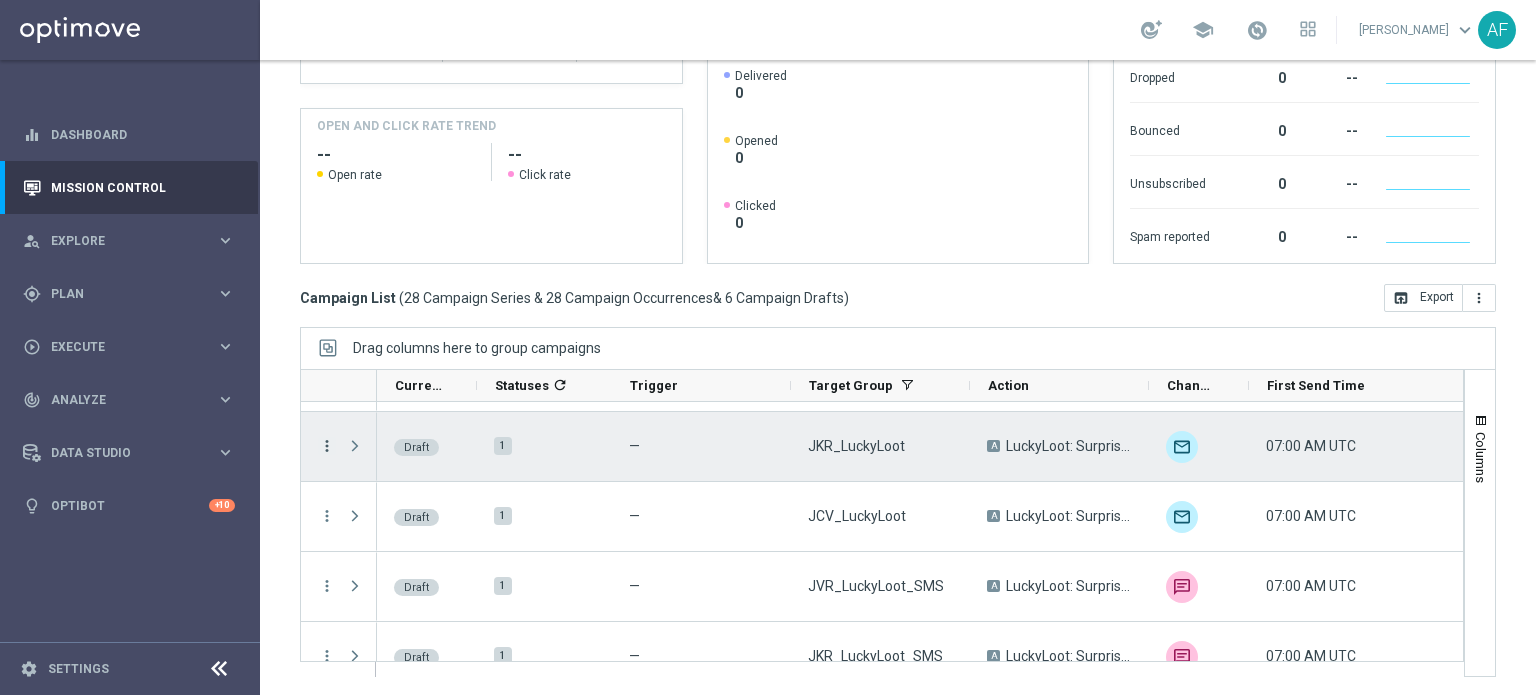 click on "more_vert" at bounding box center [327, 446] 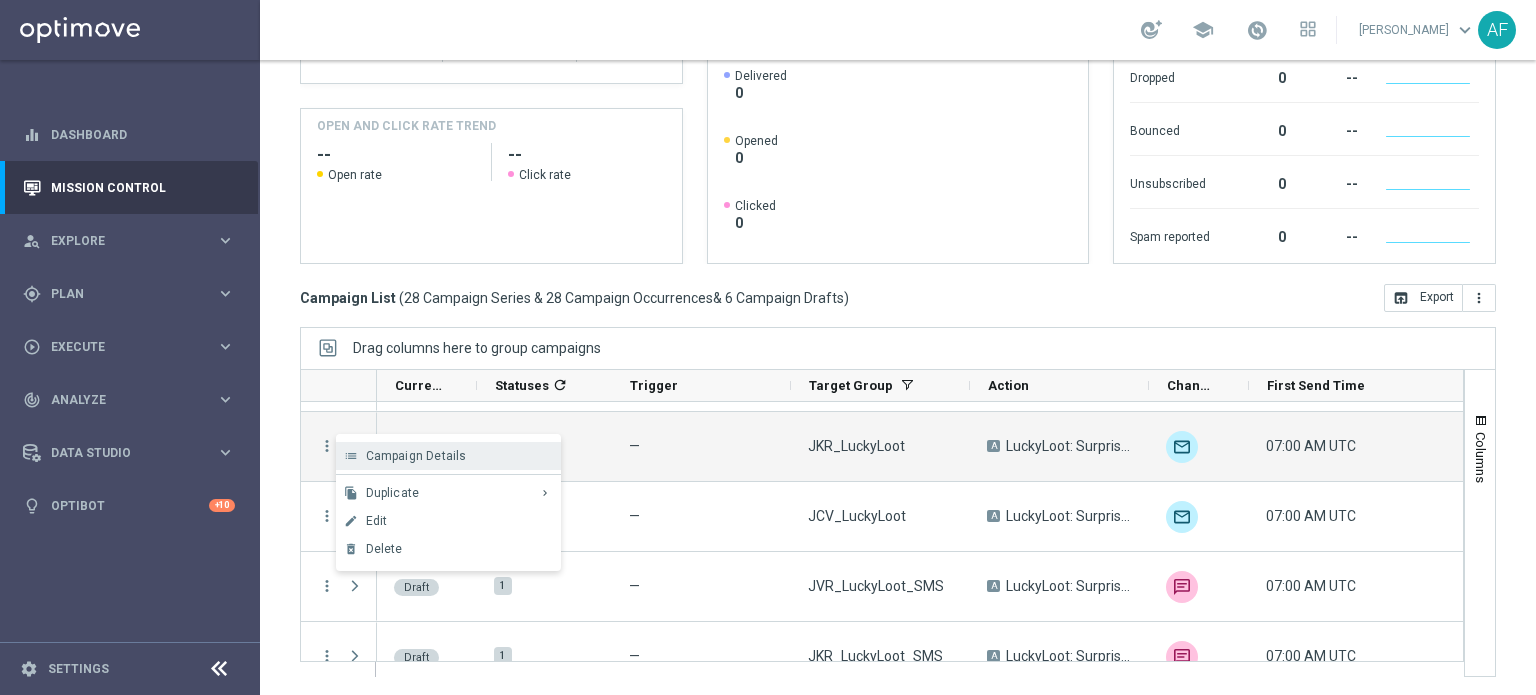 click on "list
Campaign Details" at bounding box center (448, 456) 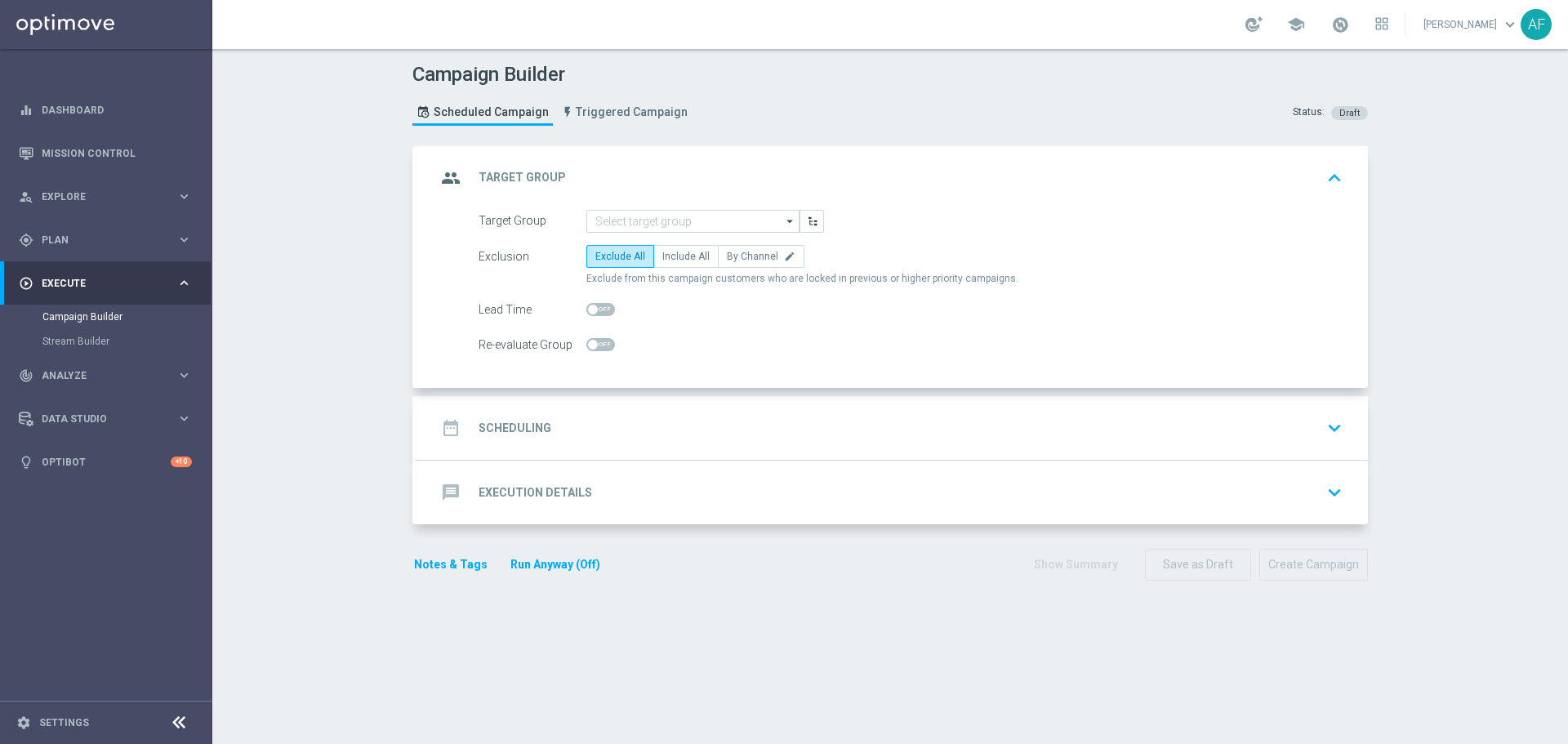 scroll, scrollTop: 0, scrollLeft: 0, axis: both 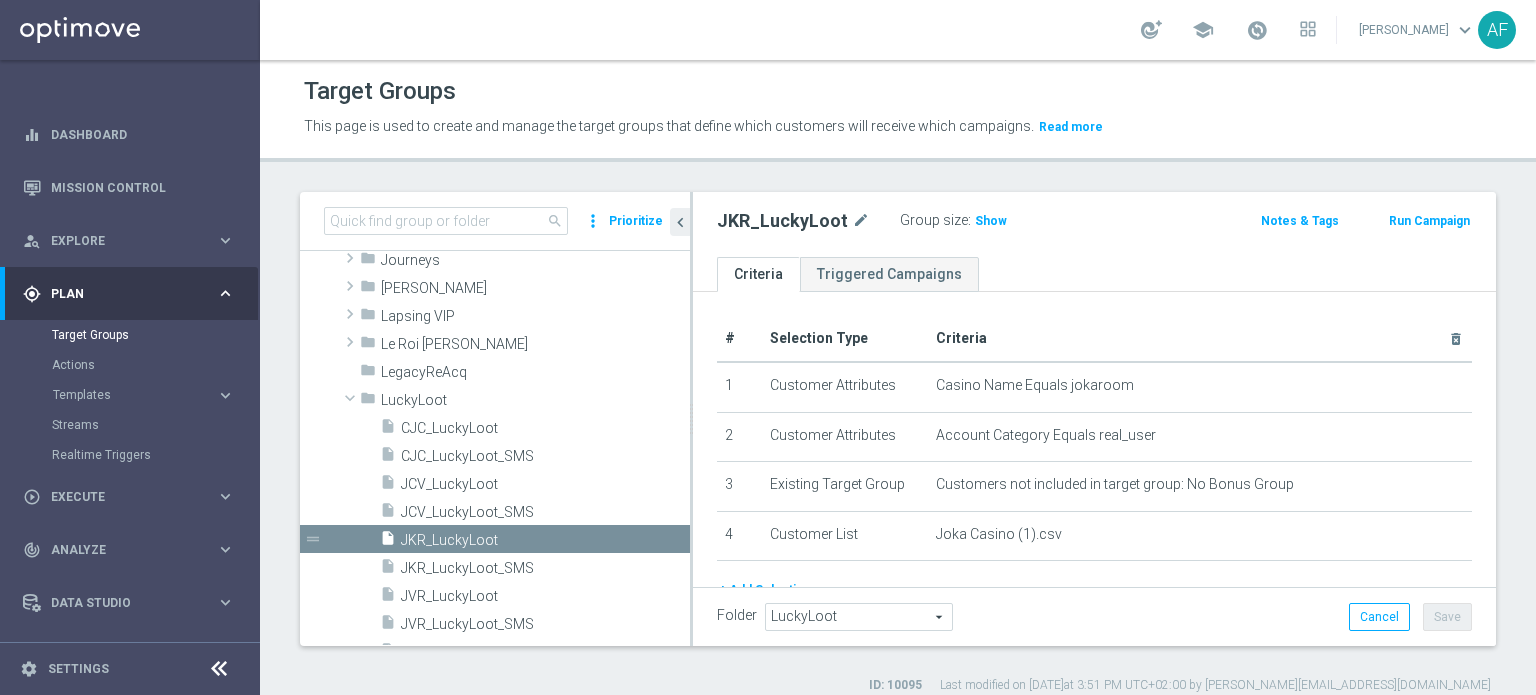 drag, startPoint x: 976, startPoint y: 219, endPoint x: 985, endPoint y: 239, distance: 21.931713 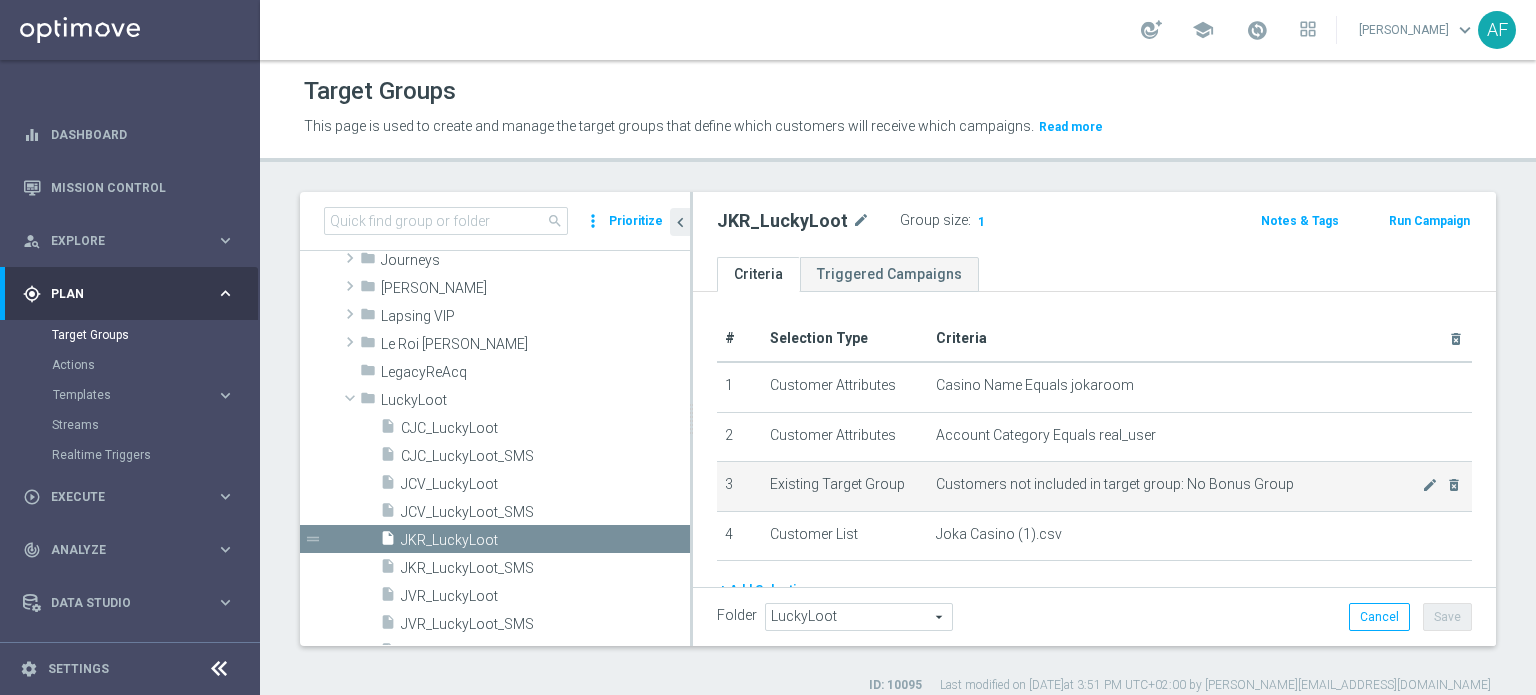 scroll, scrollTop: 100, scrollLeft: 0, axis: vertical 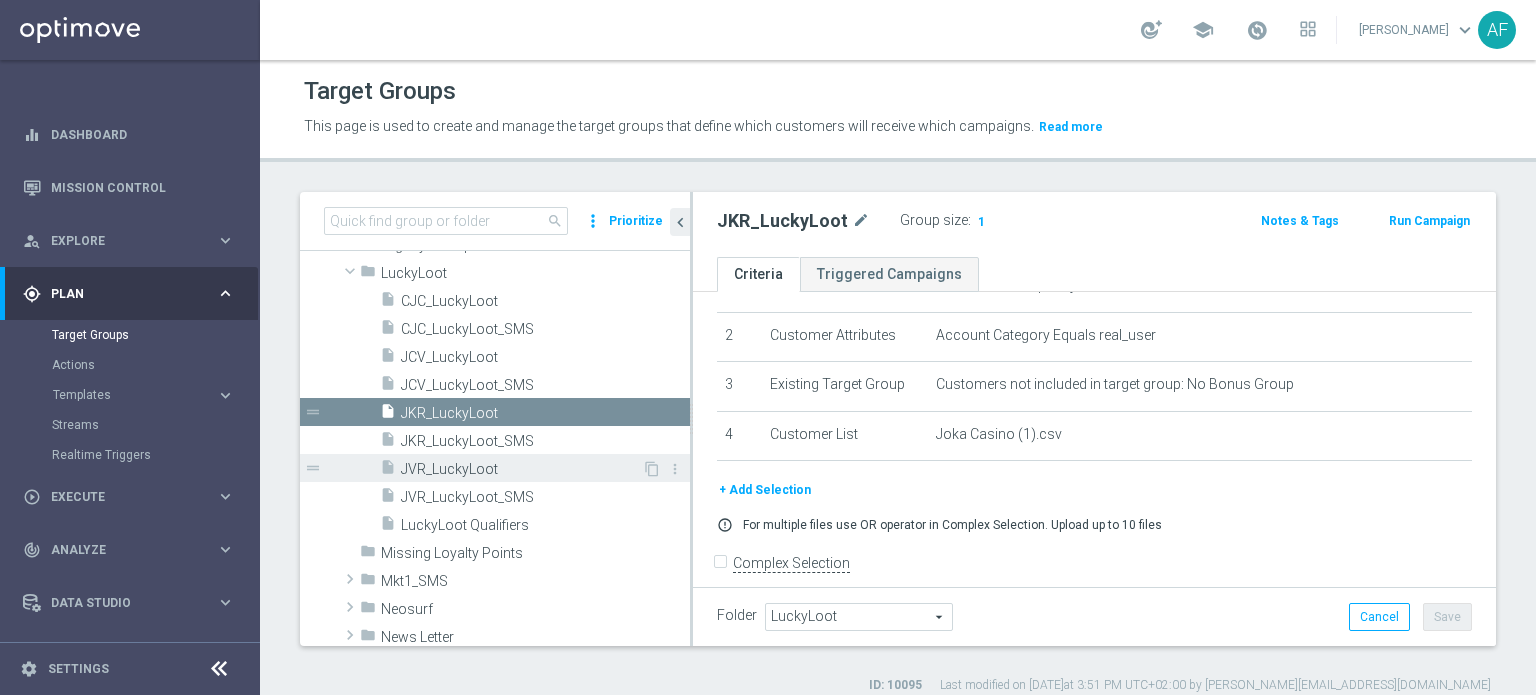 click on "JVR_LuckyLoot" at bounding box center [521, 469] 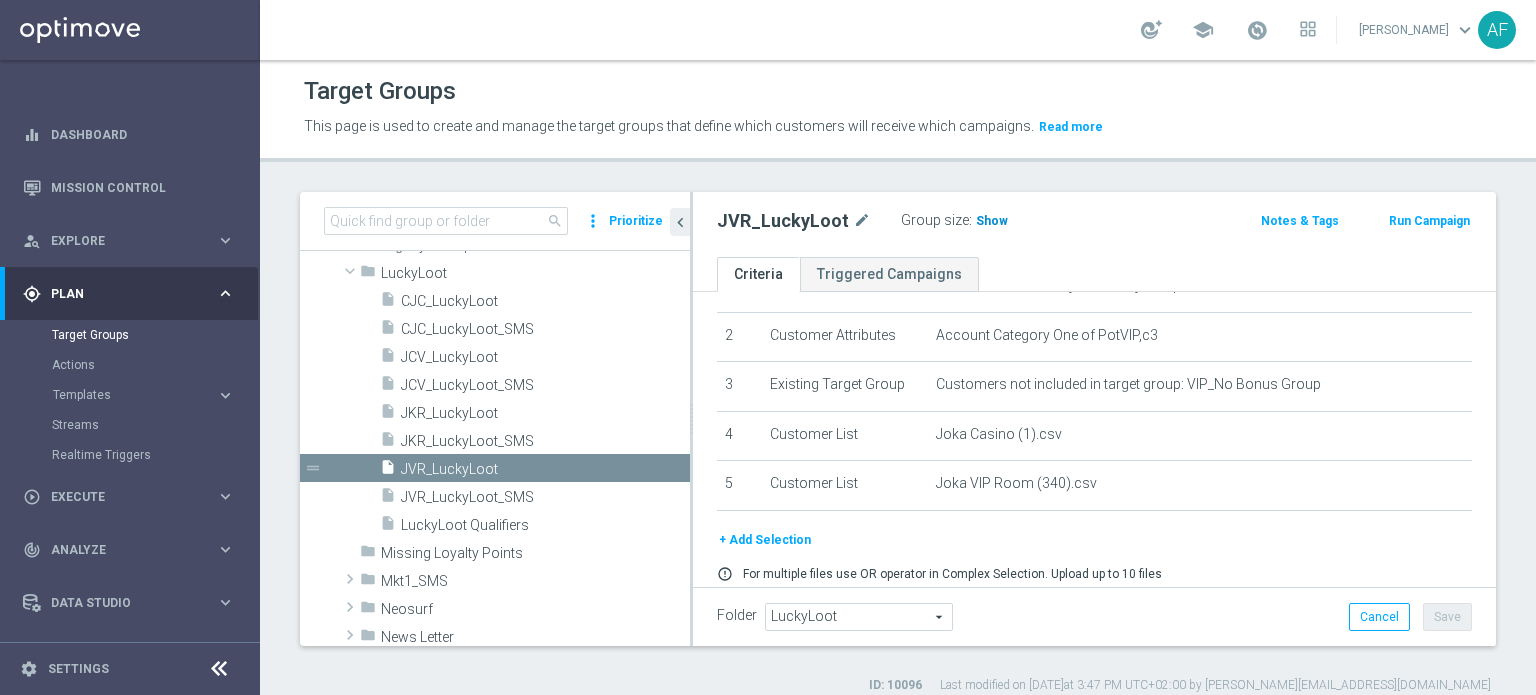 click on "Show" 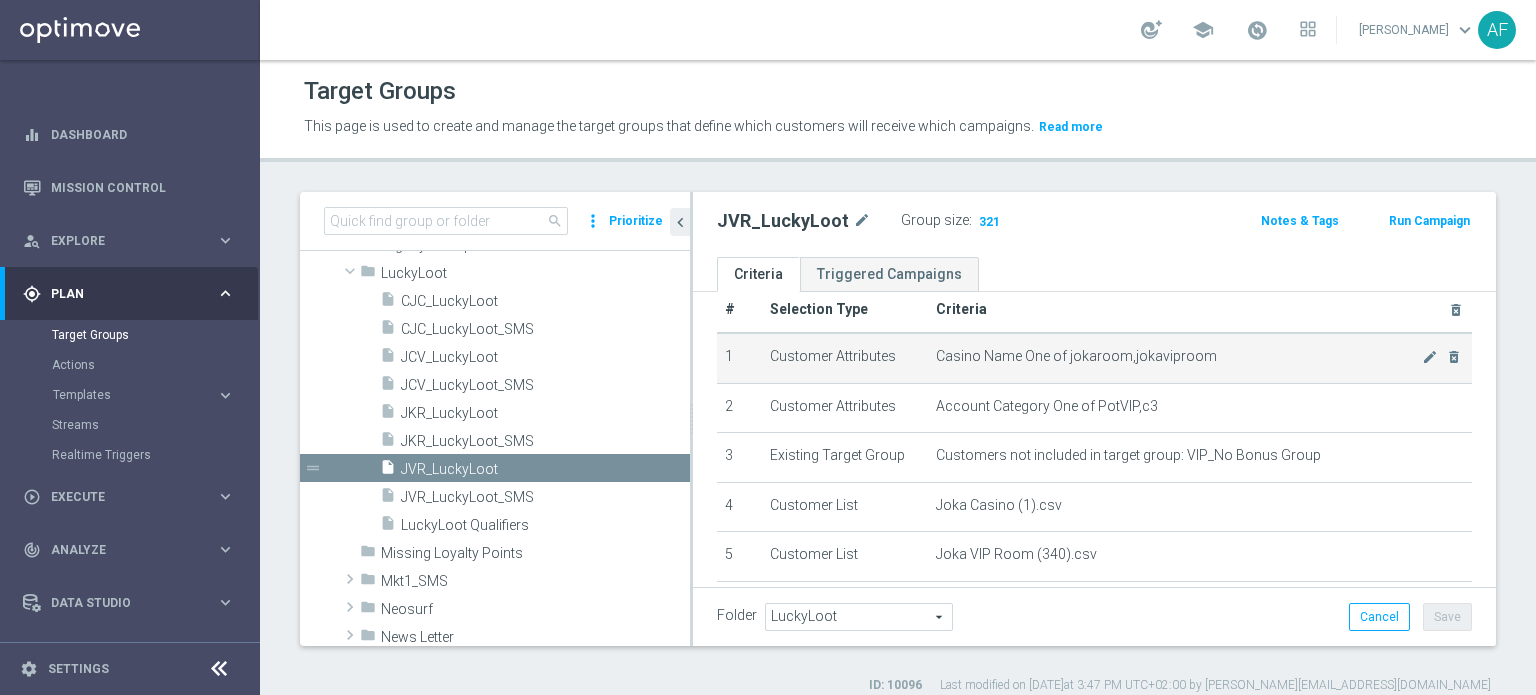 scroll, scrollTop: 0, scrollLeft: 0, axis: both 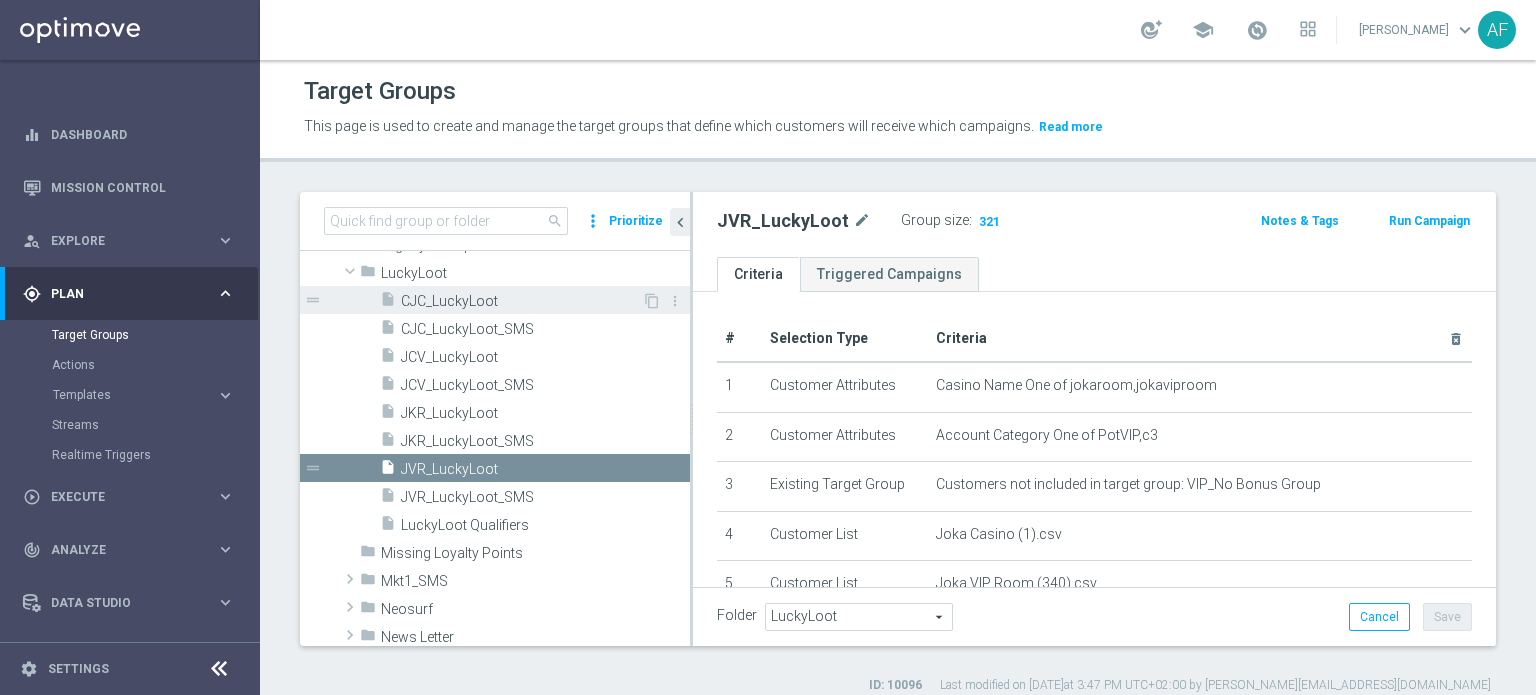 click on "CJC_LuckyLoot" at bounding box center [521, 301] 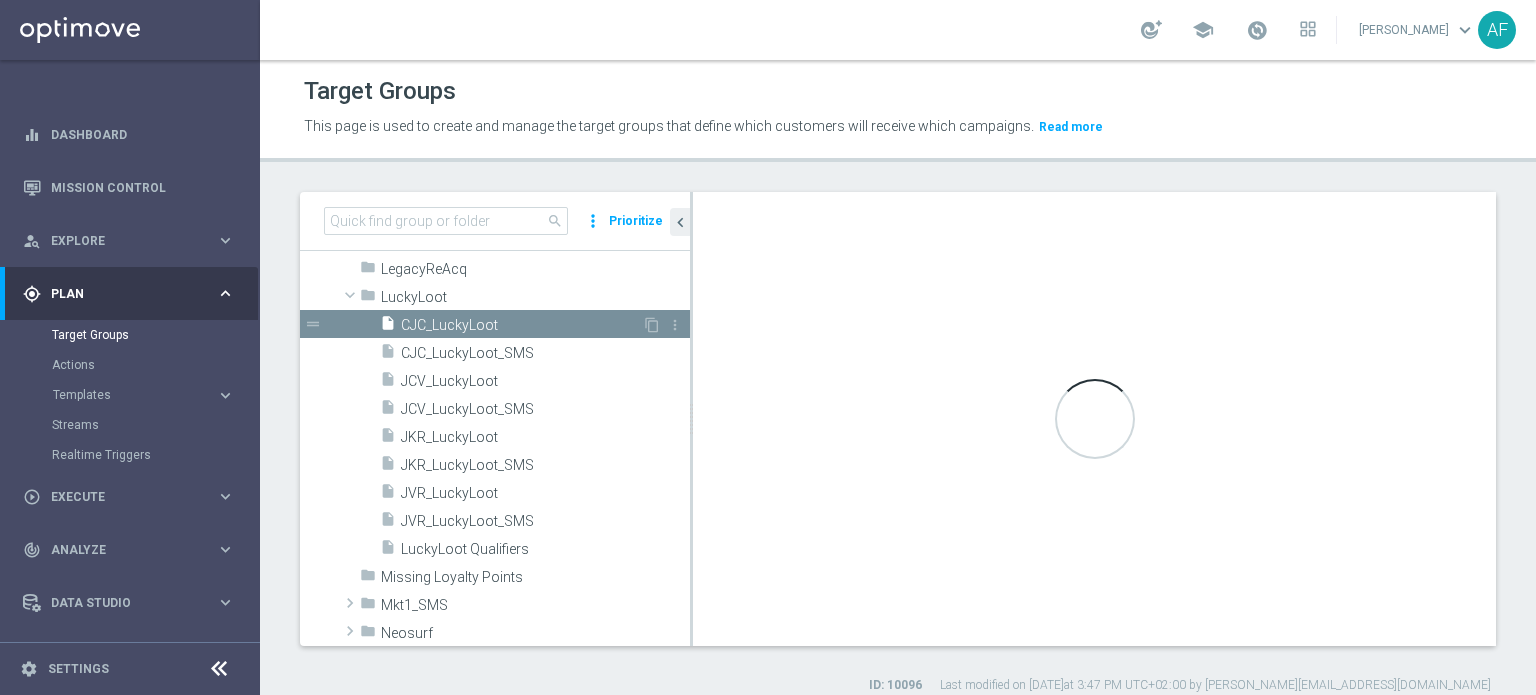 scroll, scrollTop: 660, scrollLeft: 0, axis: vertical 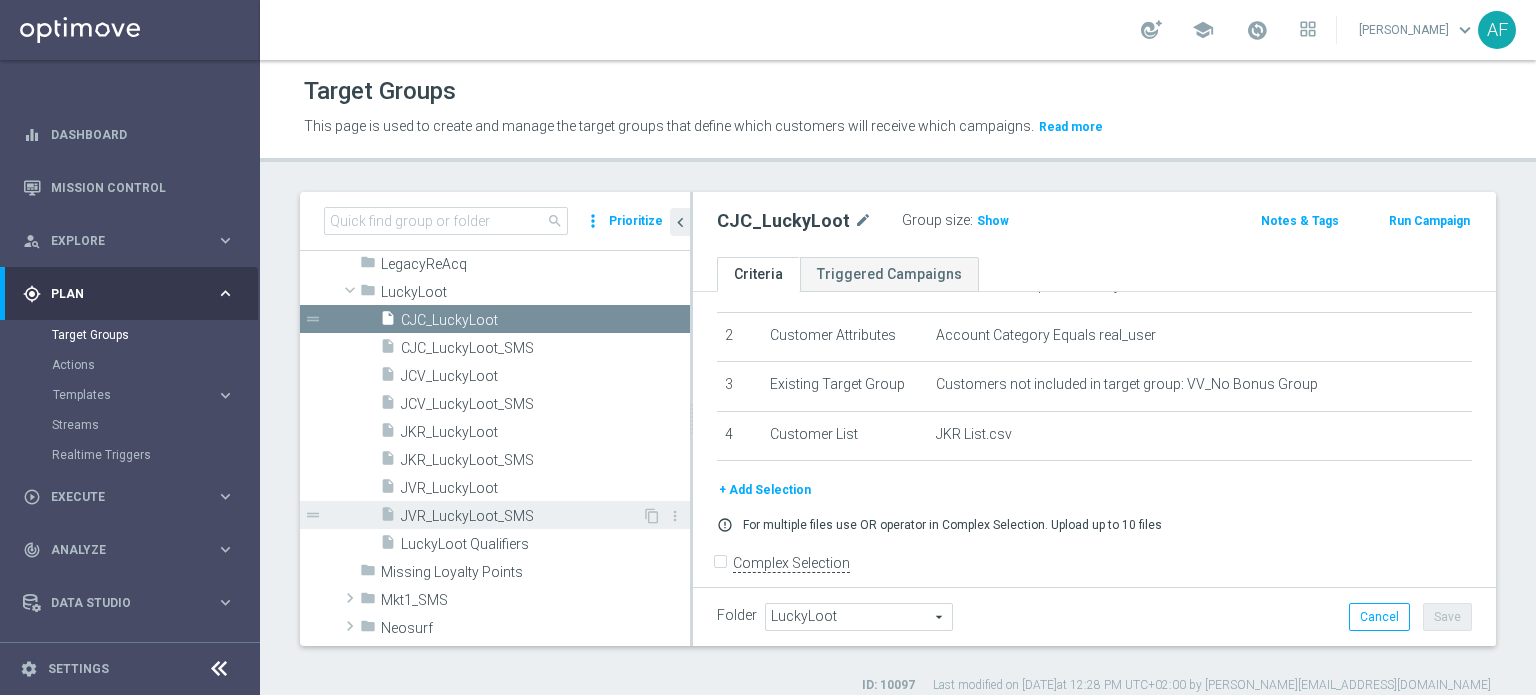 click on "JVR_LuckyLoot_SMS" at bounding box center [521, 516] 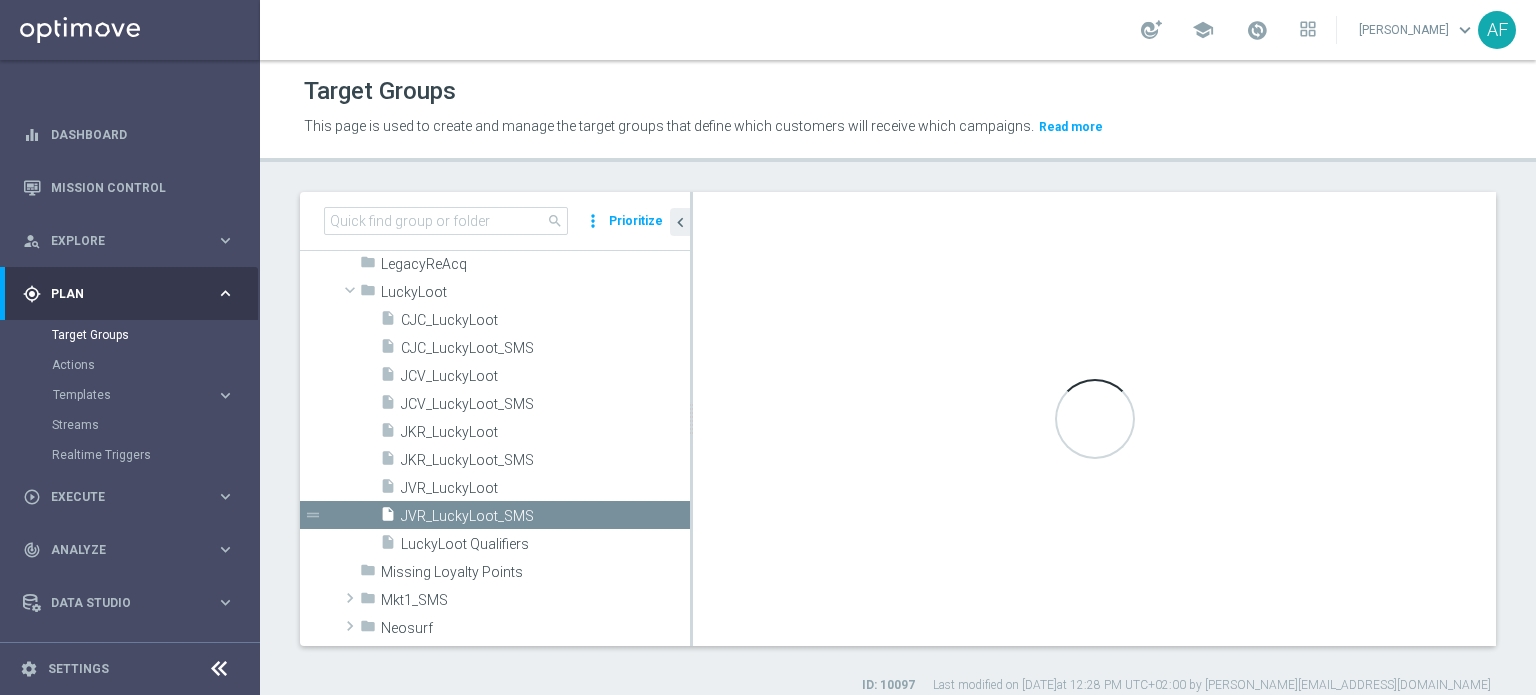 checkbox on "true" 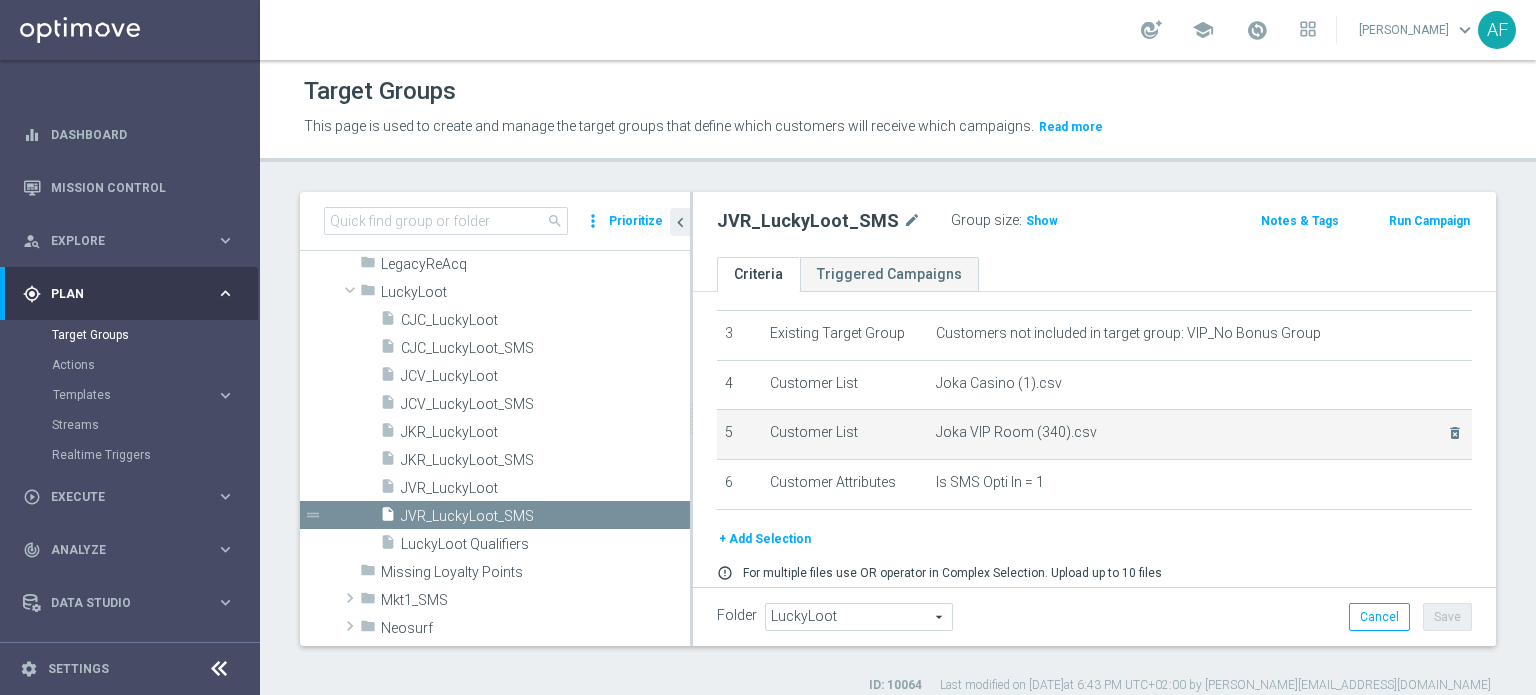 scroll, scrollTop: 200, scrollLeft: 0, axis: vertical 